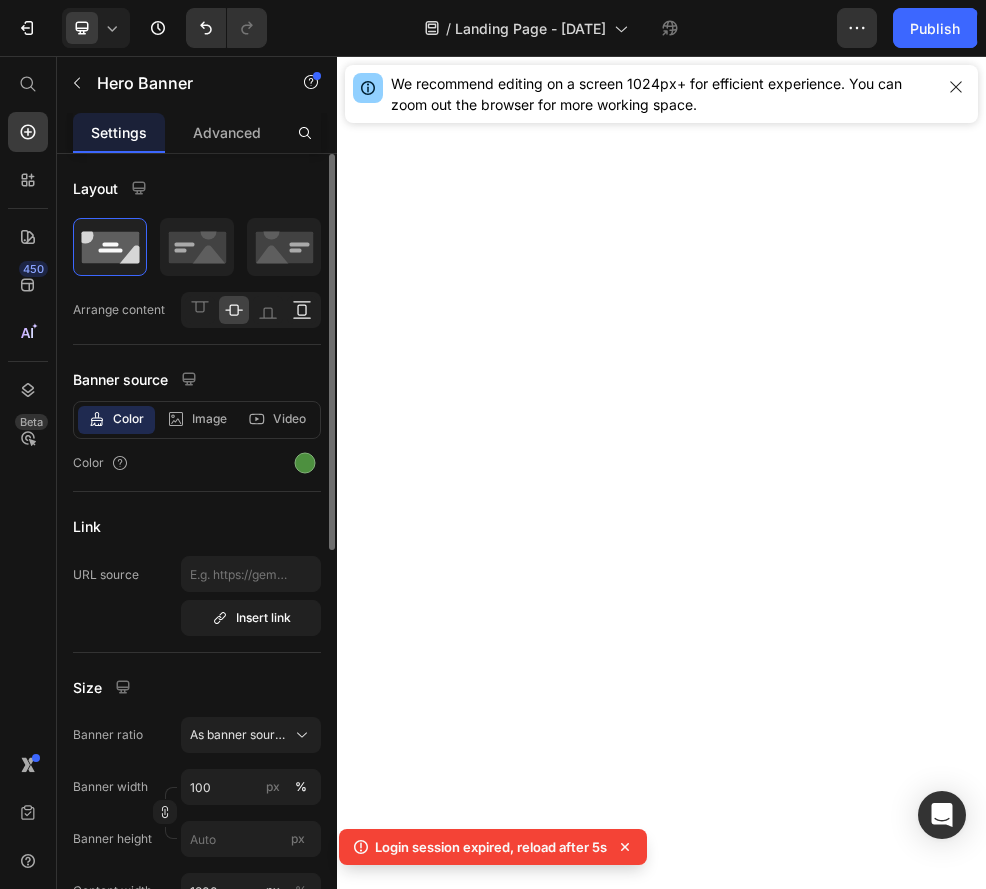 scroll, scrollTop: 0, scrollLeft: 0, axis: both 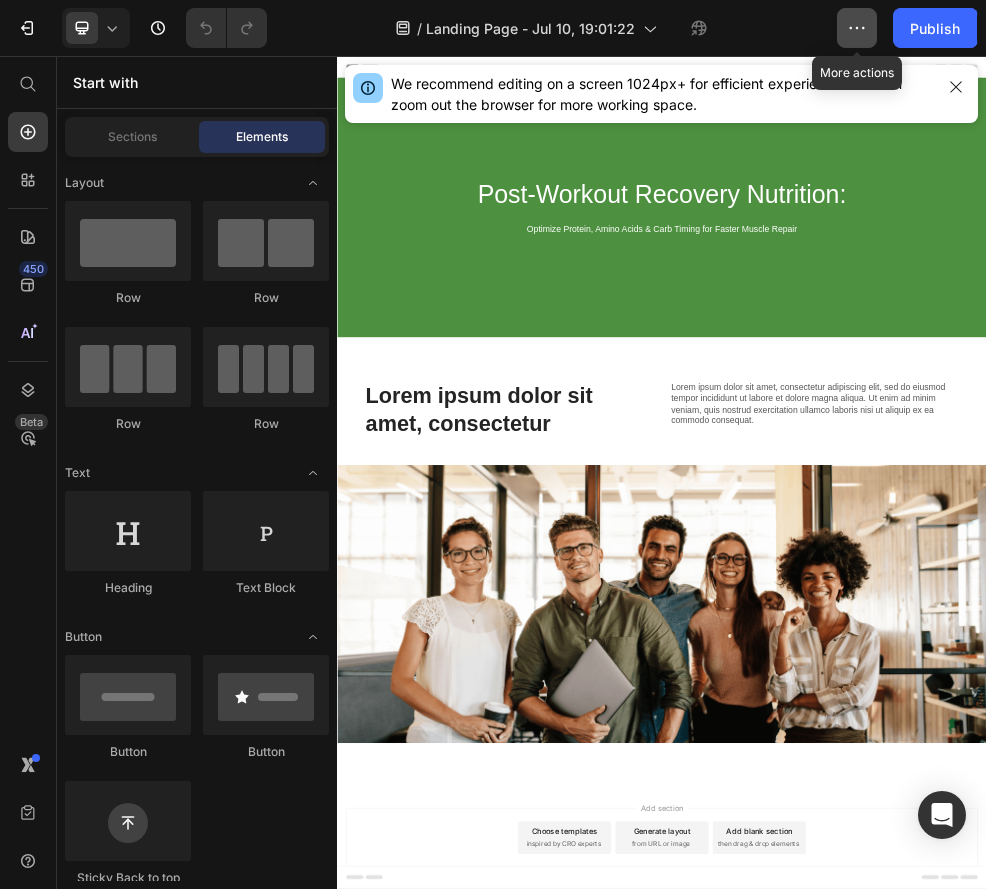 click 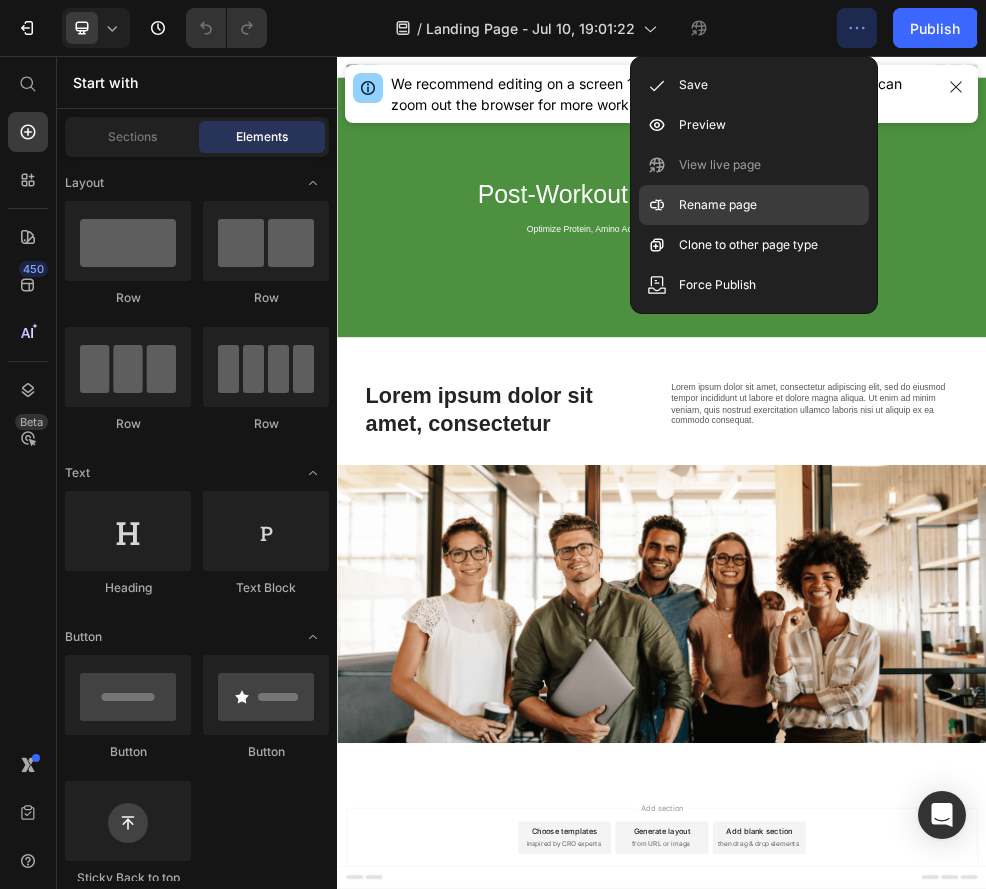 click on "Rename page" 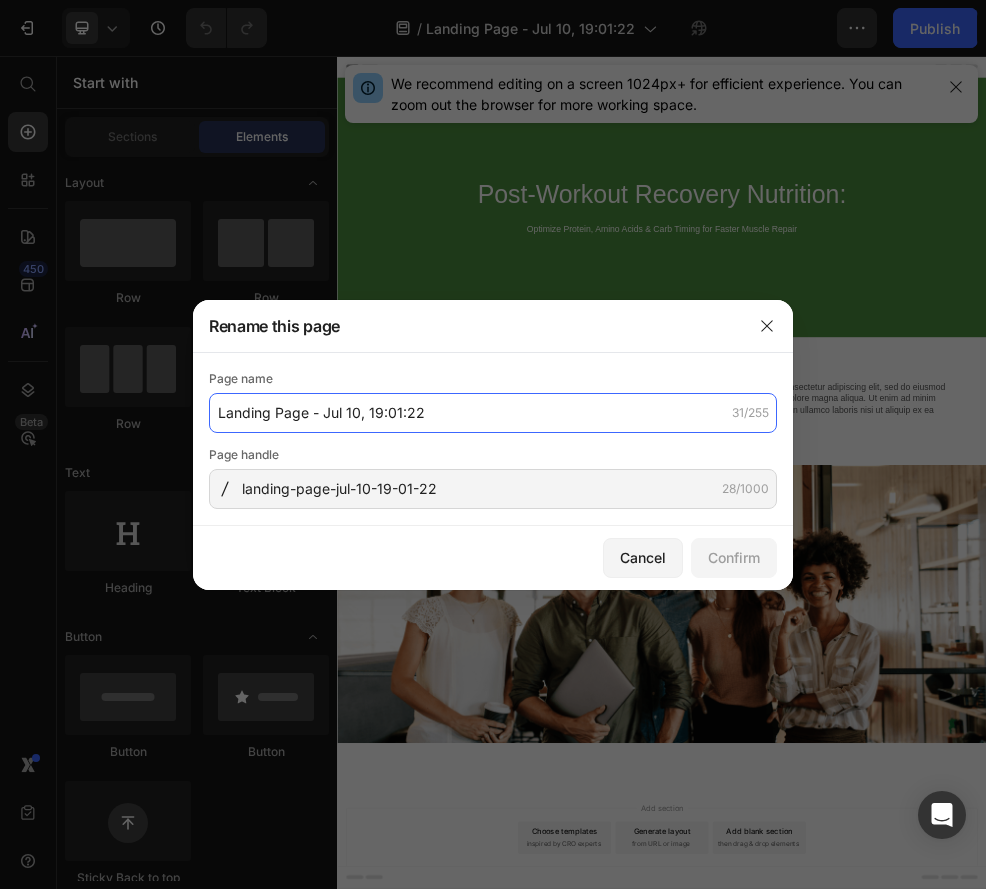 click on "Landing Page - Jul 10, 19:01:22" 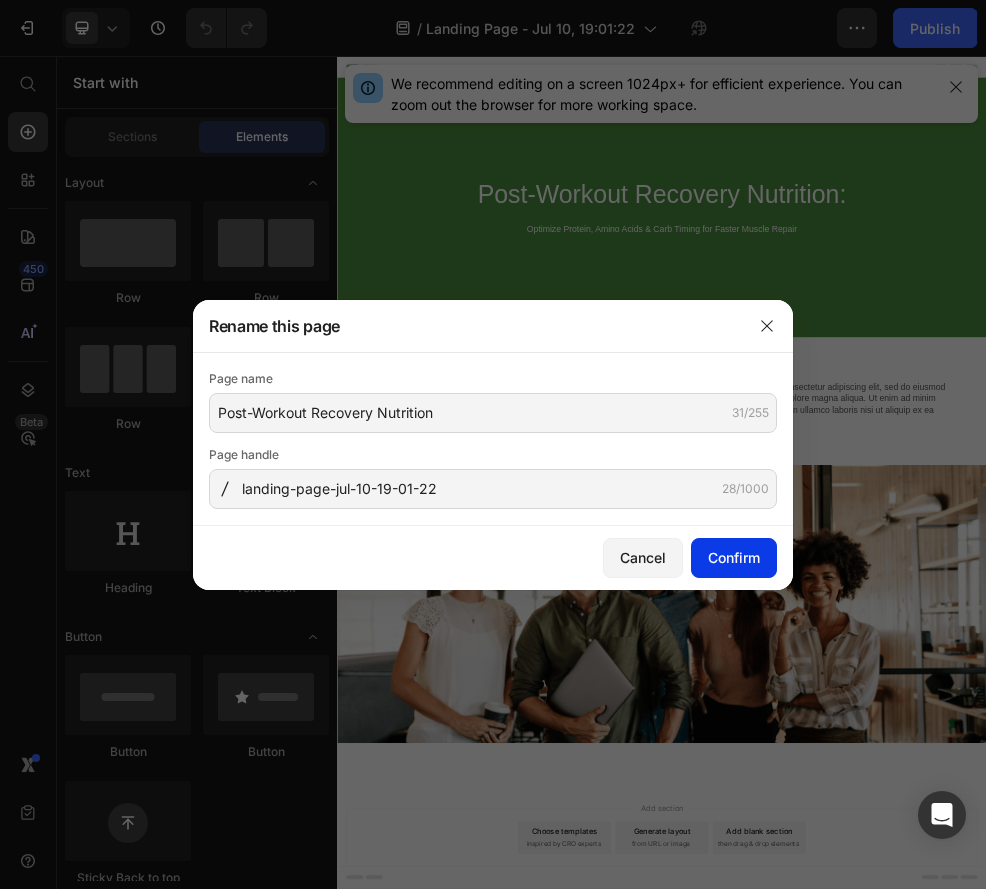 click on "Confirm" 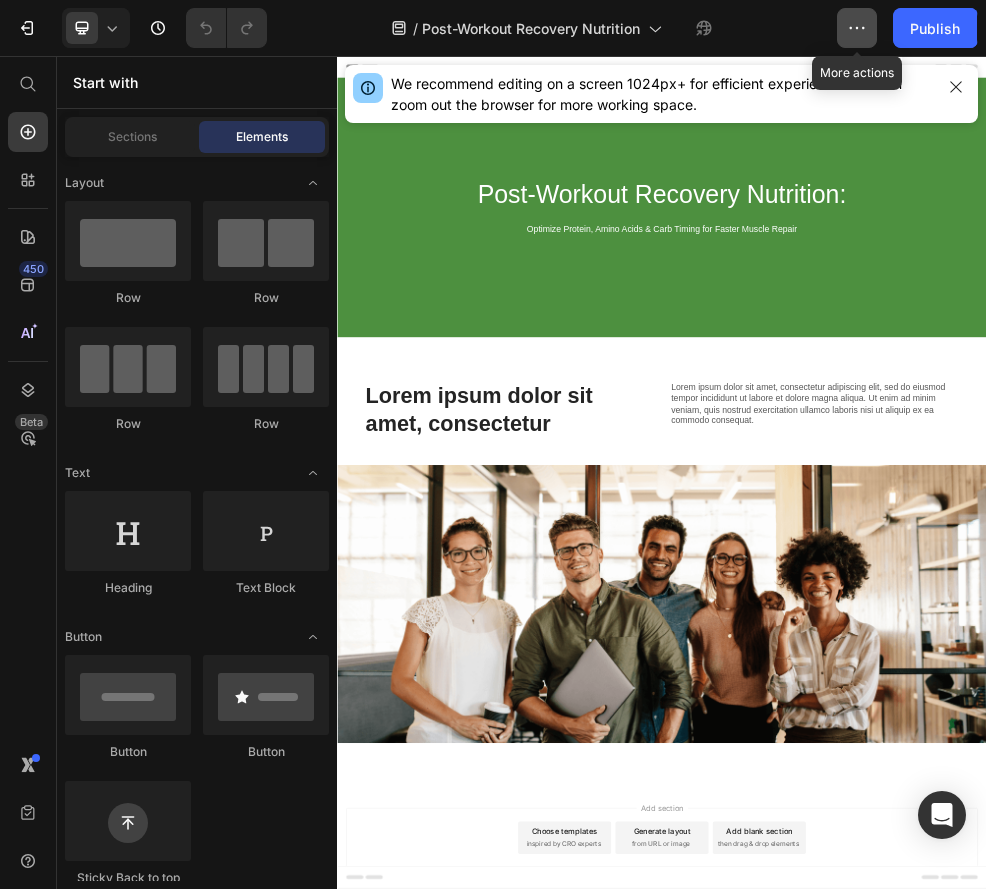 click 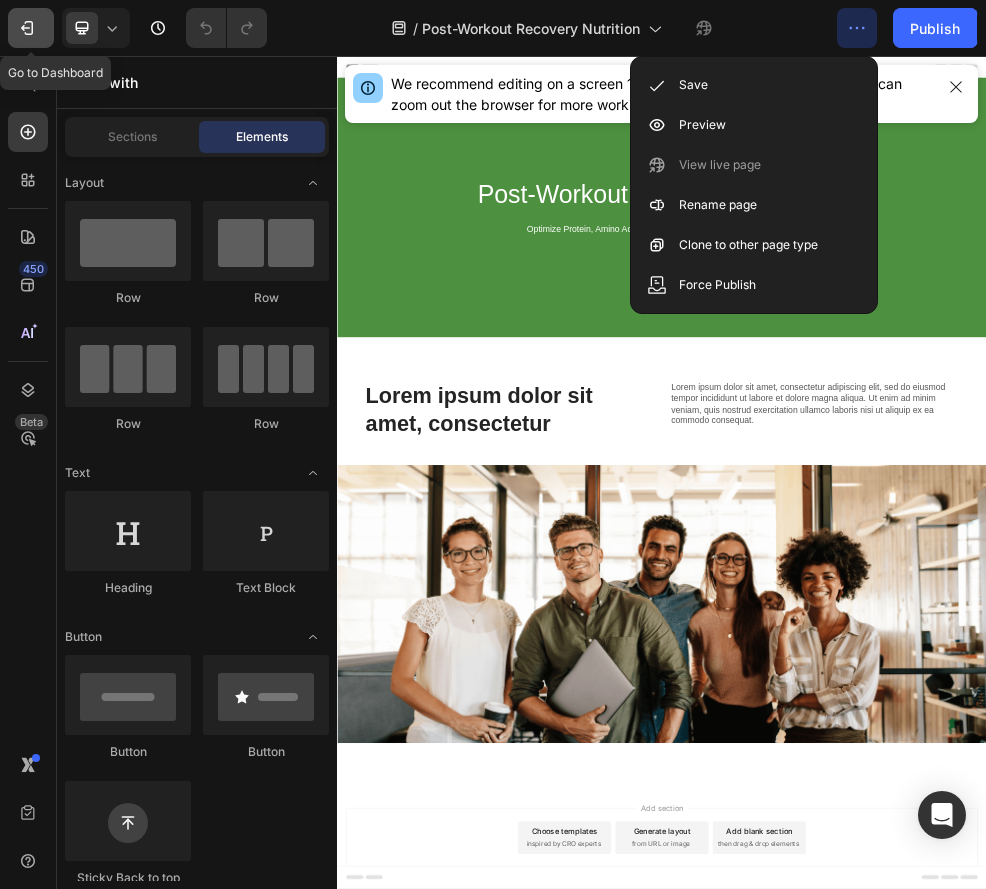 click on "7" at bounding box center [31, 28] 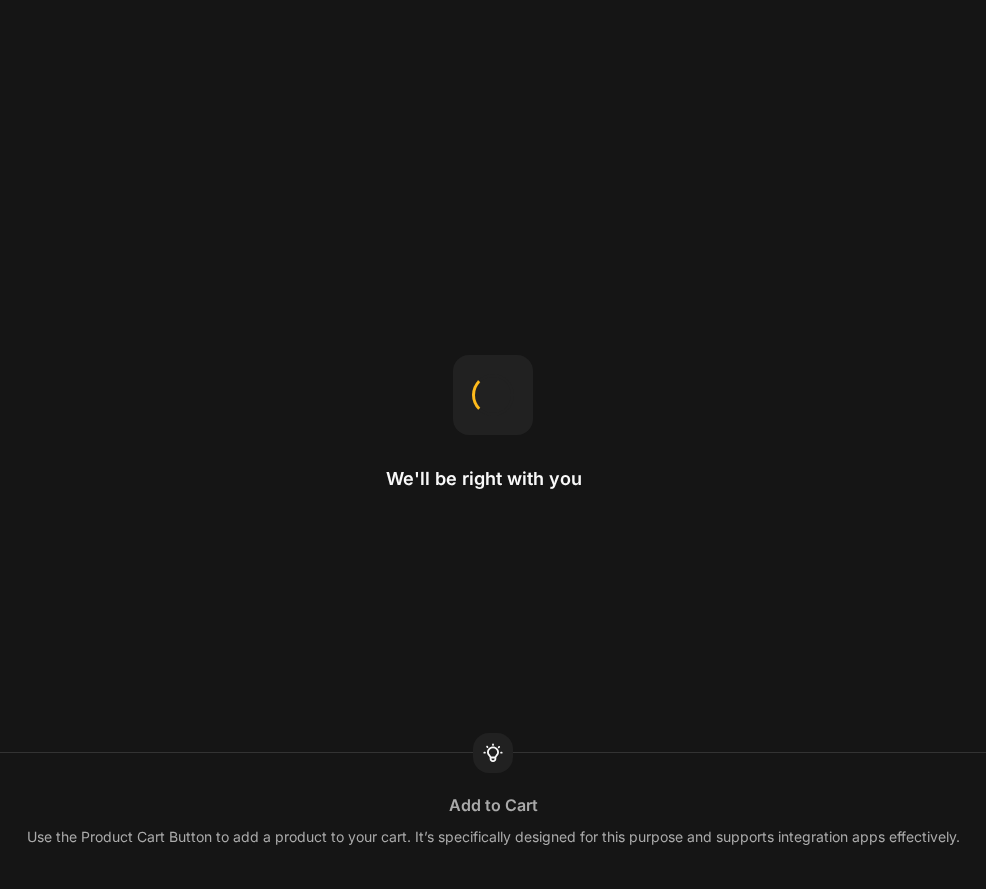 scroll, scrollTop: 0, scrollLeft: 0, axis: both 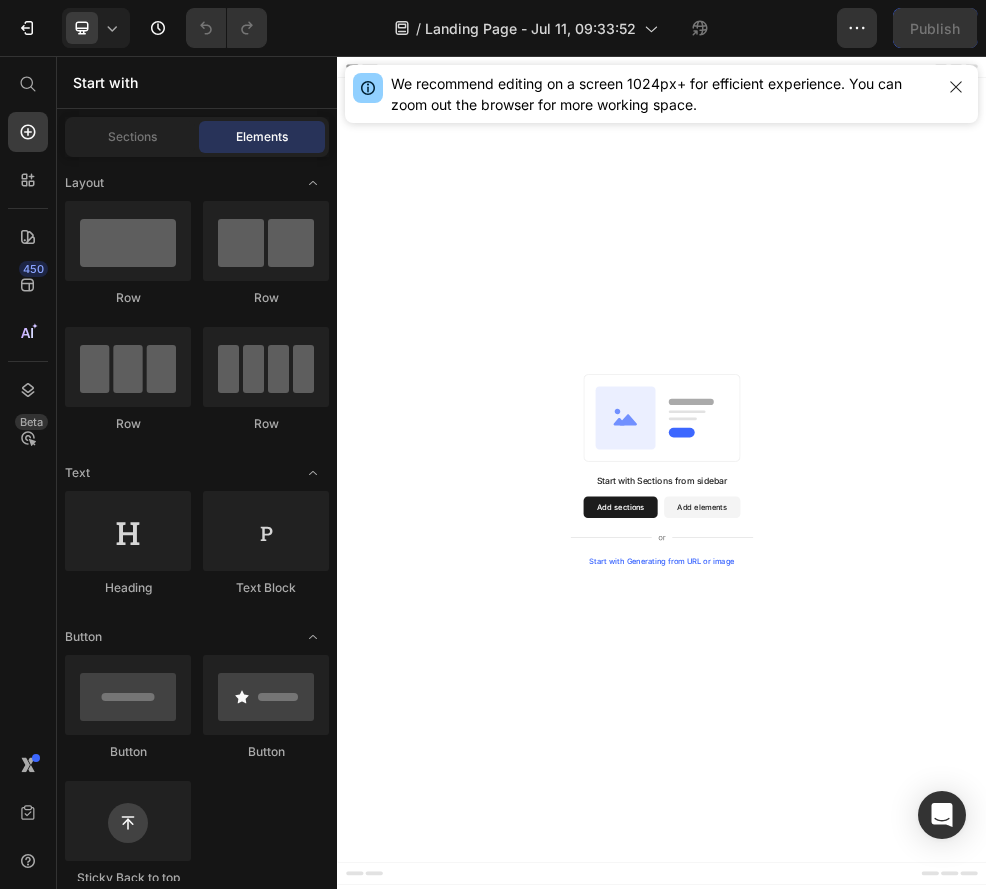 click on "Add sections" at bounding box center (860, 891) 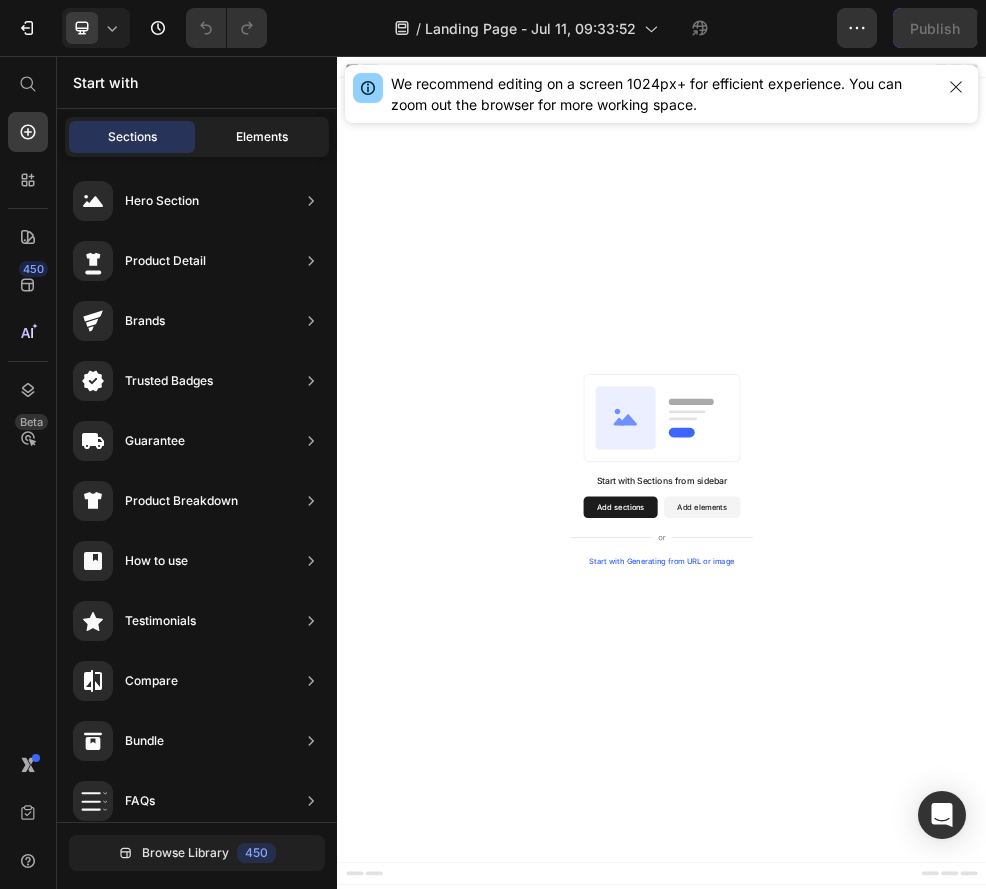 click on "Elements" at bounding box center (262, 137) 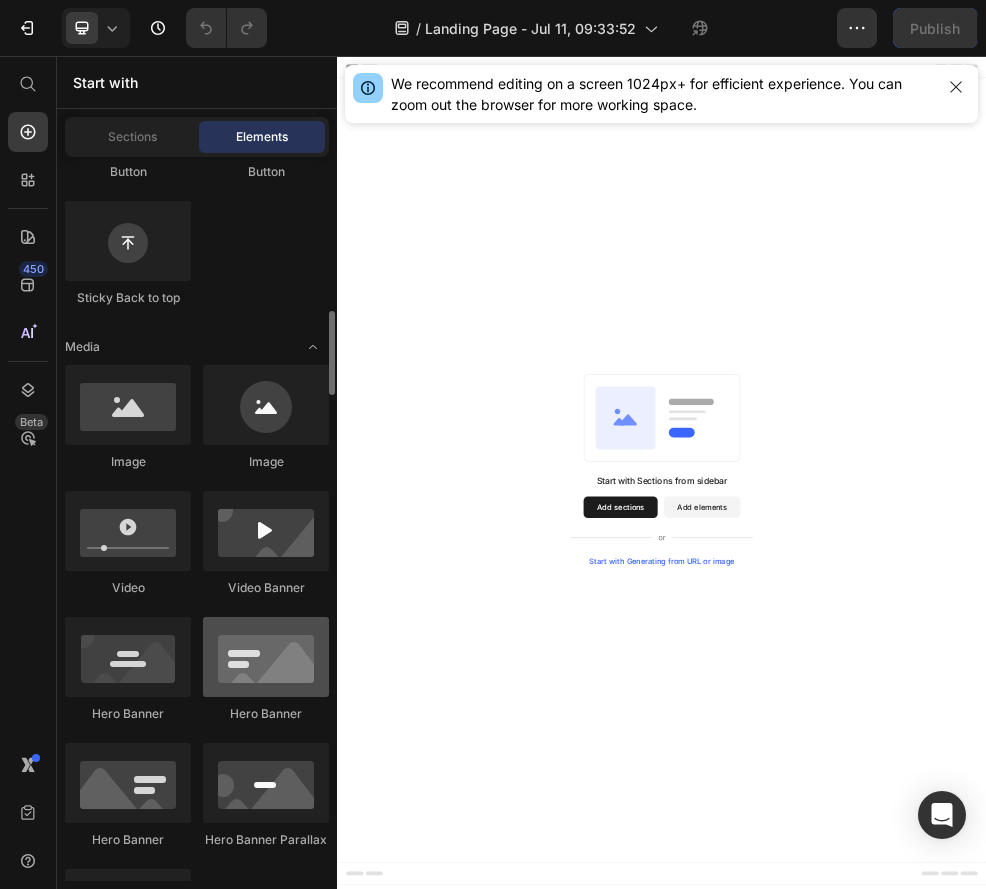 scroll, scrollTop: 669, scrollLeft: 0, axis: vertical 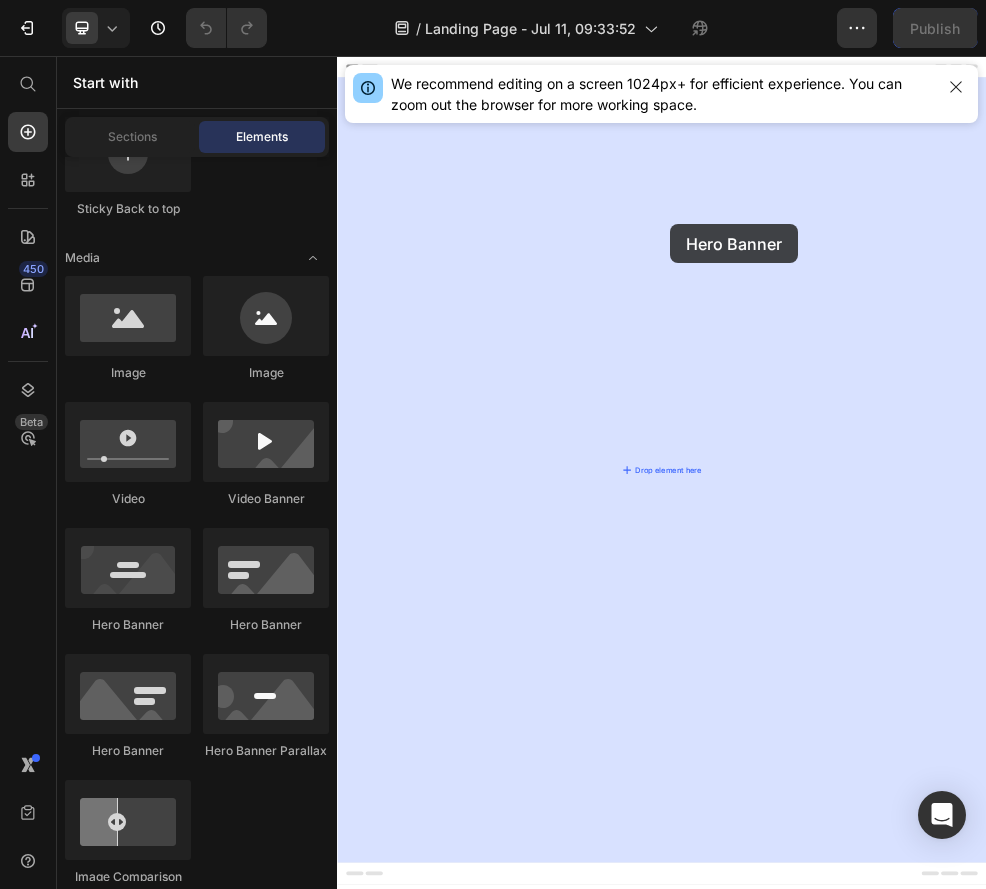 drag, startPoint x: 476, startPoint y: 648, endPoint x: 1014, endPoint y: 305, distance: 638.0384 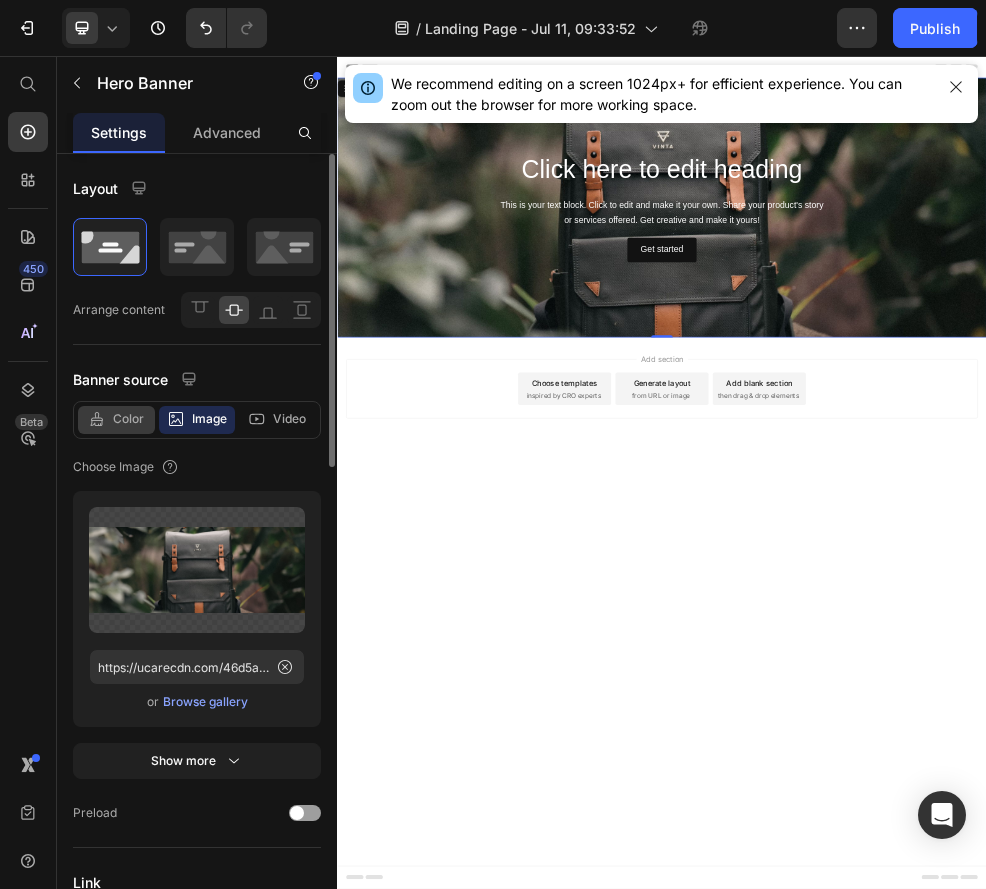 click on "Color" at bounding box center [128, 419] 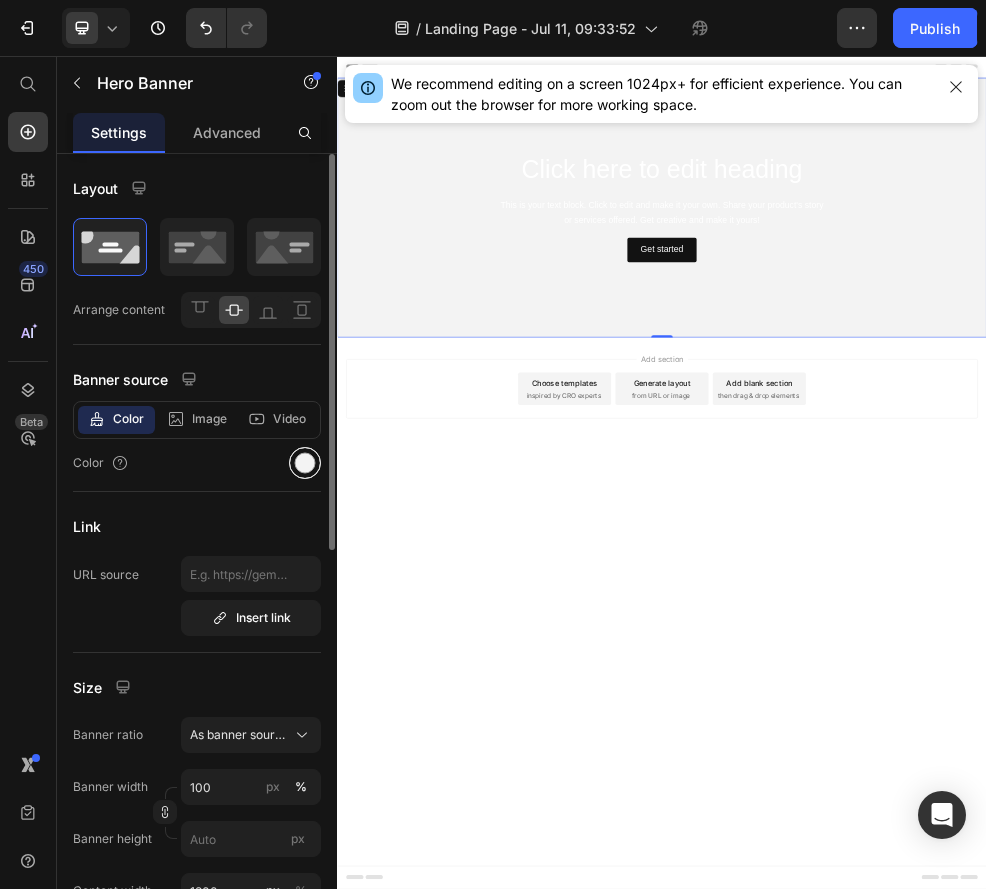 click at bounding box center (305, 463) 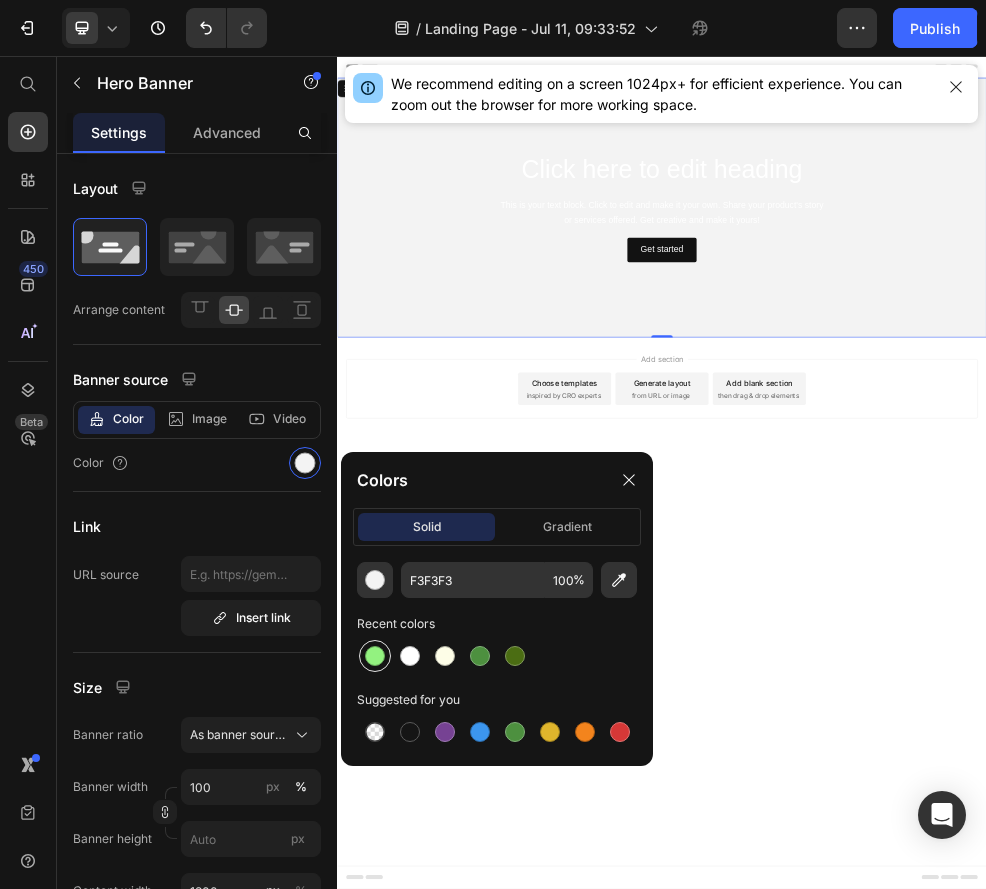 click at bounding box center (375, 656) 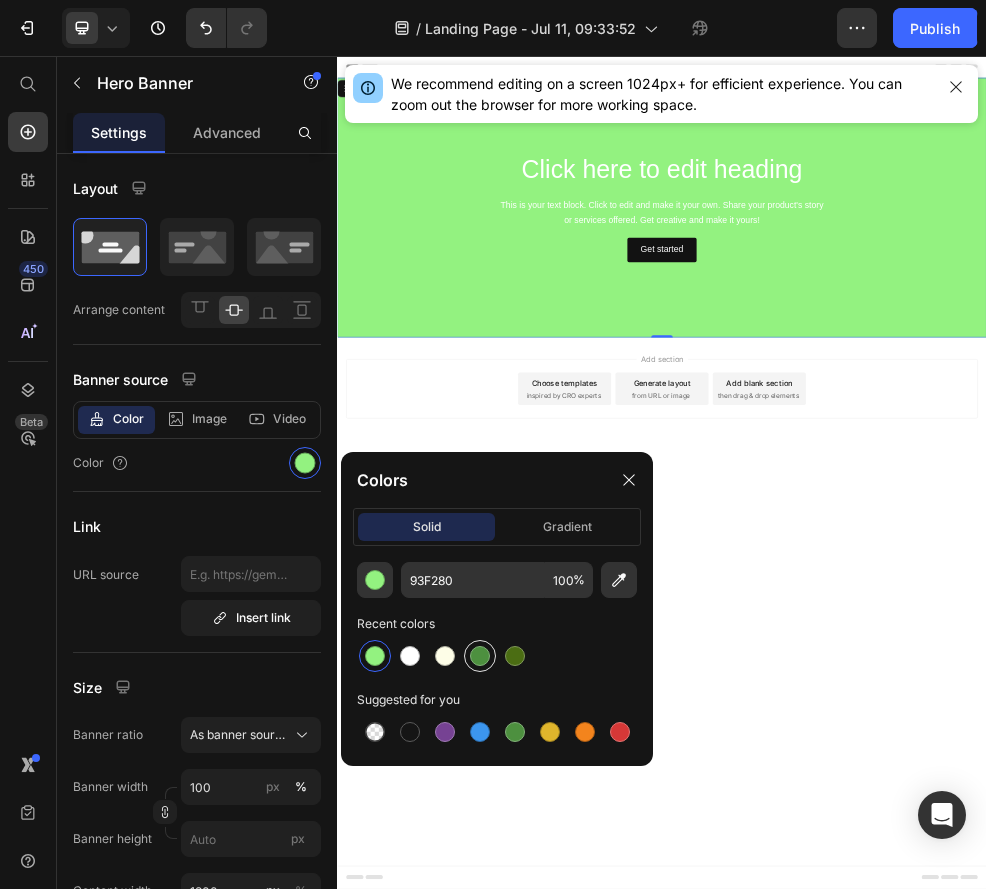 click at bounding box center (480, 656) 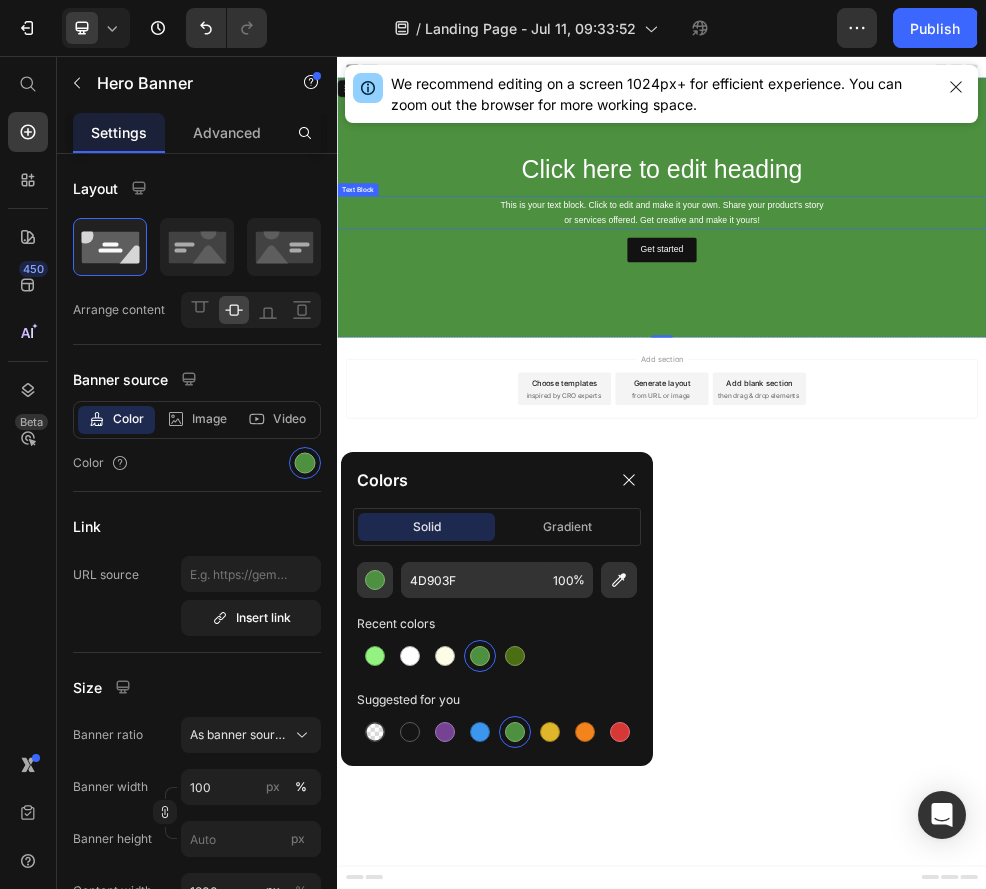 click on "This is your text block. Click to edit and make it your own. Share your product's story                   or services offered. Get creative and make it yours!" at bounding box center (937, 347) 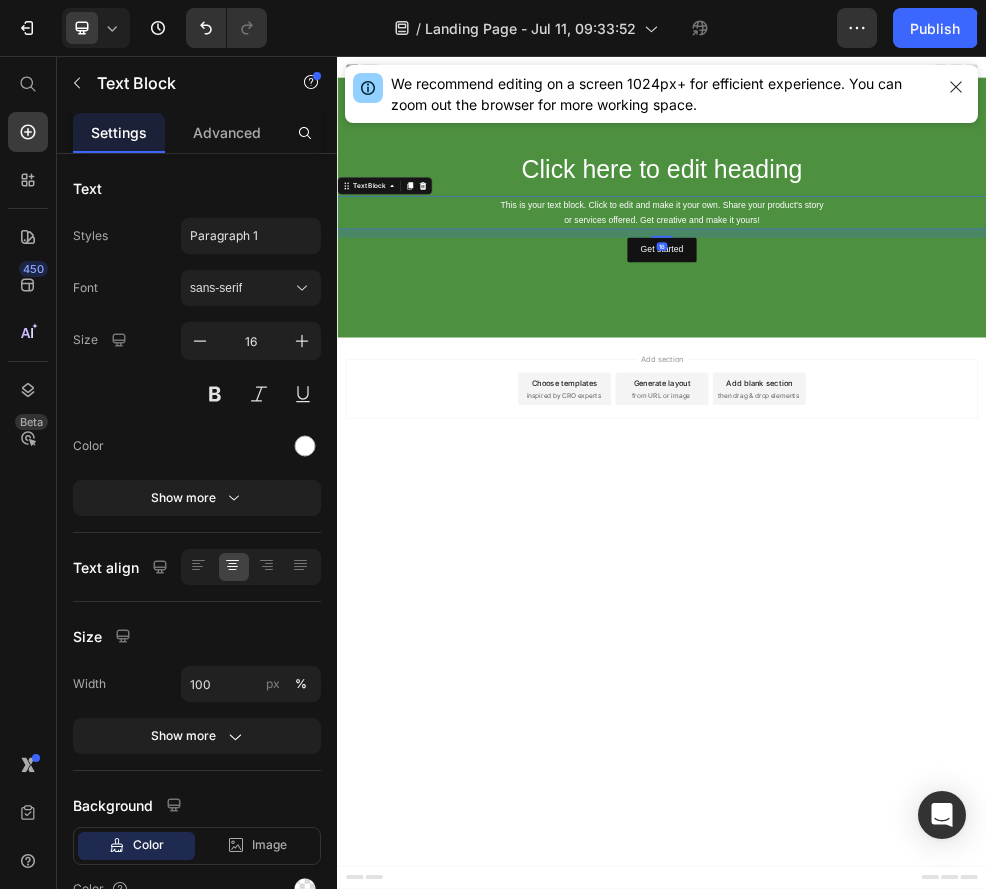 click on "This is your text block. Click to edit and make it your own. Share your product's story                   or services offered. Get creative and make it yours!" at bounding box center (937, 347) 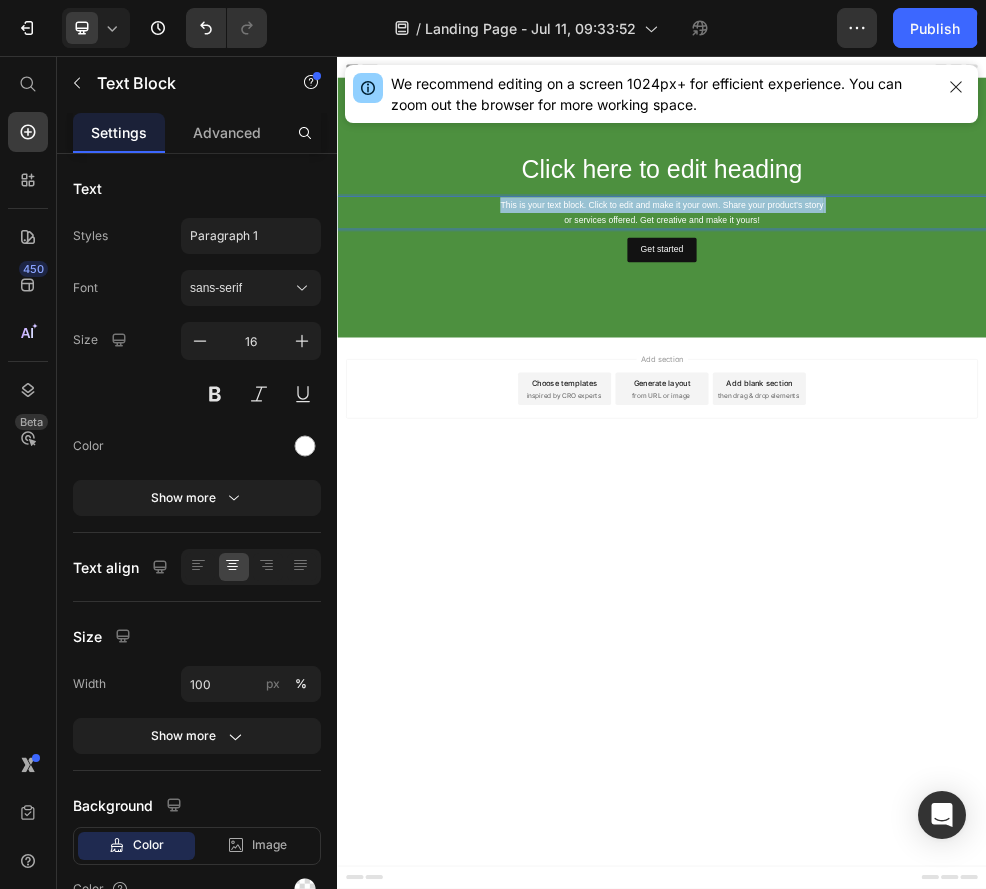 click on "This is your text block. Click to edit and make it your own. Share your product's story or services offered. Get creative and make it yours!" at bounding box center (937, 347) 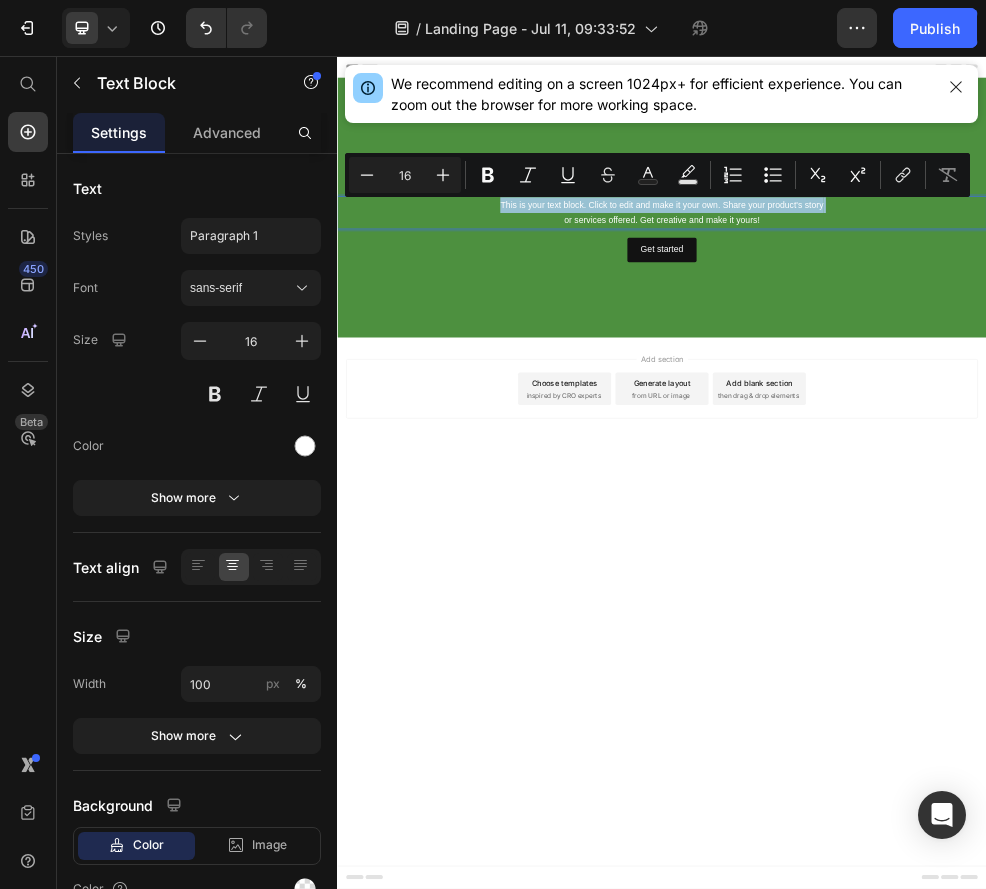 click on "This is your text block. Click to edit and make it your own. Share your product's story or services offered. Get creative and make it yours!" at bounding box center [937, 347] 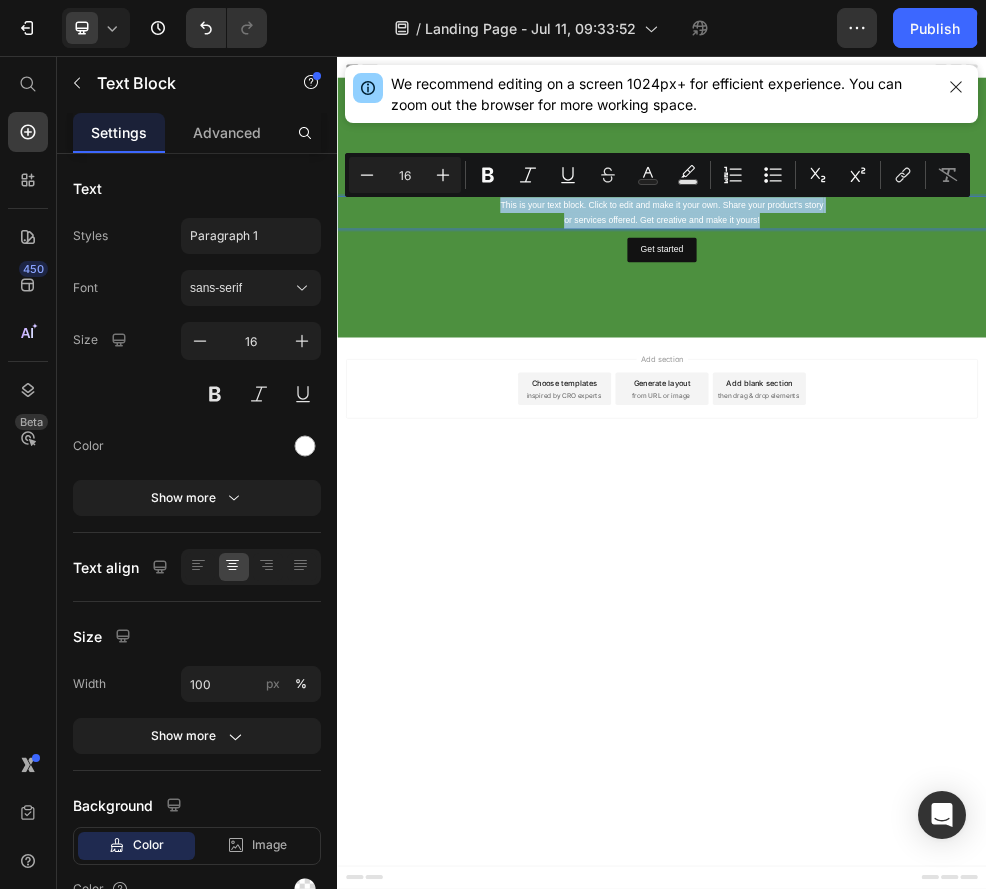 drag, startPoint x: 1117, startPoint y: 360, endPoint x: 563, endPoint y: 318, distance: 555.5898 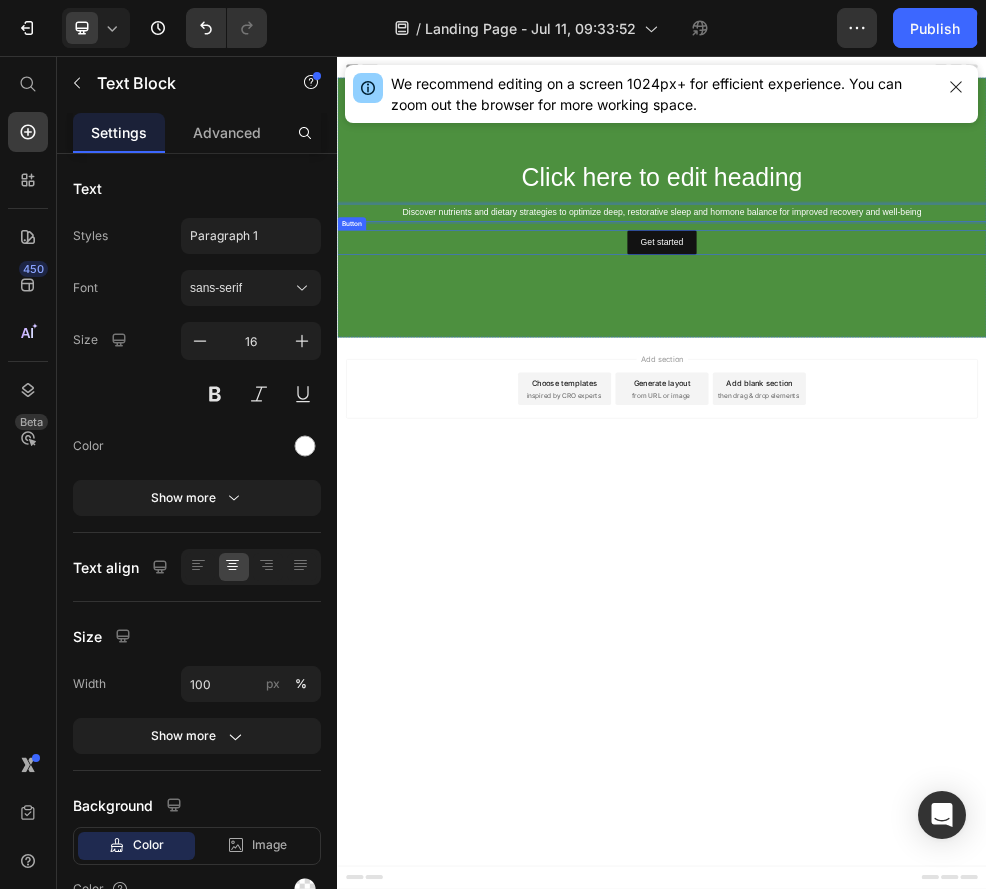 click on "Get started Button" at bounding box center (937, 401) 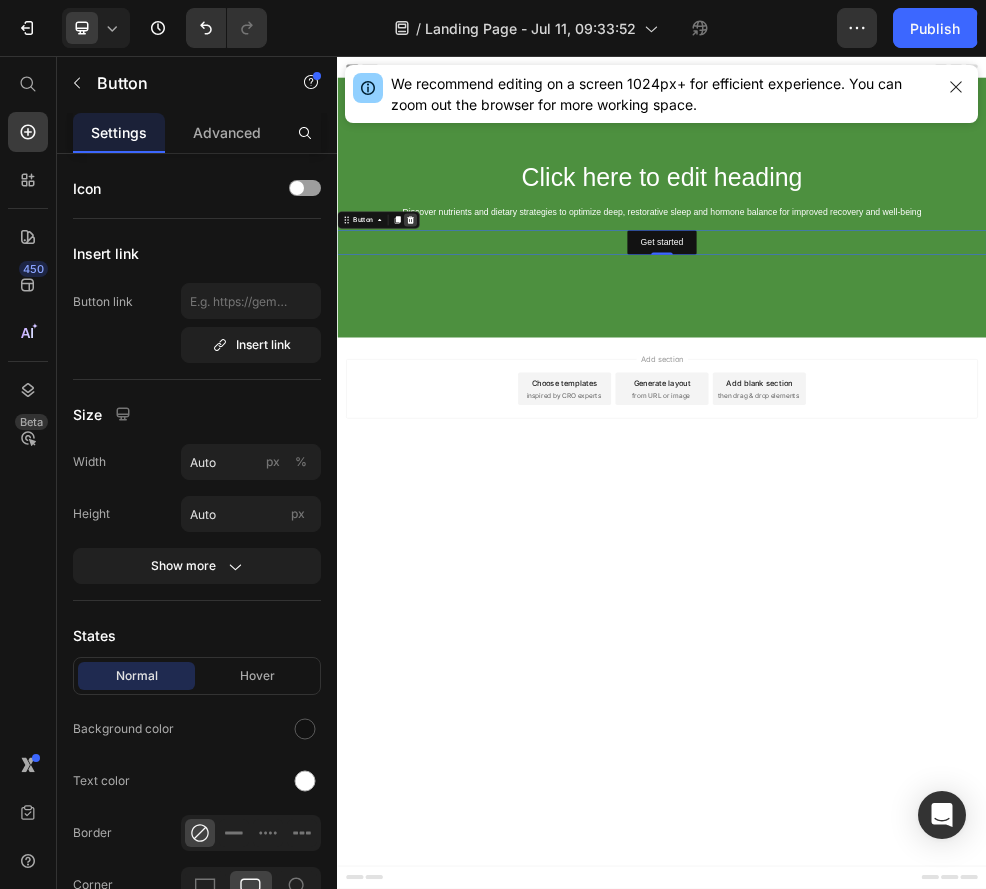 click 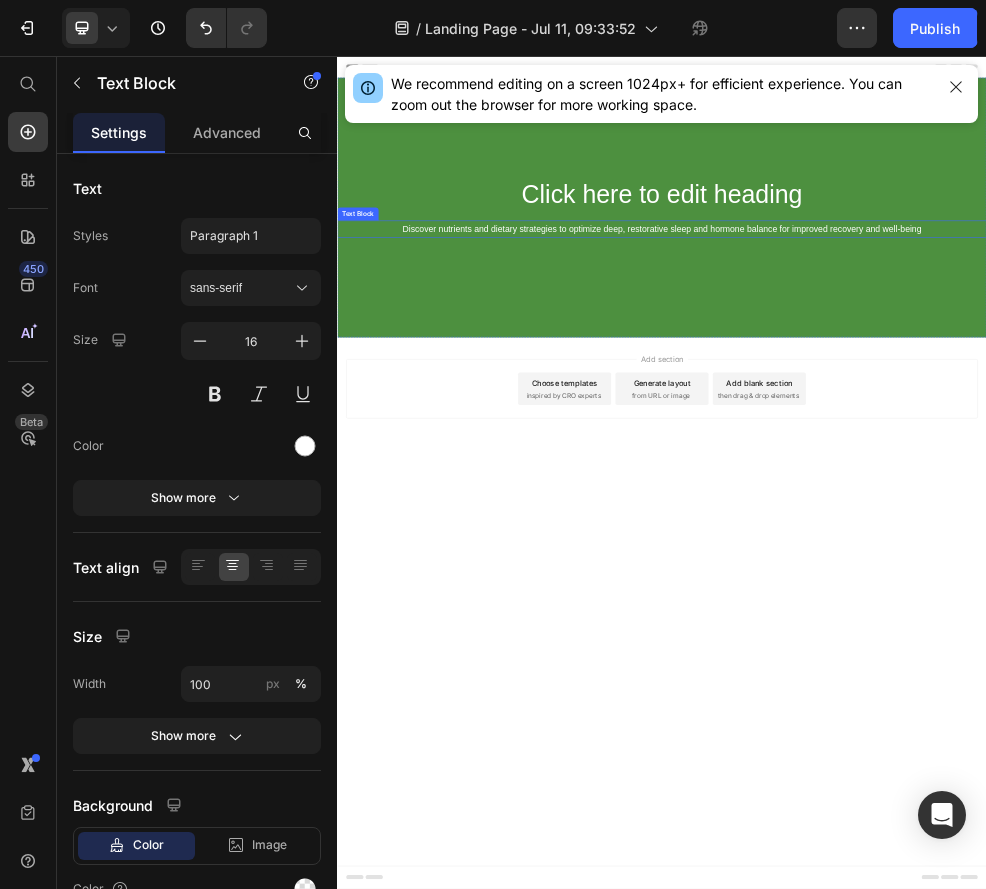 click on "Discover nutrients and dietary strategies to optimize deep, restorative sleep and hormone balance for improved recovery and well-being" at bounding box center [937, 377] 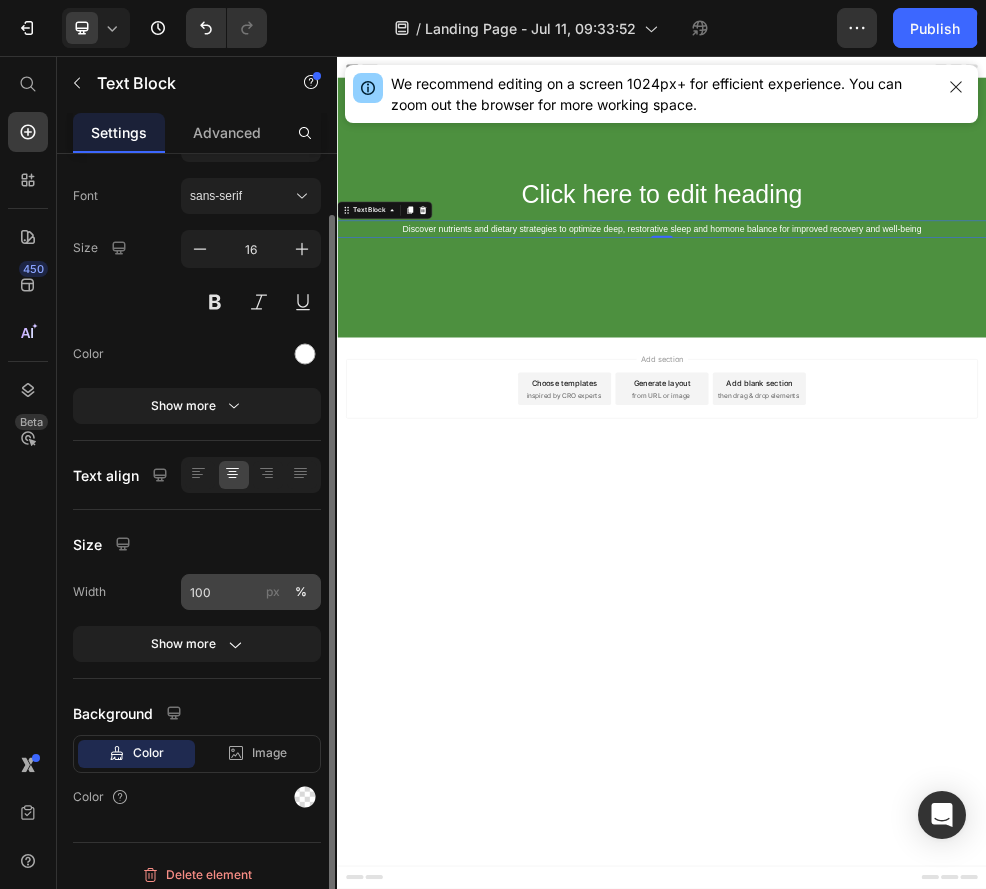 scroll, scrollTop: 95, scrollLeft: 0, axis: vertical 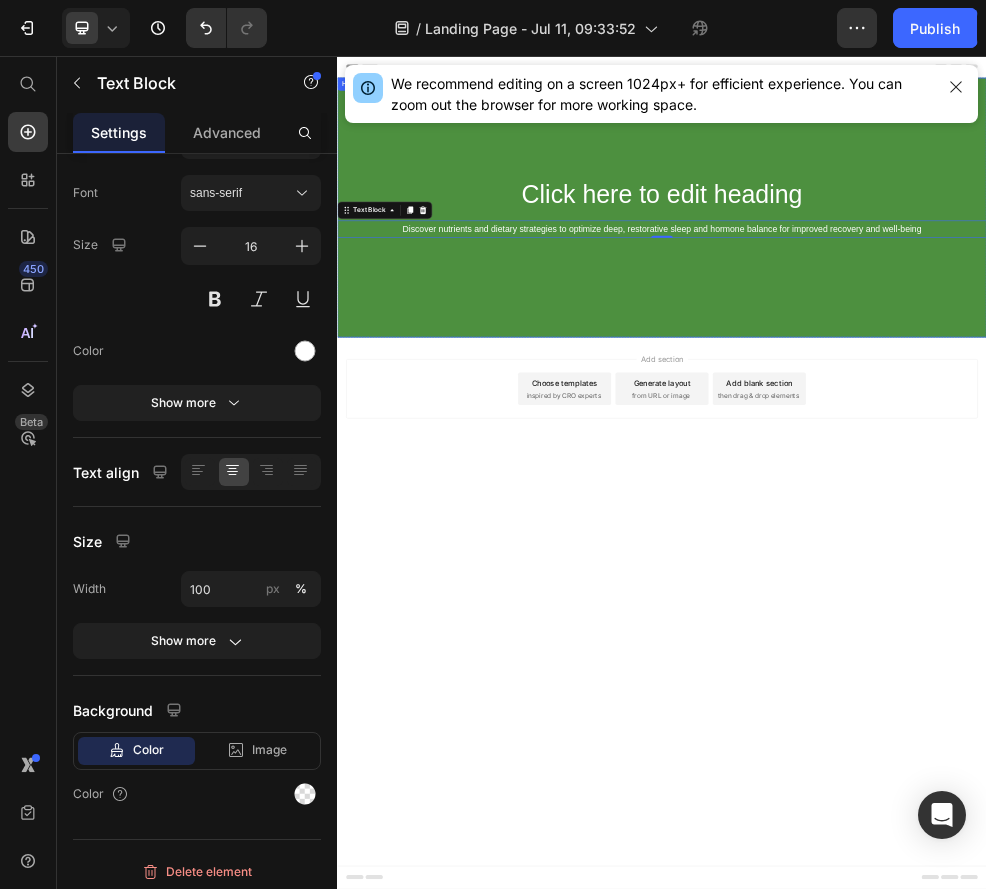 click on "Click here to edit heading Heading Discover nutrients and dietary strategies to optimize deep, restorative sleep and hormone balance for improved recovery and well-being Text Block   0" at bounding box center [937, 337] 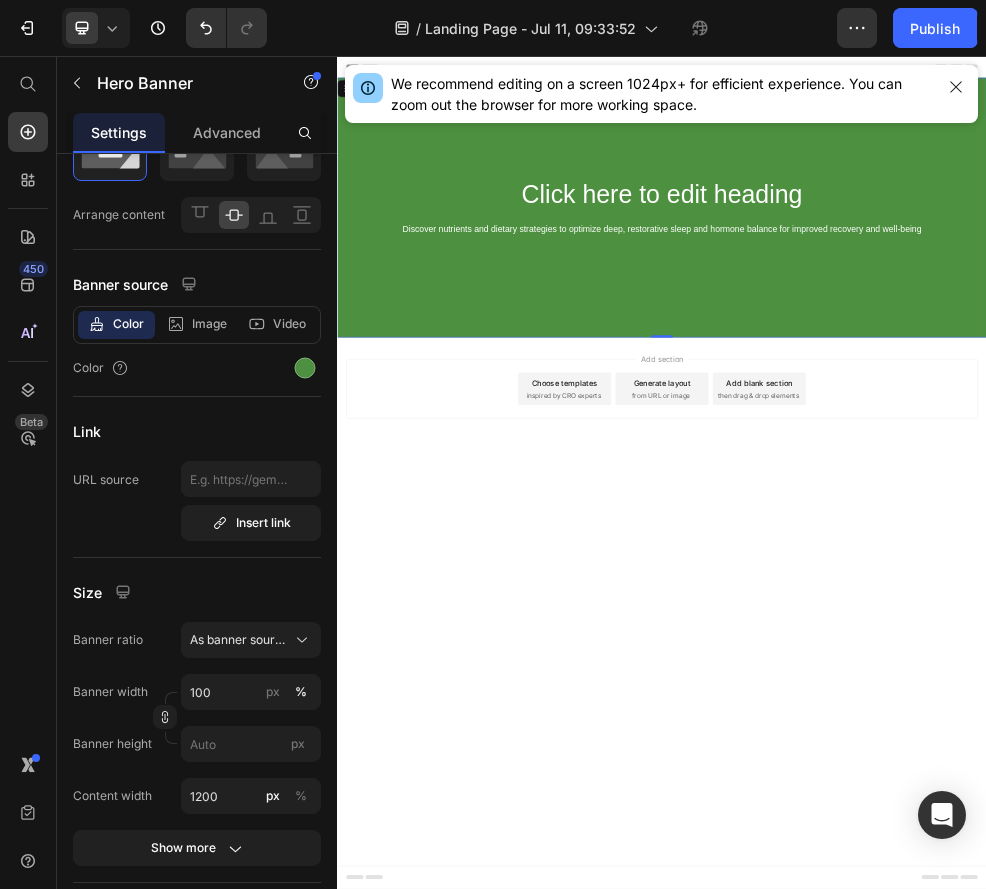 scroll, scrollTop: 0, scrollLeft: 0, axis: both 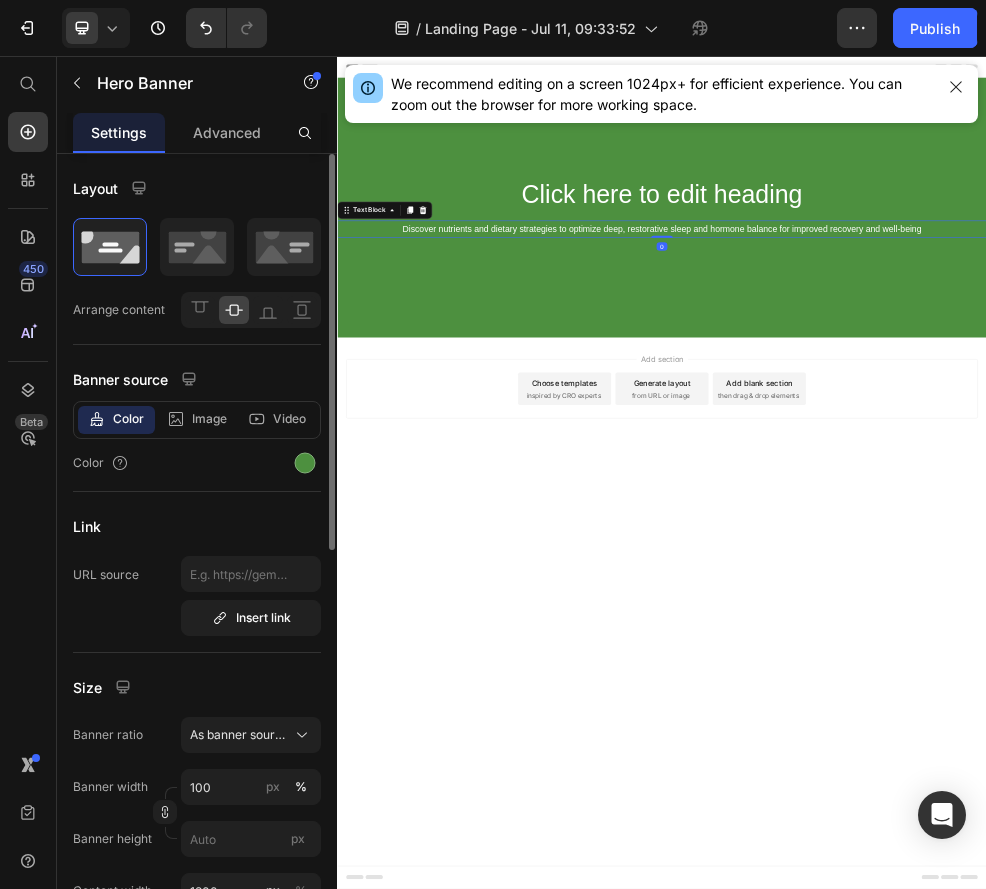 click on "Discover nutrients and dietary strategies to optimize deep, restorative sleep and hormone balance for improved recovery and well-being" at bounding box center [937, 377] 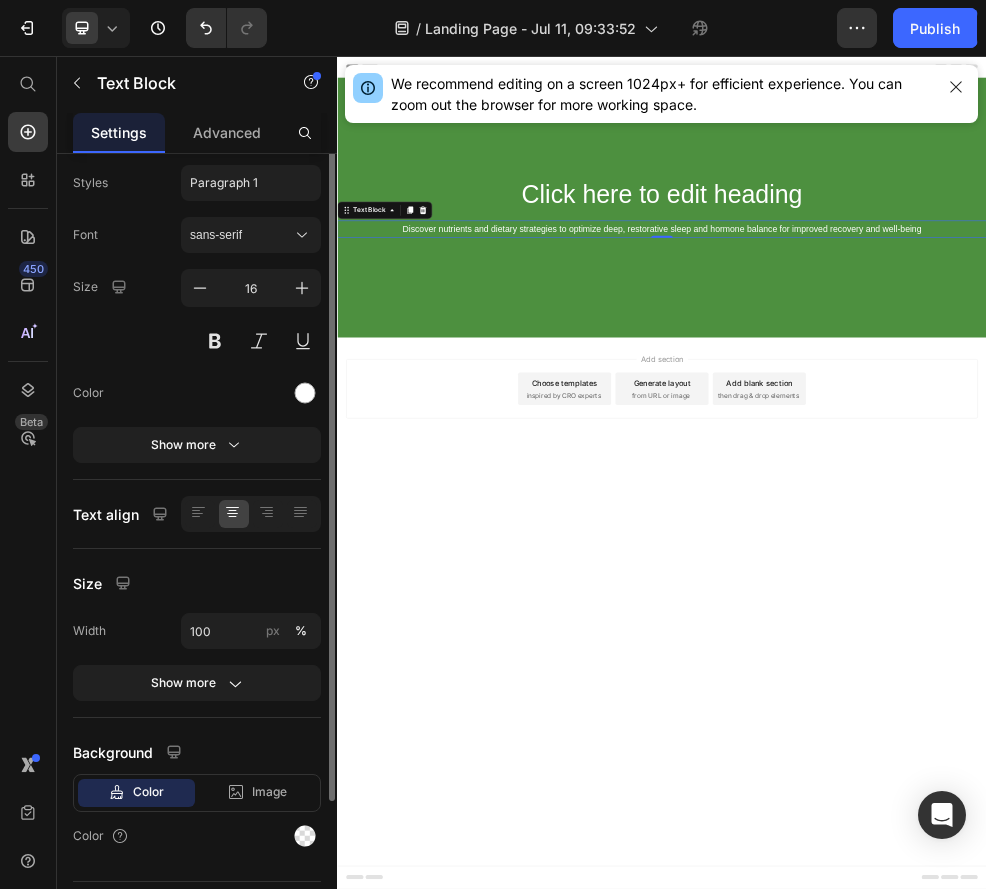 scroll, scrollTop: 0, scrollLeft: 0, axis: both 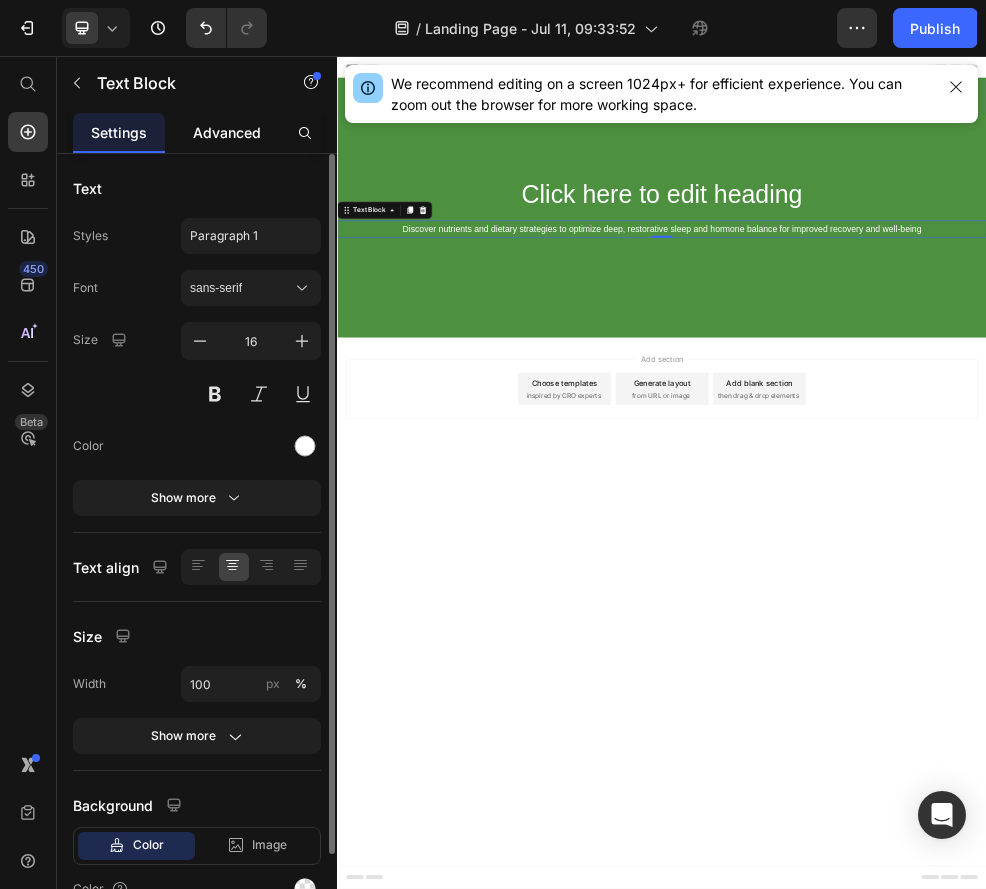 click on "Advanced" at bounding box center (227, 132) 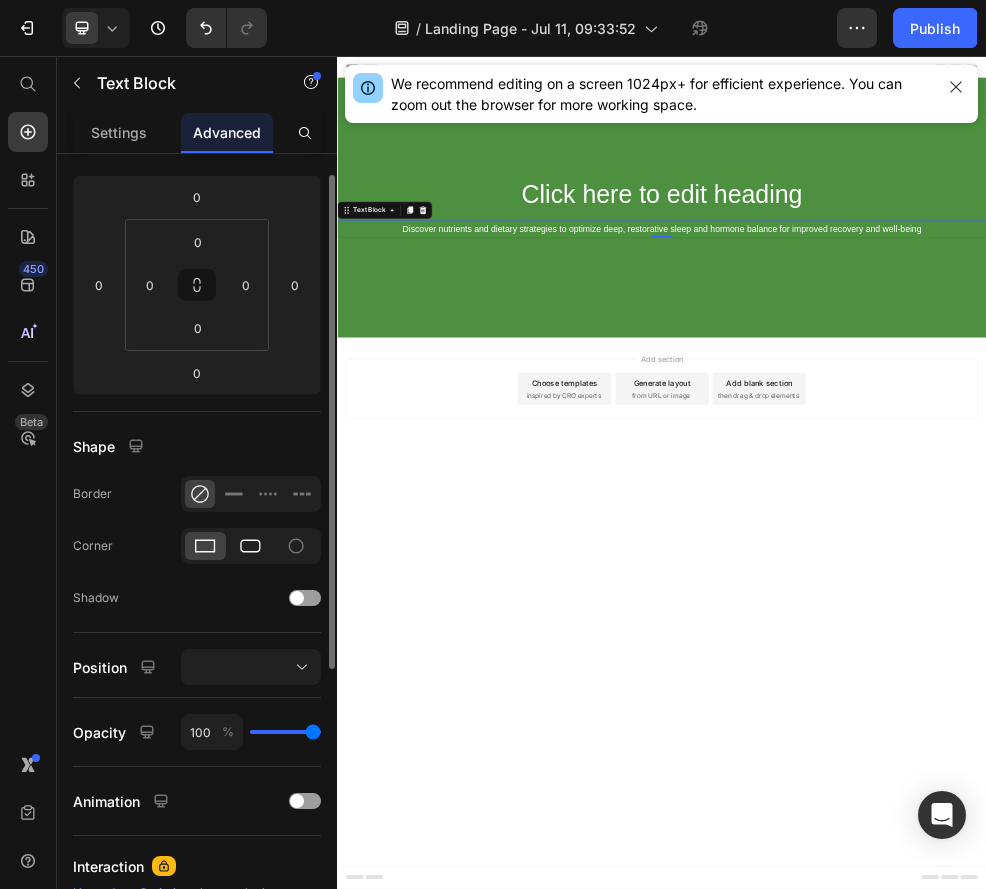 scroll, scrollTop: 438, scrollLeft: 0, axis: vertical 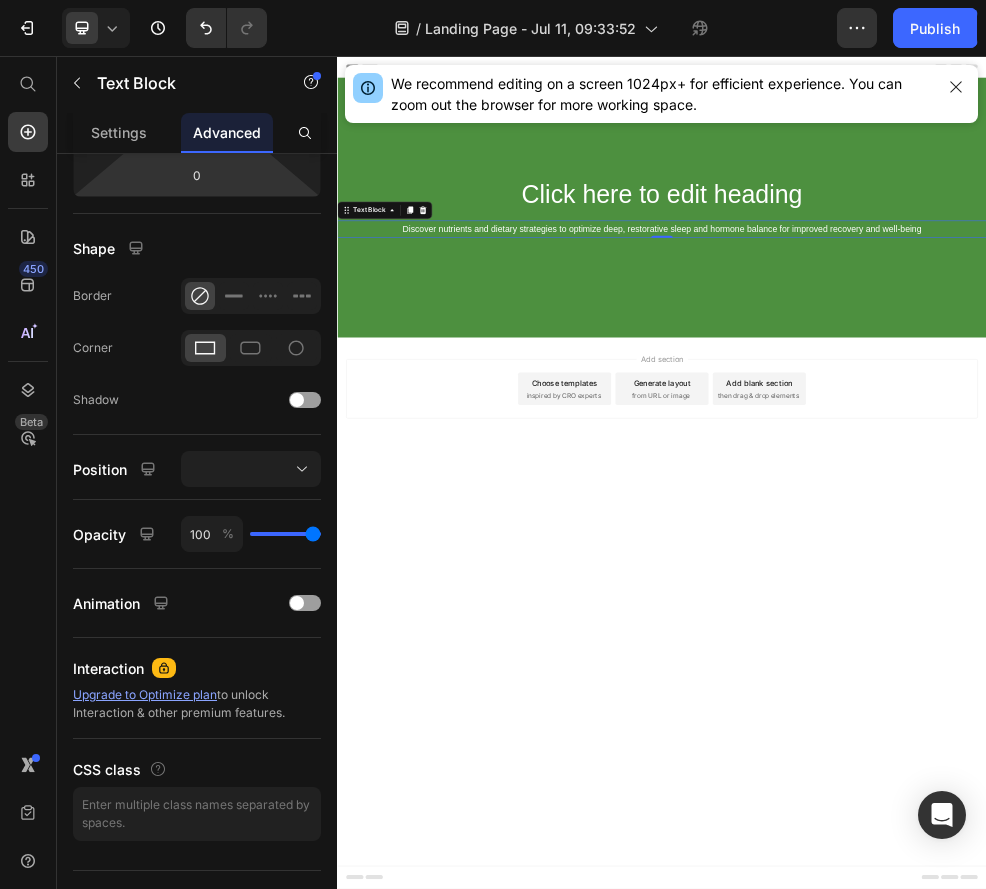 click on "Discover nutrients and dietary strategies to optimize deep, restorative sleep and hormone balance for improved recovery and well-being" at bounding box center [937, 377] 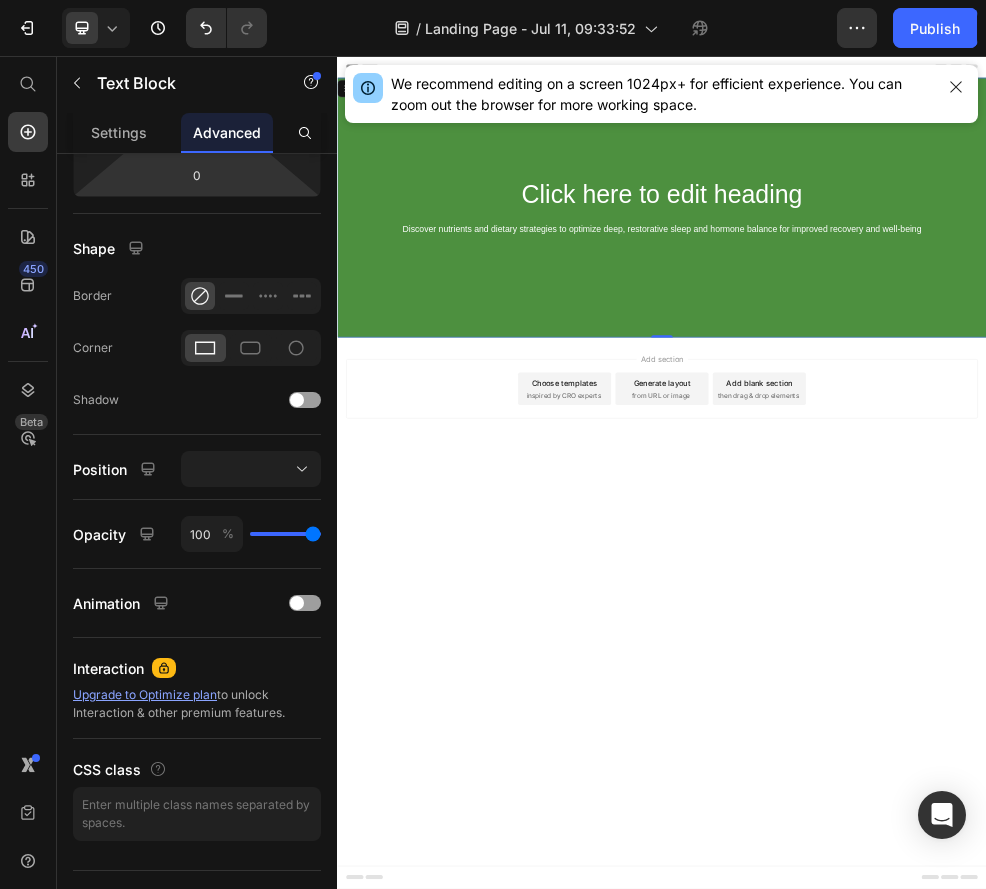 click on "Click here to edit heading Heading Discover nutrients and dietary strategies to optimize deep, restorative sleep and hormone balance for improved recovery and well-being Text Block" at bounding box center (937, 337) 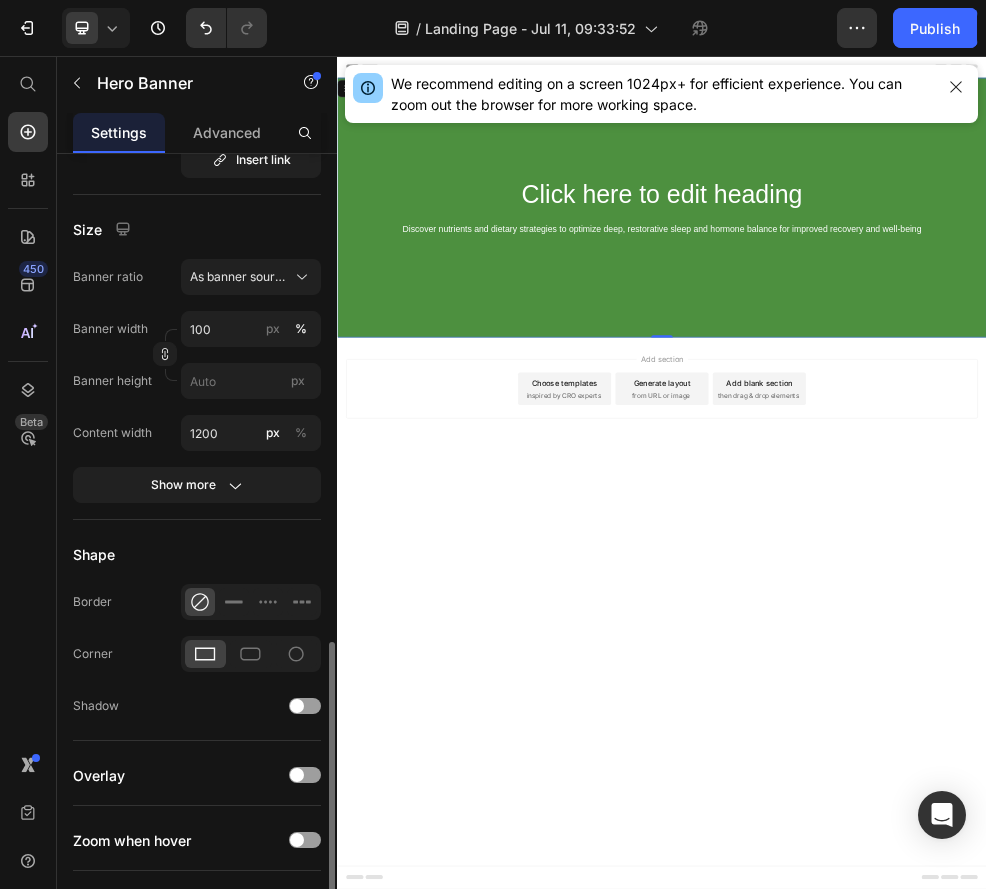 scroll, scrollTop: 0, scrollLeft: 0, axis: both 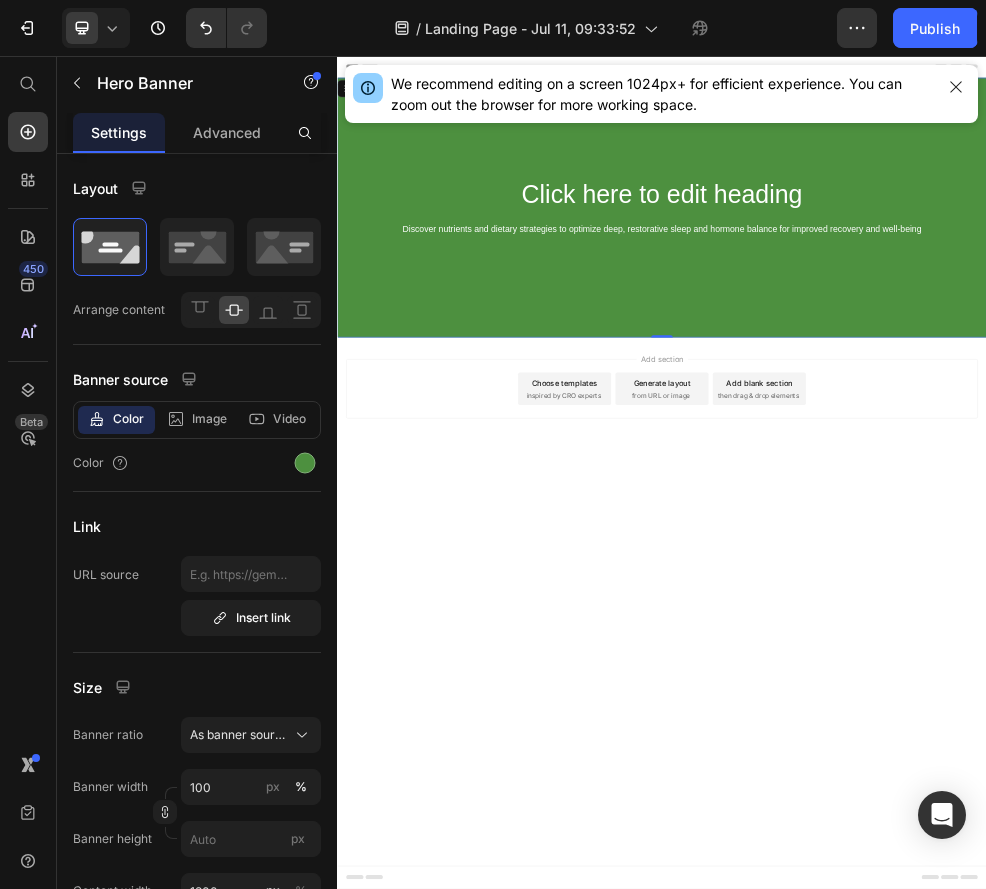 click on "Click here to edit heading" at bounding box center (937, 313) 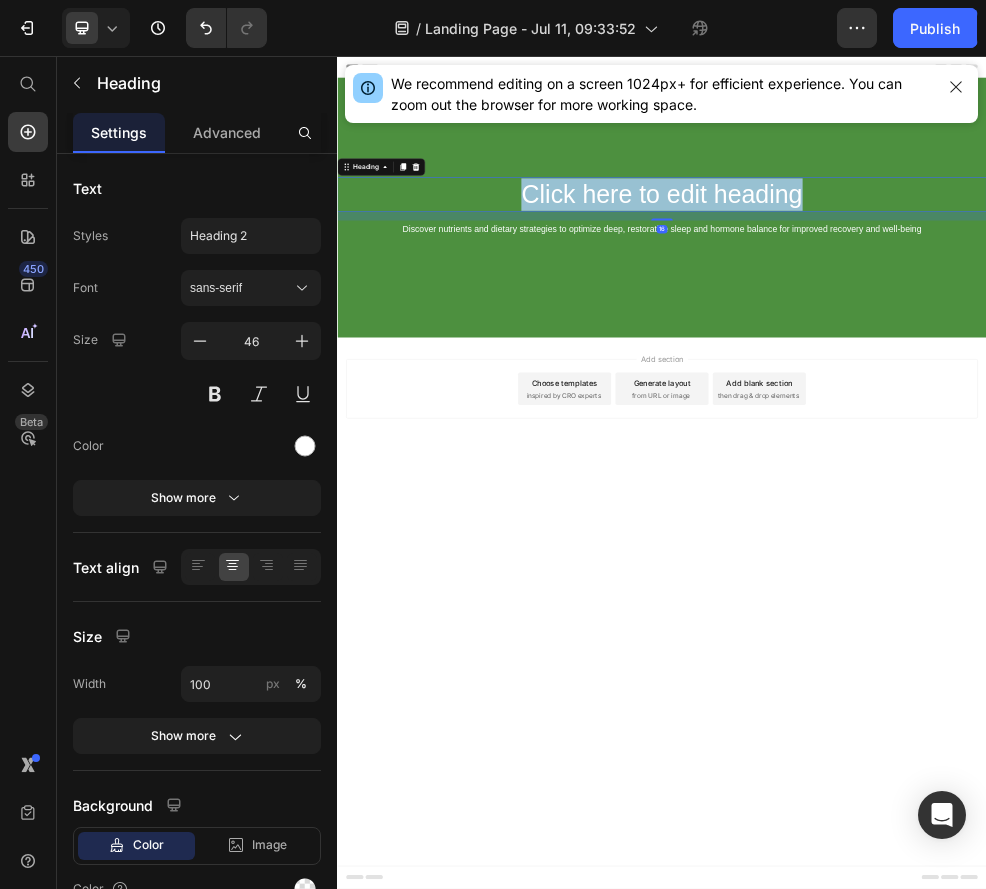 click on "Click here to edit heading" at bounding box center (937, 313) 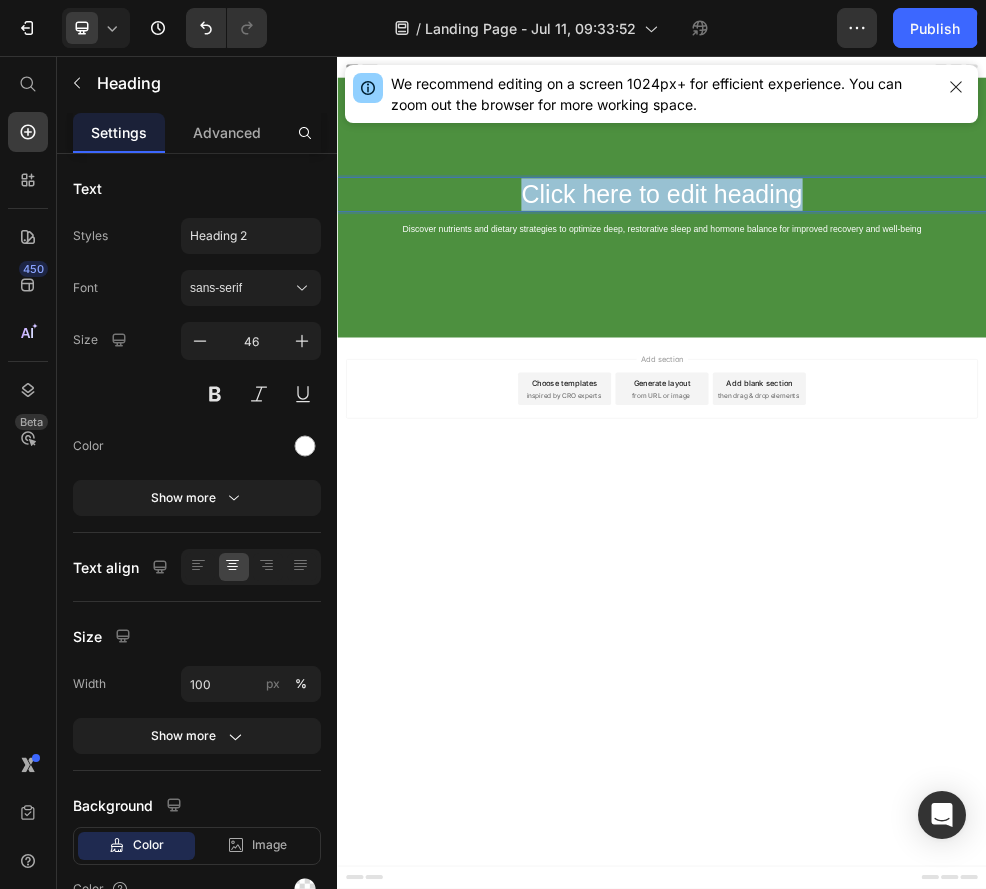 click on "Click here to edit heading" at bounding box center (937, 313) 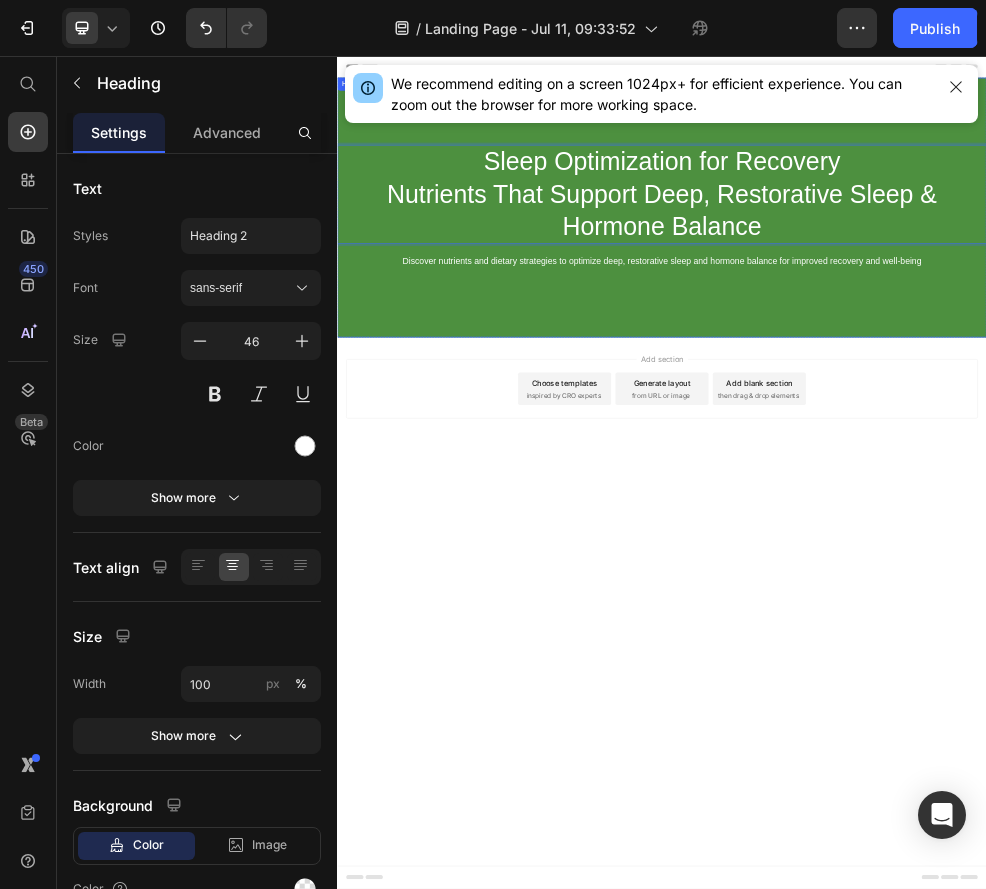 click at bounding box center [937, 337] 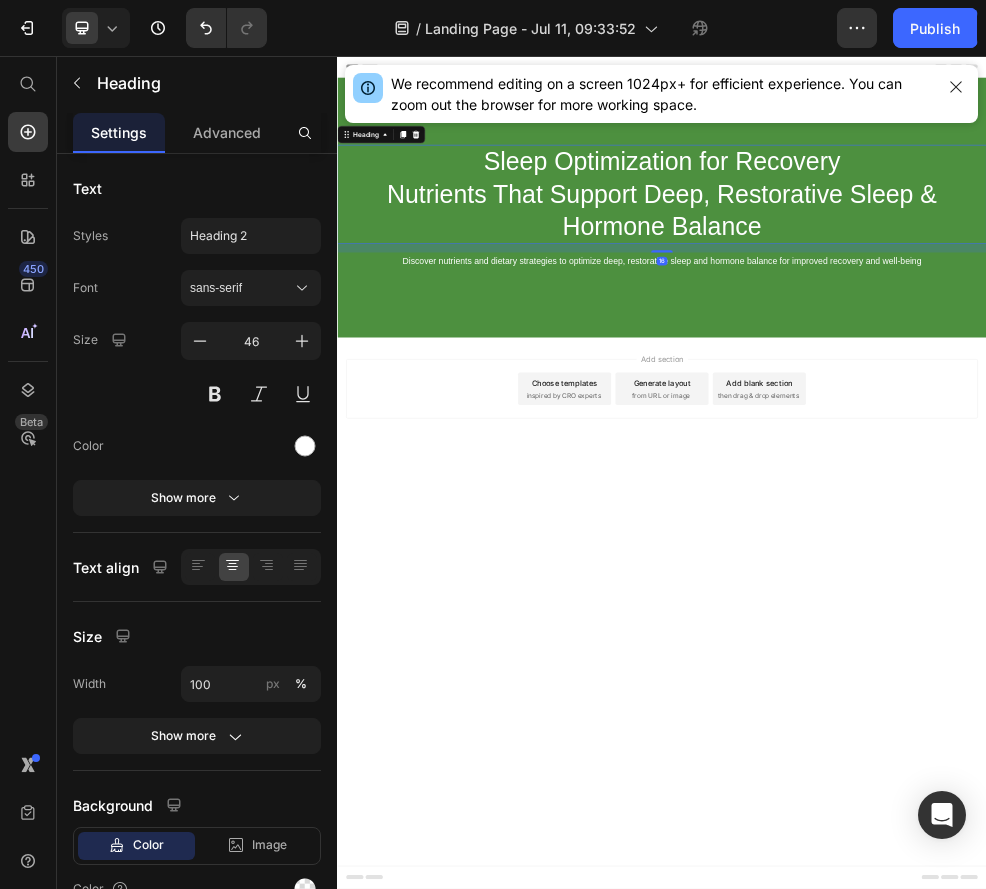 click on "Sleep Optimization for Recovery Nutrients That Support Deep, Restorative Sleep & Hormone Balance" at bounding box center [937, 312] 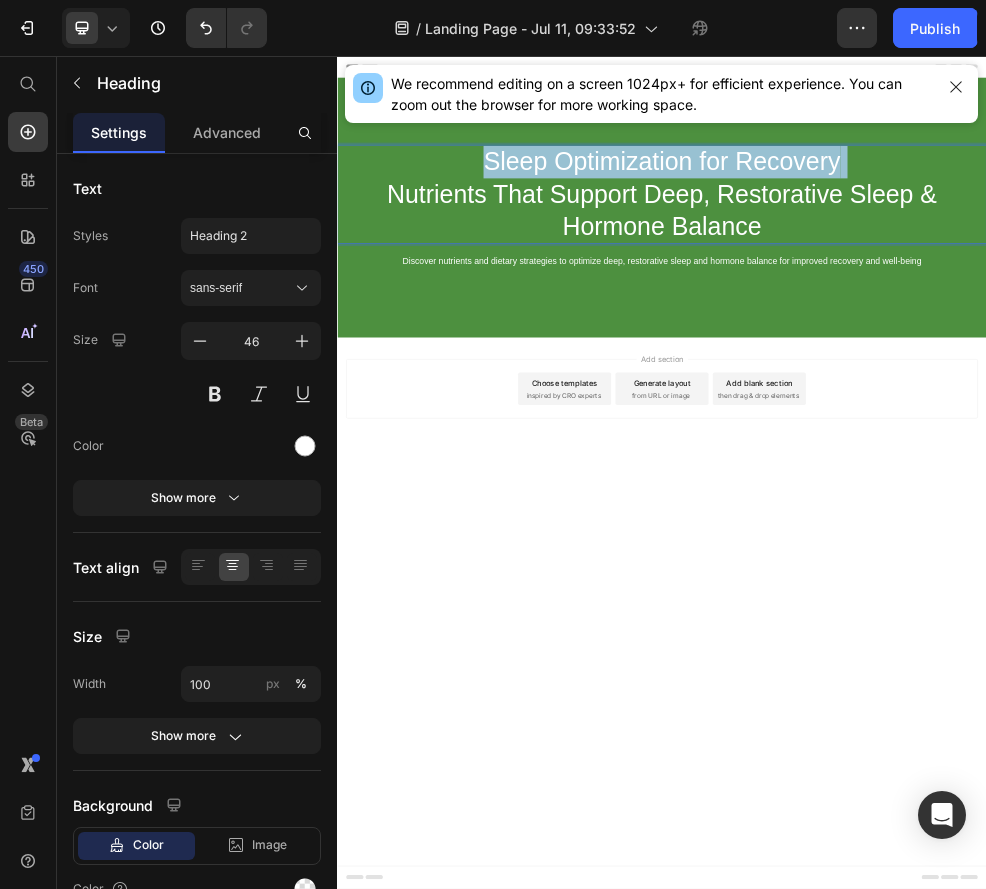 click on "Sleep Optimization for Recovery Nutrients That Support Deep, Restorative Sleep & Hormone Balance" at bounding box center [937, 312] 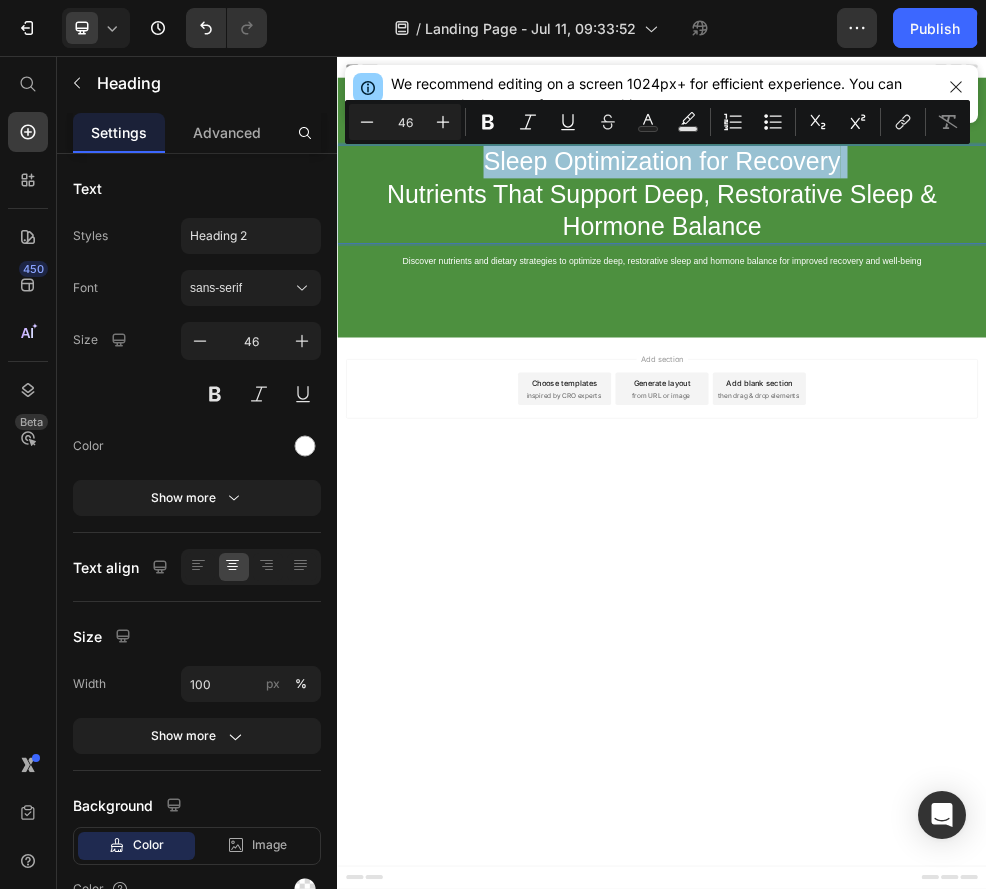 click on "Sleep Optimization for Recovery Nutrients That Support Deep, Restorative Sleep & Hormone Balance" at bounding box center [937, 312] 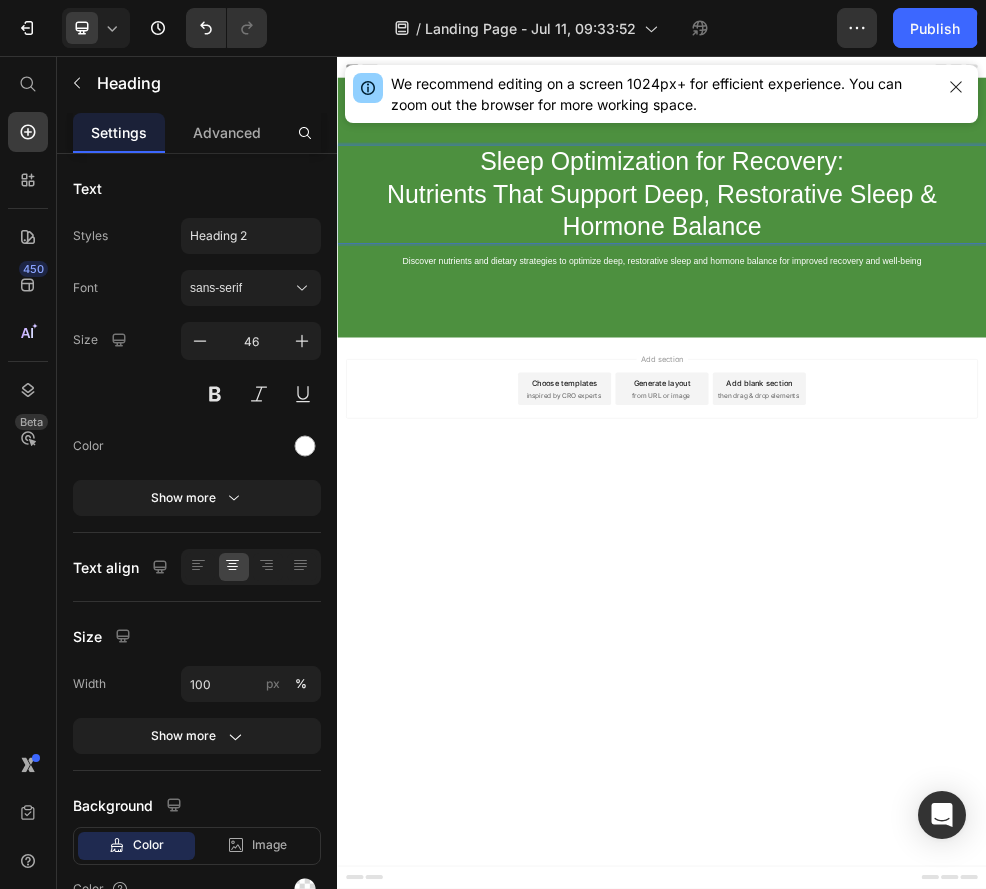 click on "Sleep Optimization for Recovery: Nutrients That Support Deep, Restorative Sleep & Hormone Balance" at bounding box center (937, 312) 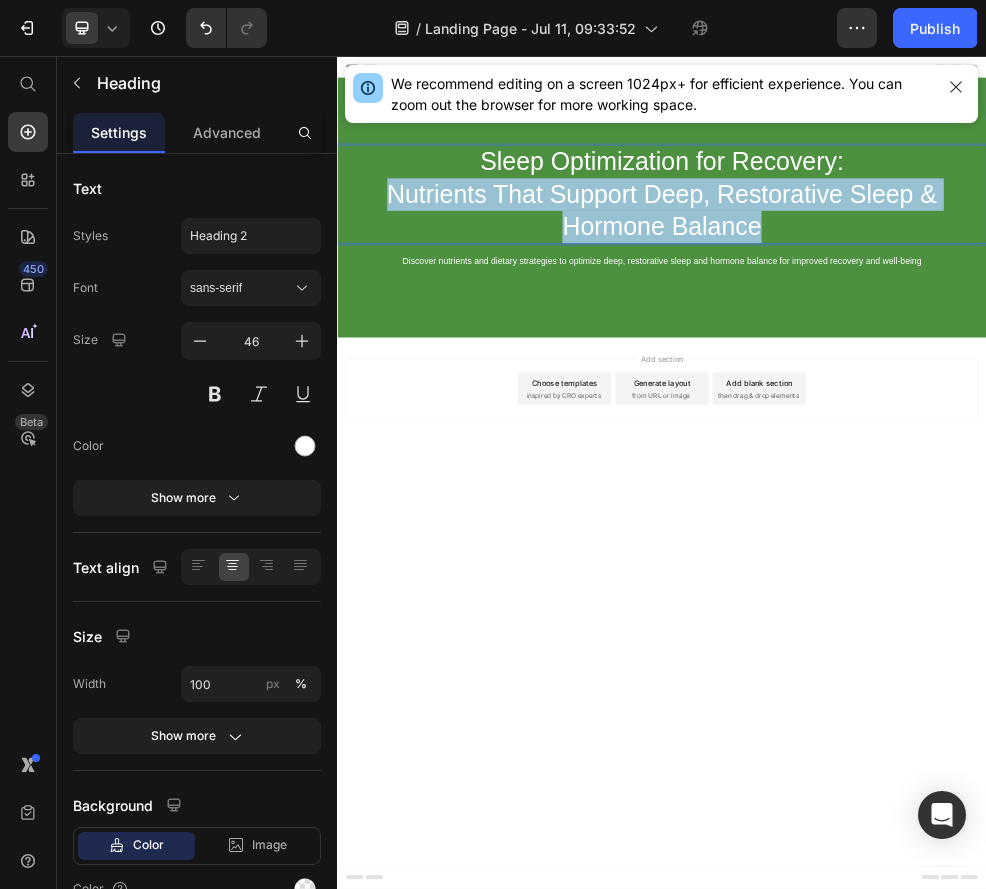 click on "Sleep Optimization for Recovery: Nutrients That Support Deep, Restorative Sleep & Hormone Balance" at bounding box center [937, 312] 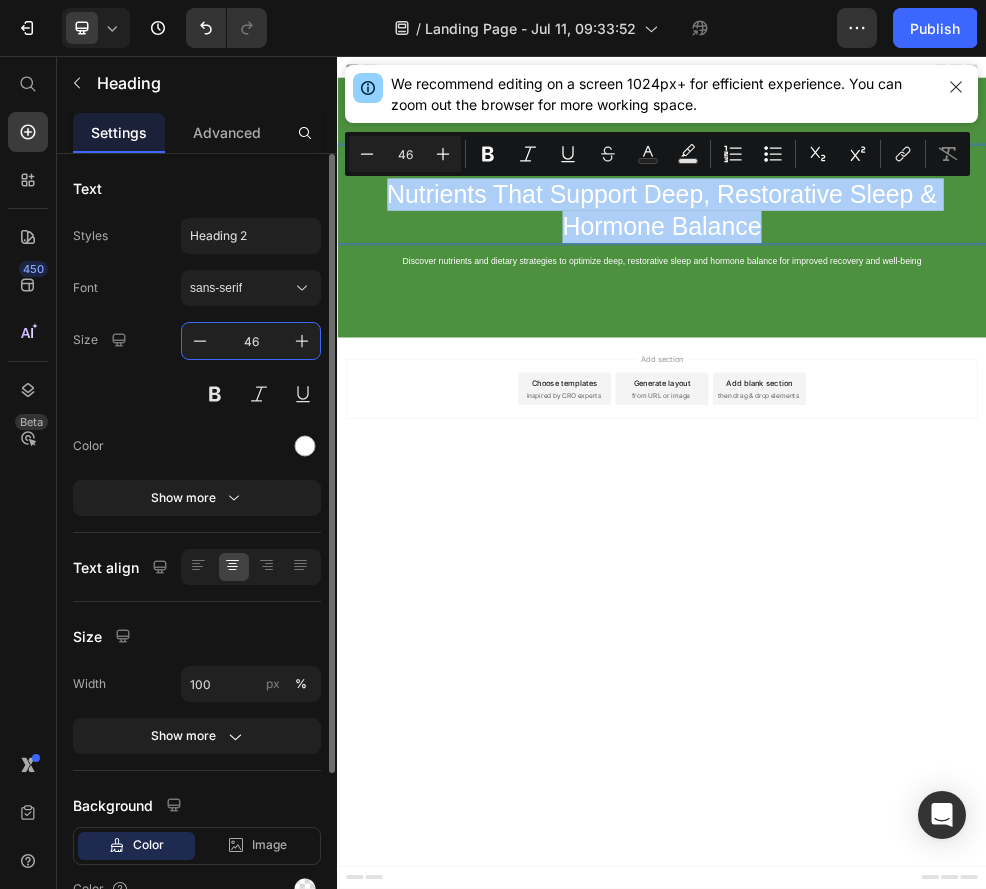 click on "46" at bounding box center [251, 341] 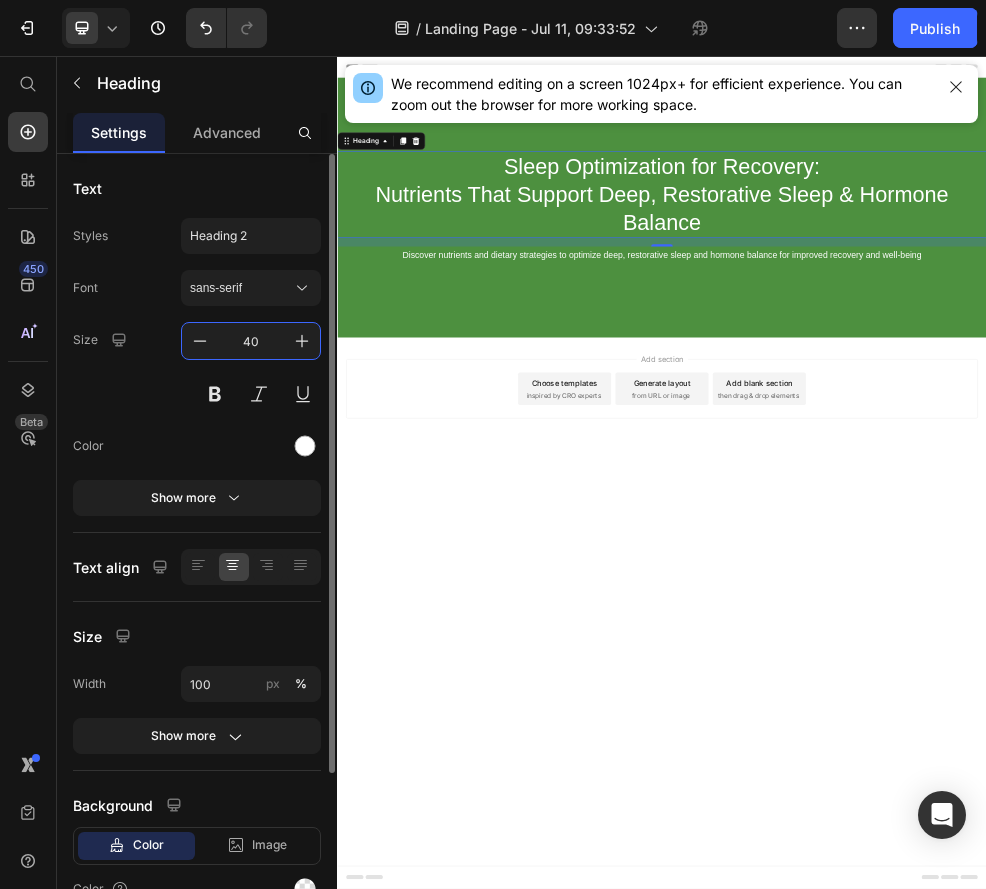 click on "40" at bounding box center [251, 341] 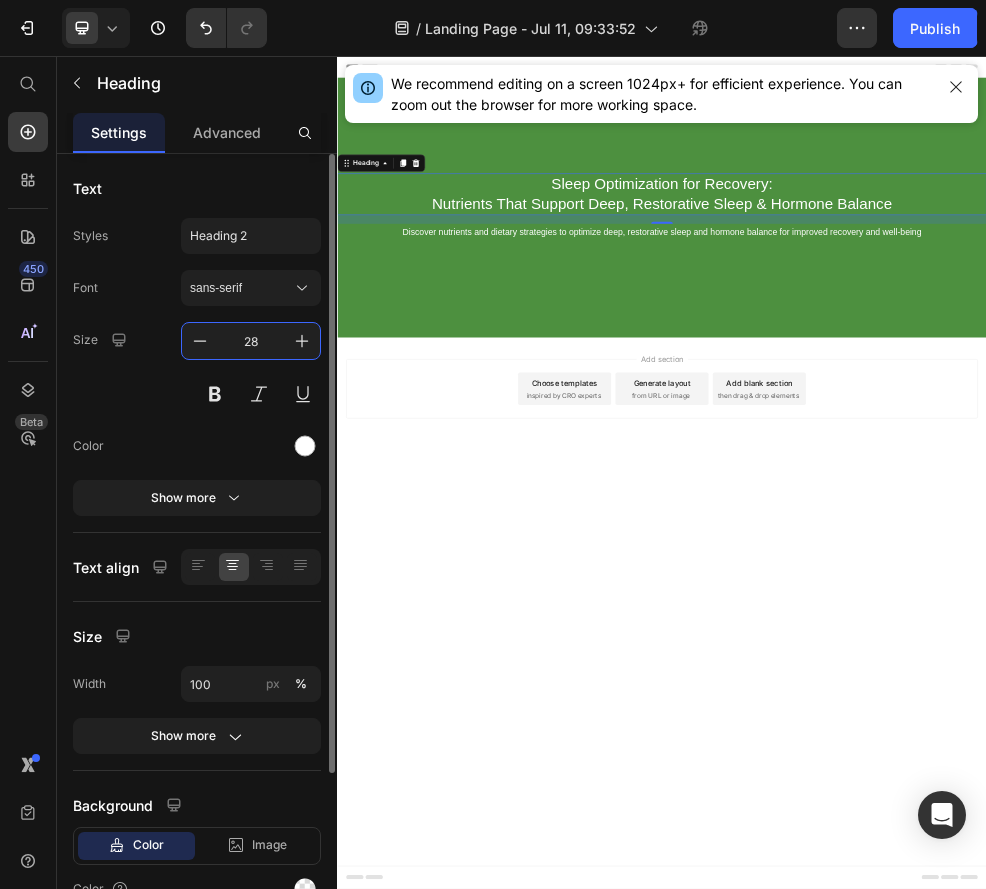 click on "28" at bounding box center [251, 341] 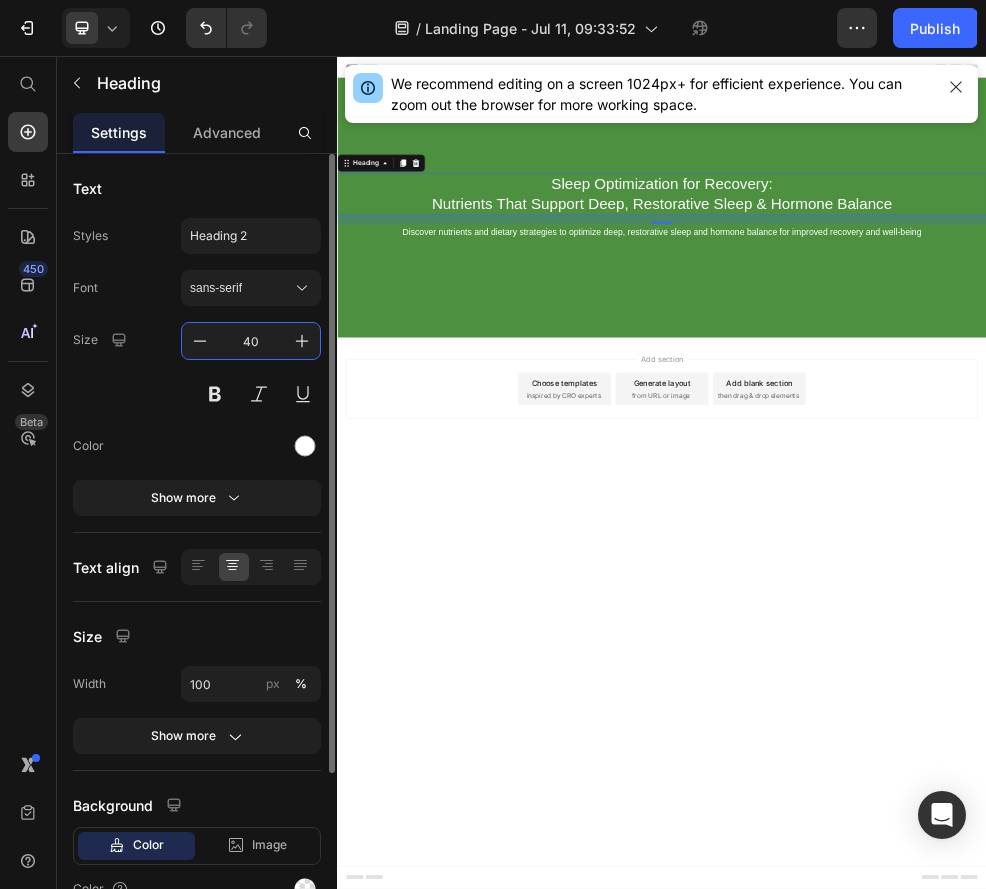 type on "40" 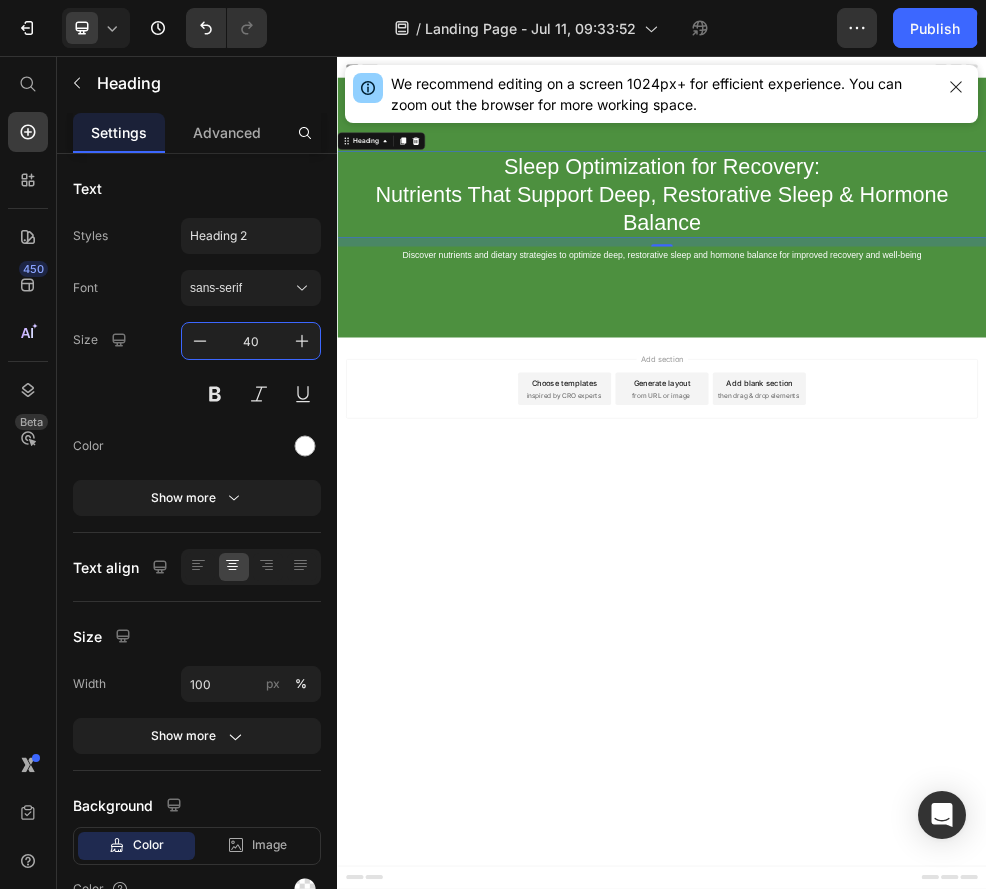 click on "Choose templates" at bounding box center (757, 661) 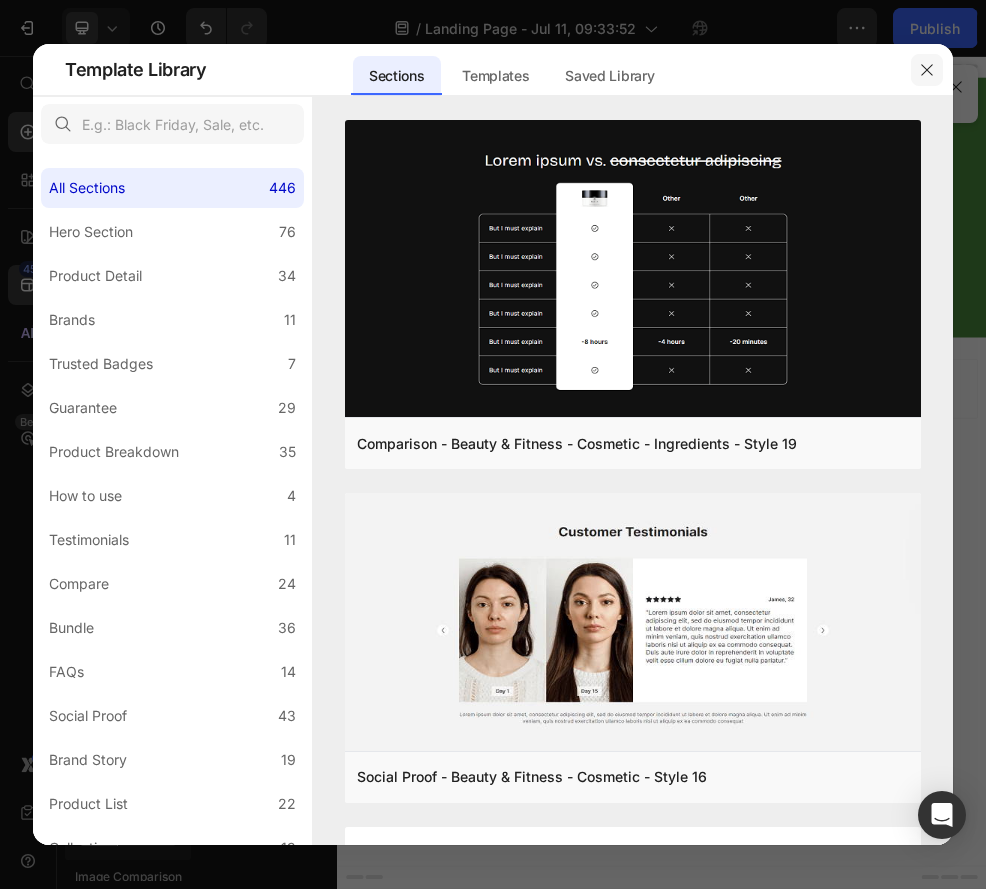 click at bounding box center (927, 70) 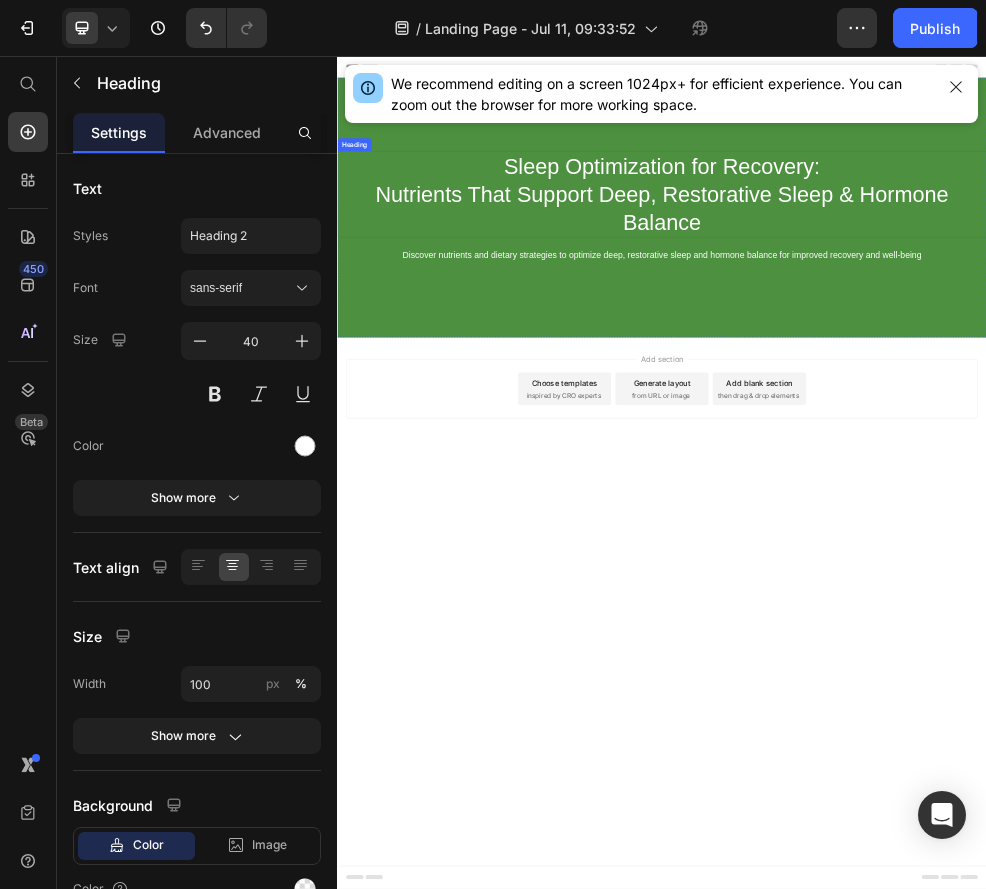 click on "Sleep Optimization for Recovery: Nutrients That Support Deep, Restorative Sleep & Hormone Balance" at bounding box center [937, 313] 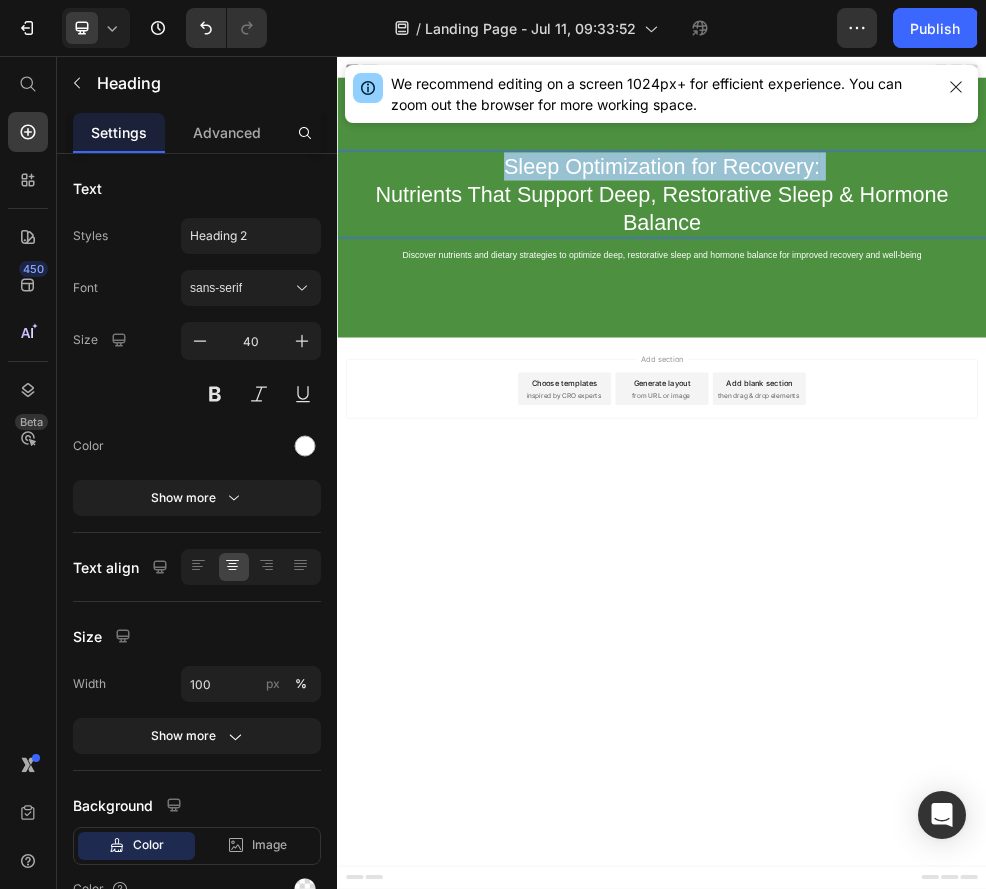click on "Sleep Optimization for Recovery: Nutrients That Support Deep, Restorative Sleep & Hormone Balance" at bounding box center [937, 313] 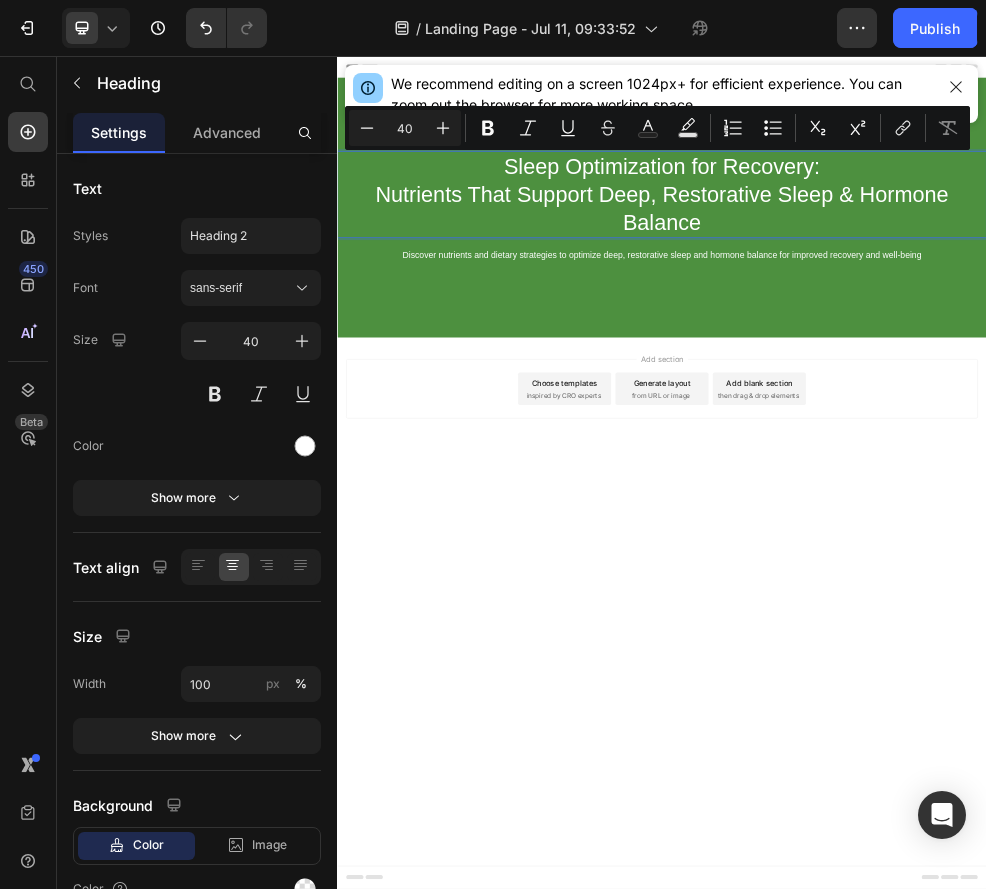 click on "Sleep Optimization for Recovery: Nutrients That Support Deep, Restorative Sleep & Hormone Balance" at bounding box center [937, 313] 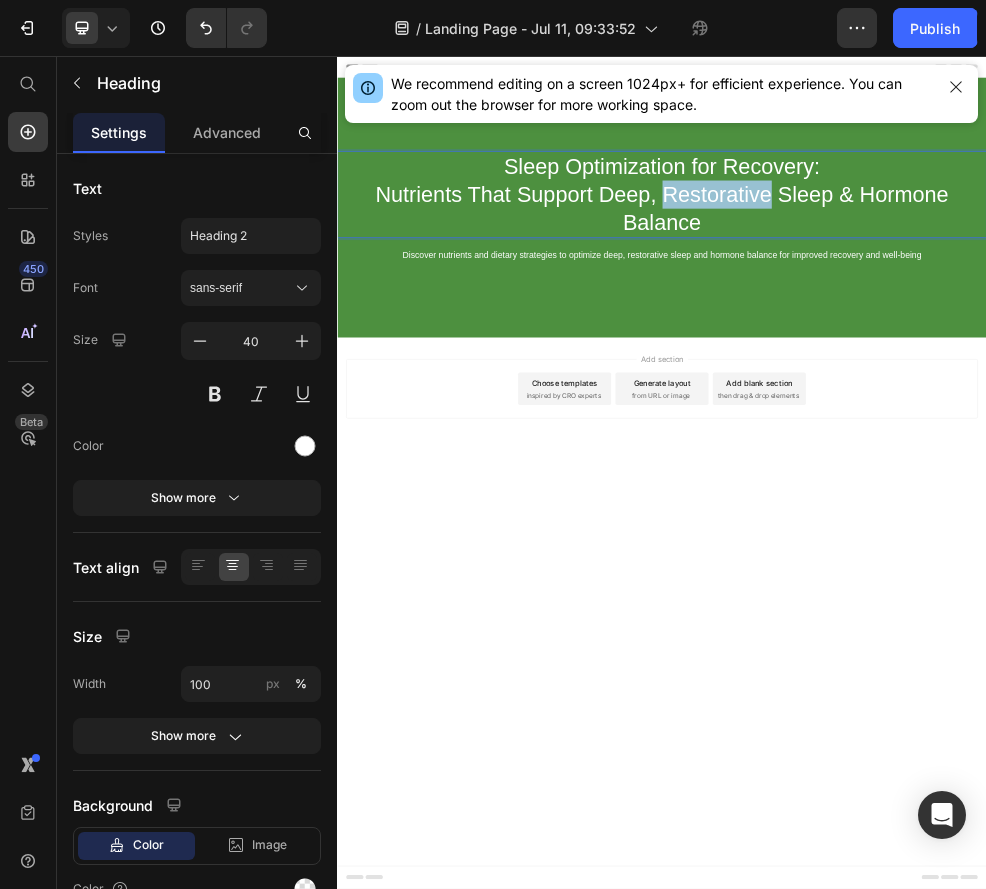 click on "Sleep Optimization for Recovery: Nutrients That Support Deep, Restorative Sleep & Hormone Balance" at bounding box center [937, 313] 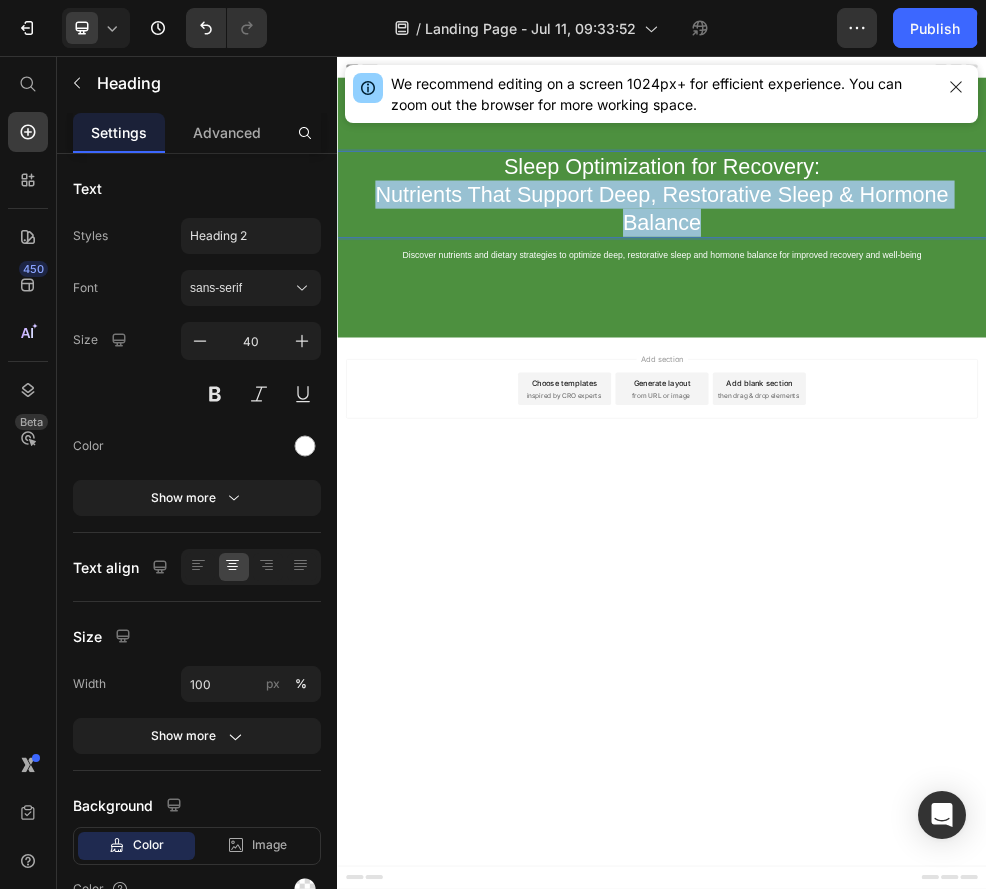 click on "Sleep Optimization for Recovery: Nutrients That Support Deep, Restorative Sleep & Hormone Balance" at bounding box center [937, 313] 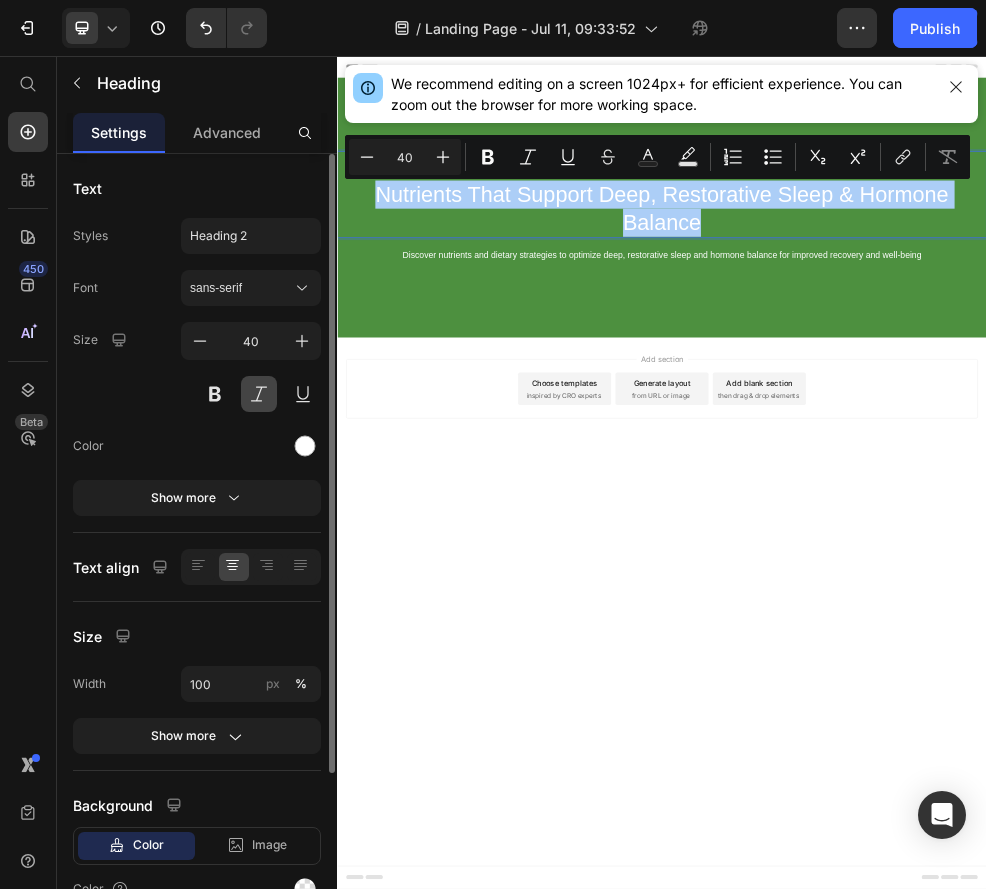 click at bounding box center (259, 394) 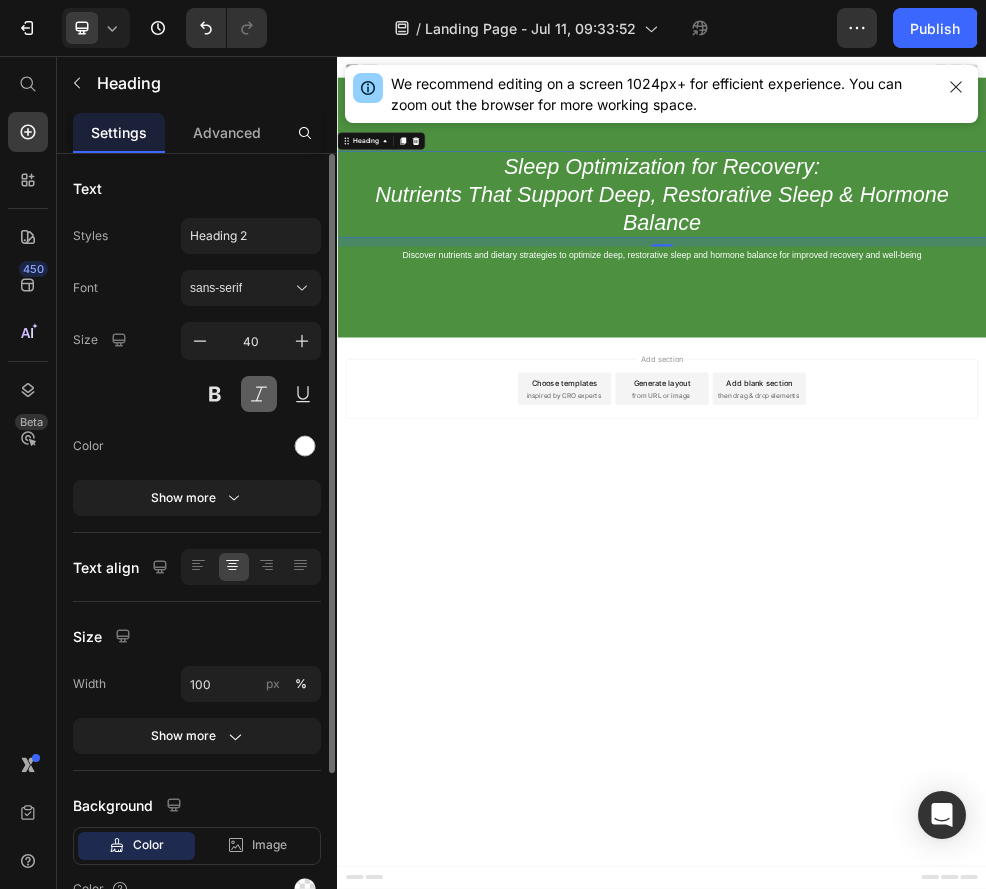 click at bounding box center [259, 394] 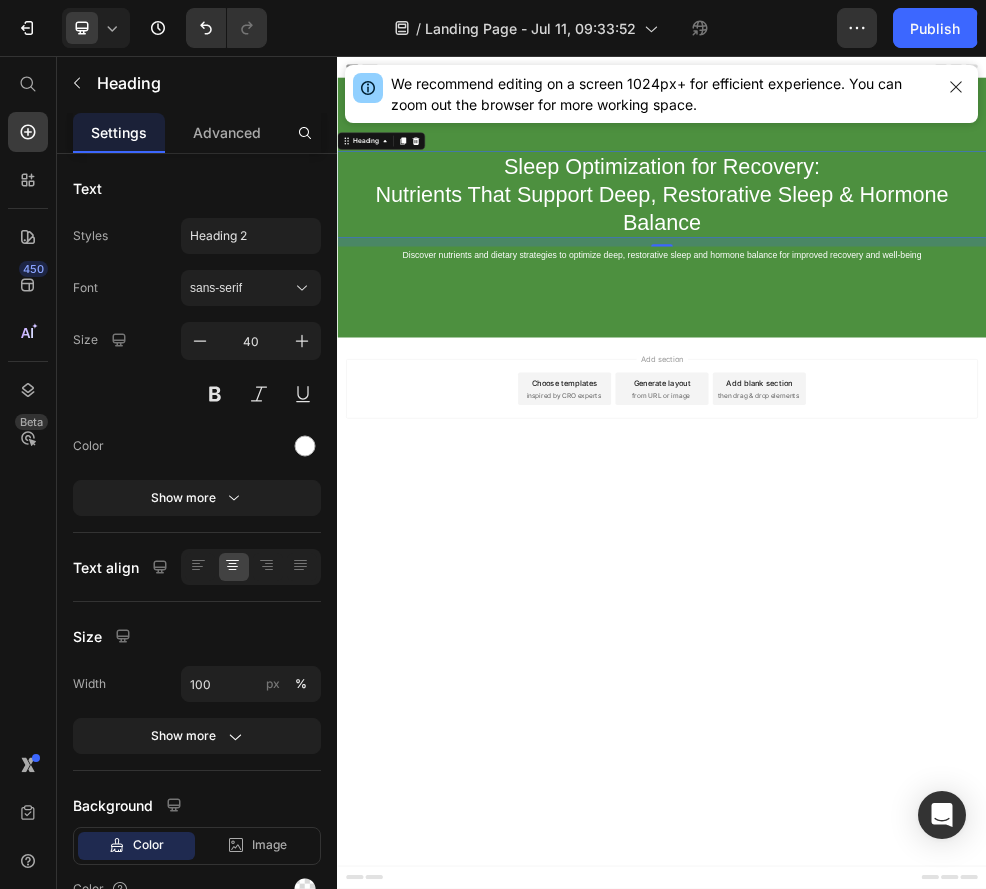 click on "Add section Choose templates inspired by CRO experts Generate layout from URL or image Add blank section then drag & drop elements" at bounding box center [937, 672] 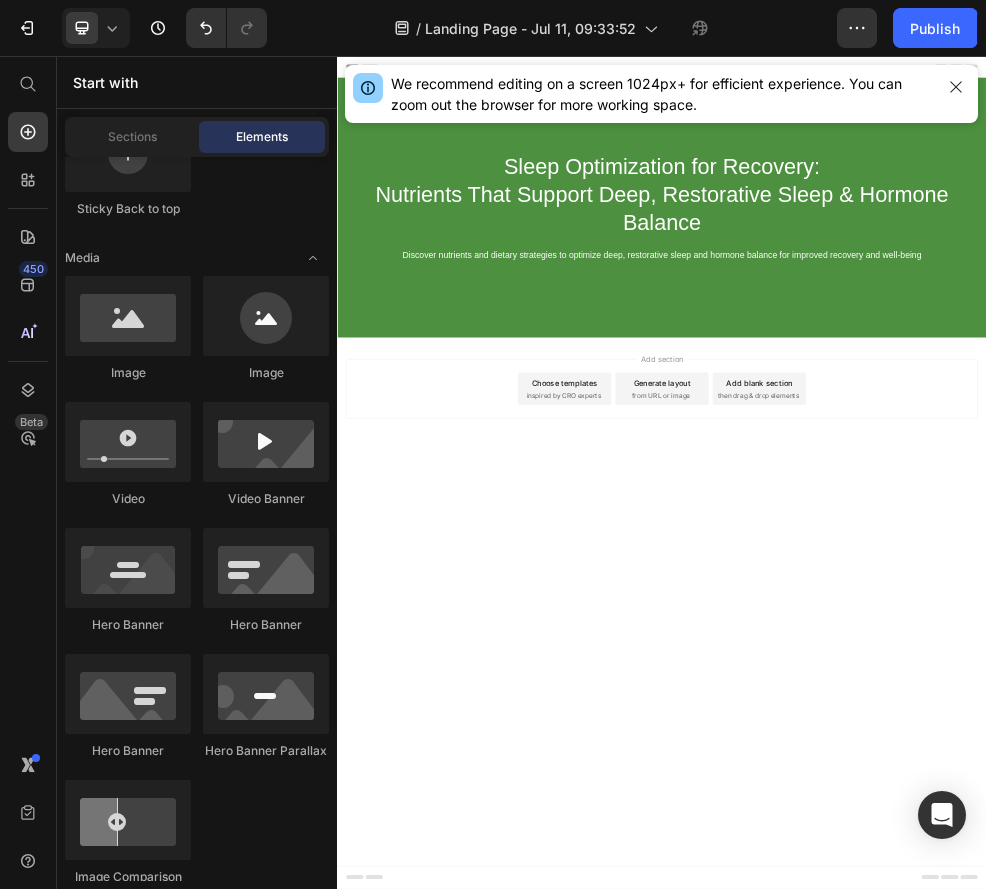click on "Header Sleep Optimization for Recovery: Nutrients That Support Deep, Restorative Sleep & Hormone Balance Heading Discover nutrients and dietary strategies to optimize deep, restorative sleep and hormone balance for improved recovery and well-being Text Block Hero Banner Section 1 Root Start with Sections from sidebar Add sections Add elements Start with Generating from URL or image Add section Choose templates inspired by CRO experts Generate layout from URL or image Add blank section then drag & drop elements Footer" at bounding box center (937, 826) 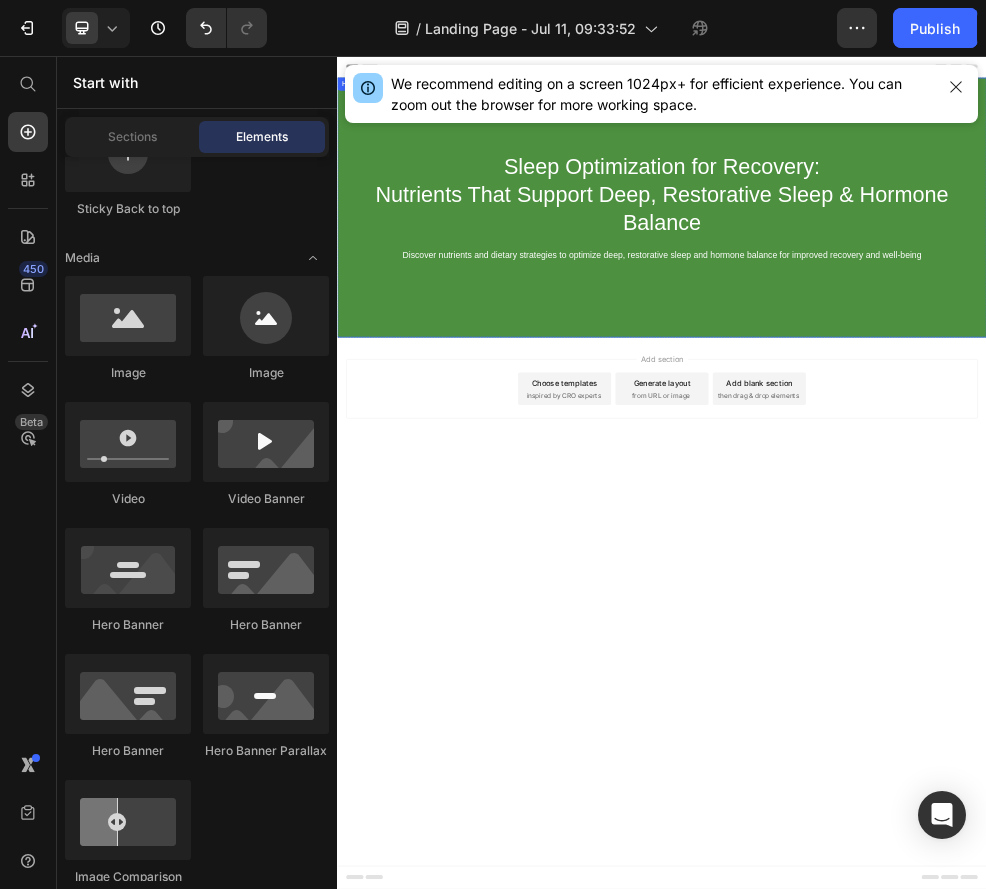 click at bounding box center [937, 337] 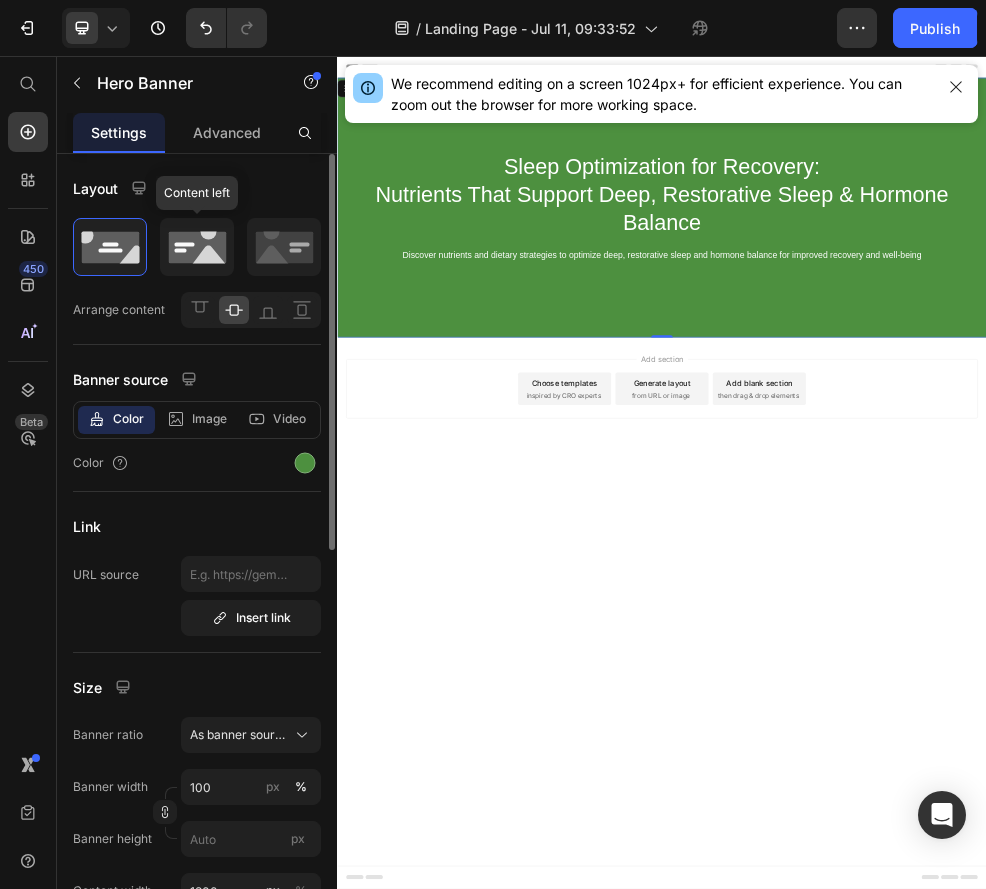 click 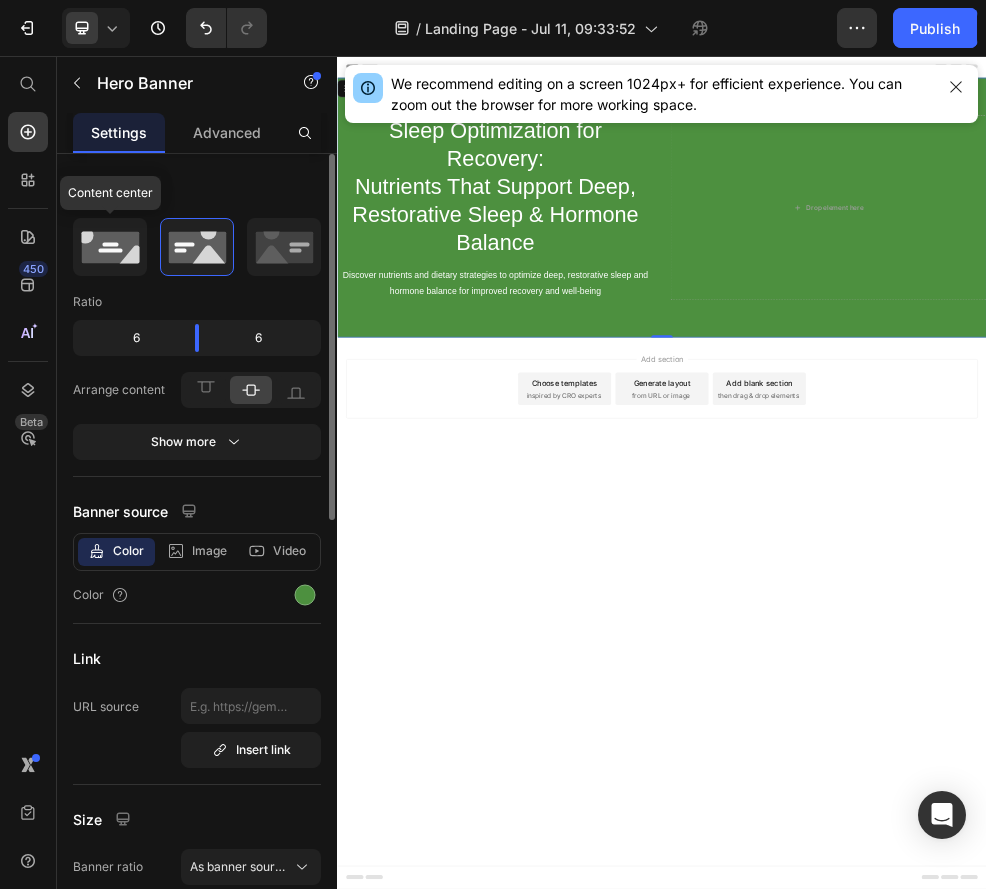 click 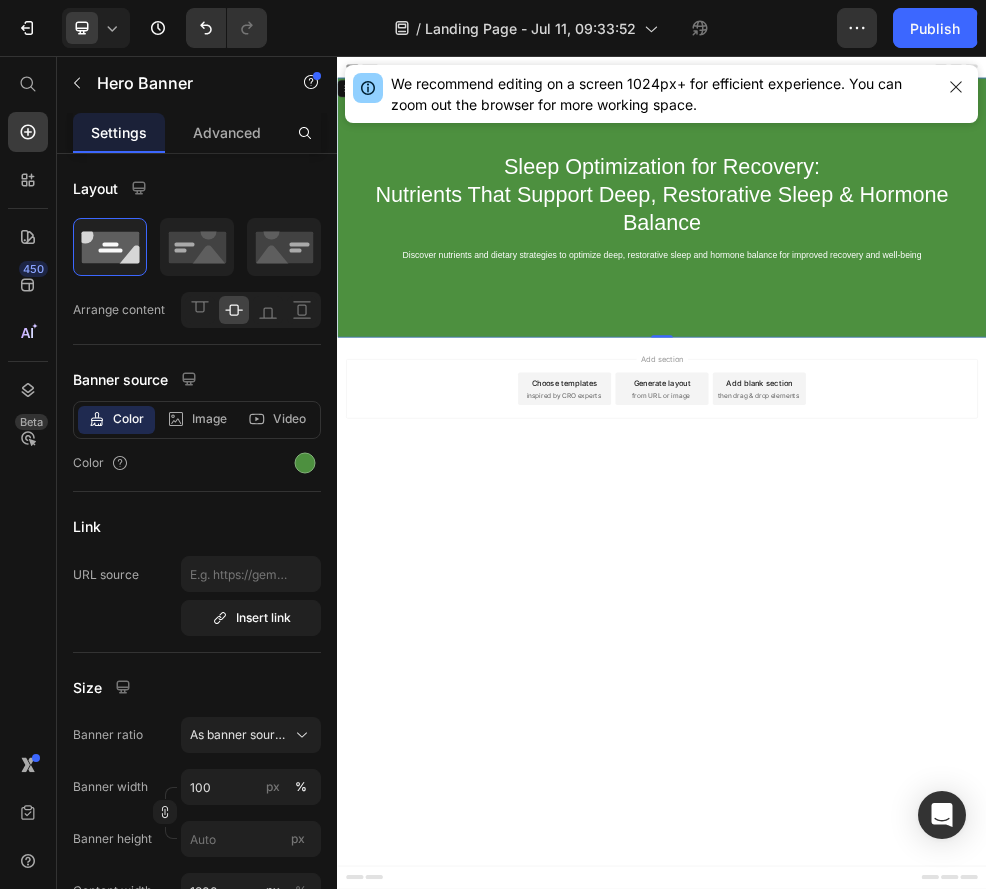 click on "Choose templates" at bounding box center (757, 661) 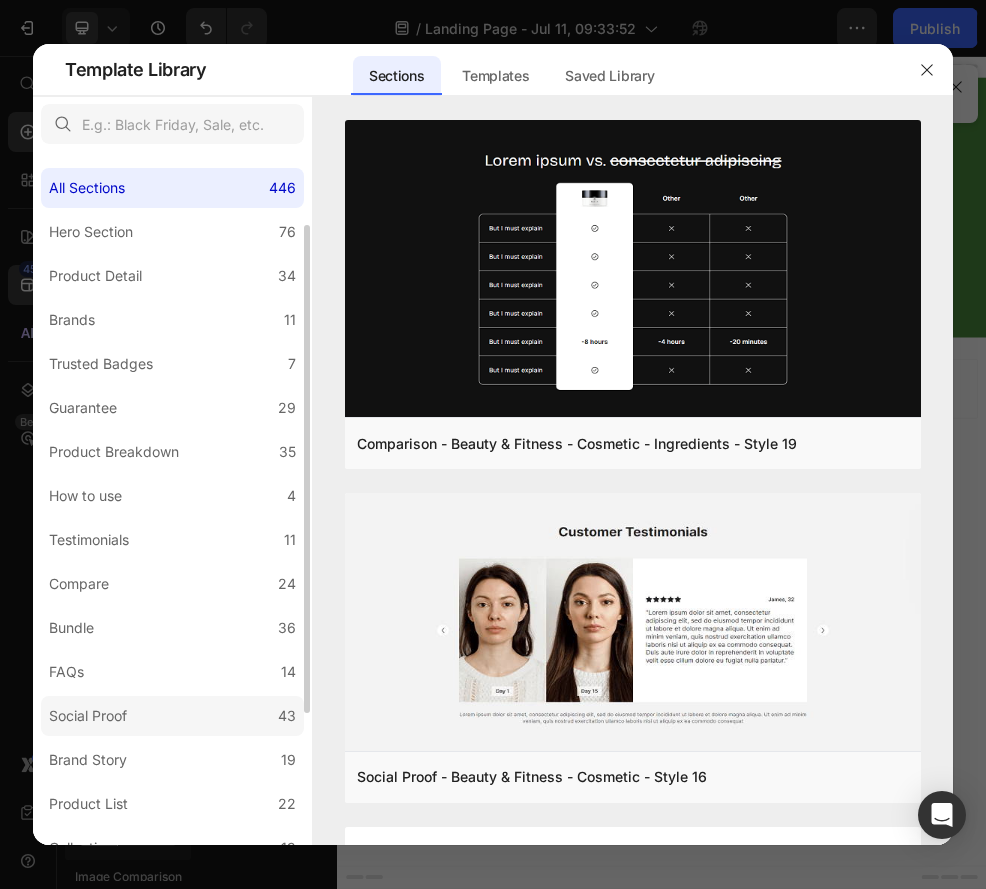 scroll, scrollTop: 115, scrollLeft: 0, axis: vertical 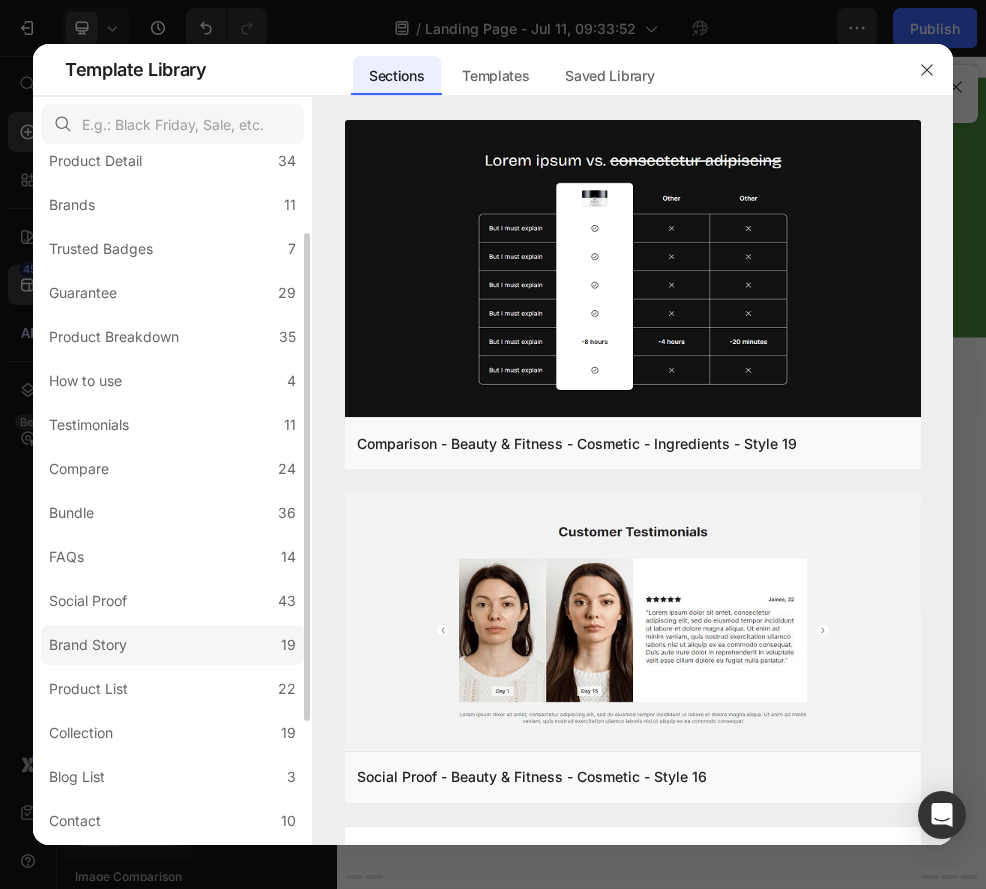 click on "Brand Story" at bounding box center (88, 645) 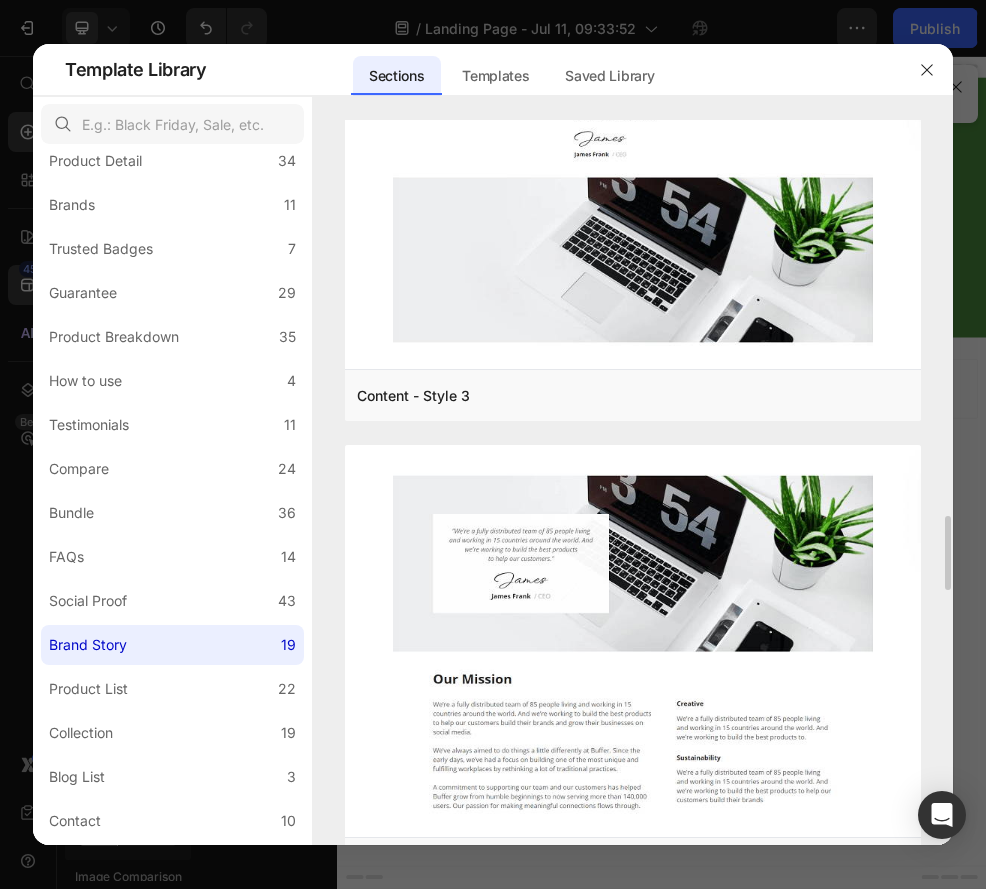 scroll, scrollTop: 3735, scrollLeft: 0, axis: vertical 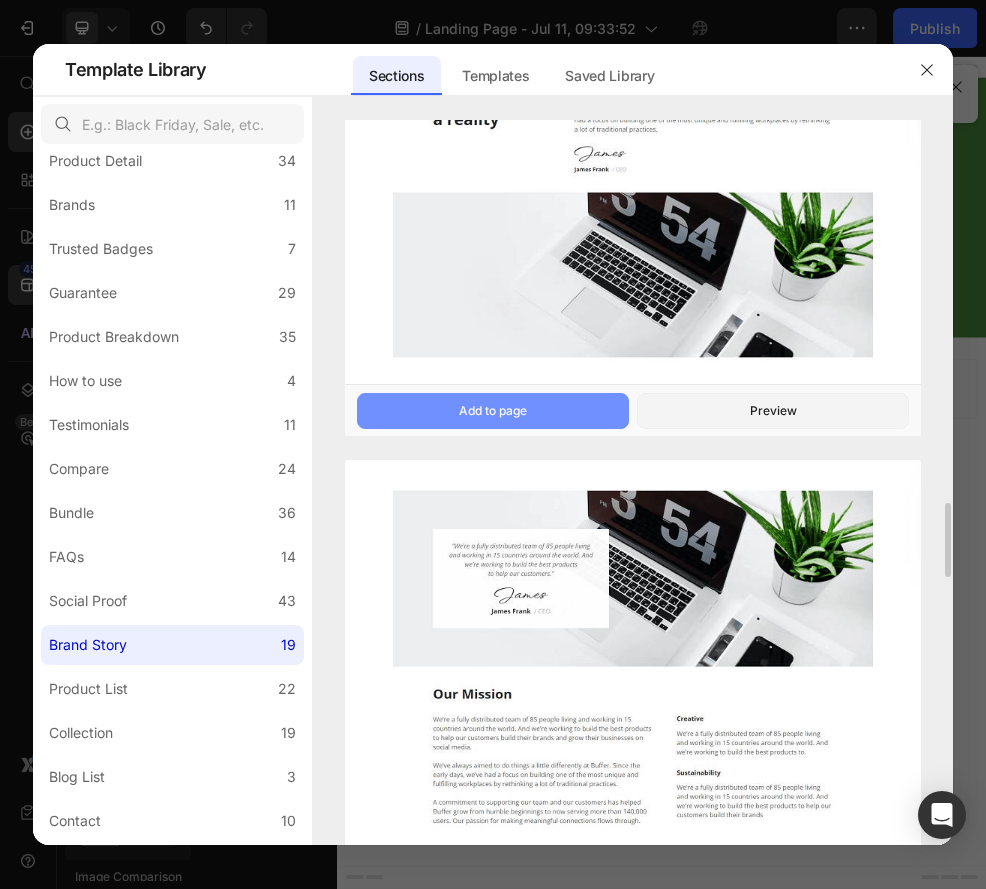 click on "Add to page" at bounding box center [493, 411] 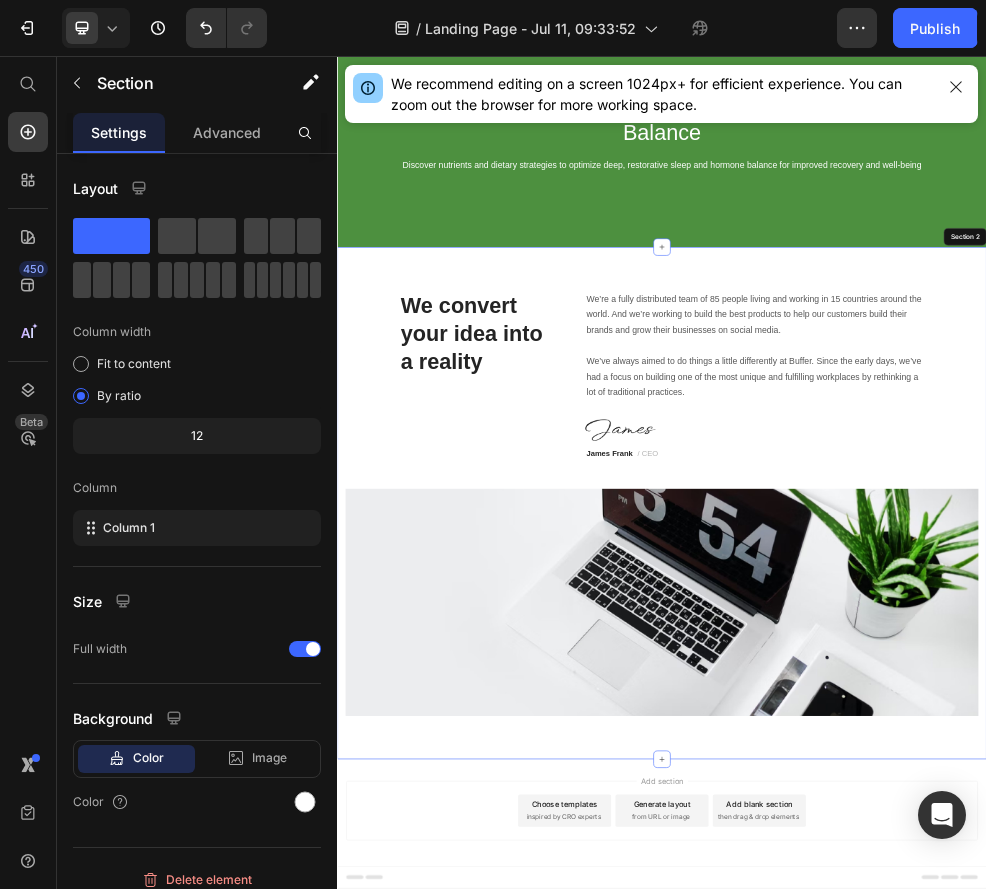 scroll, scrollTop: 175, scrollLeft: 0, axis: vertical 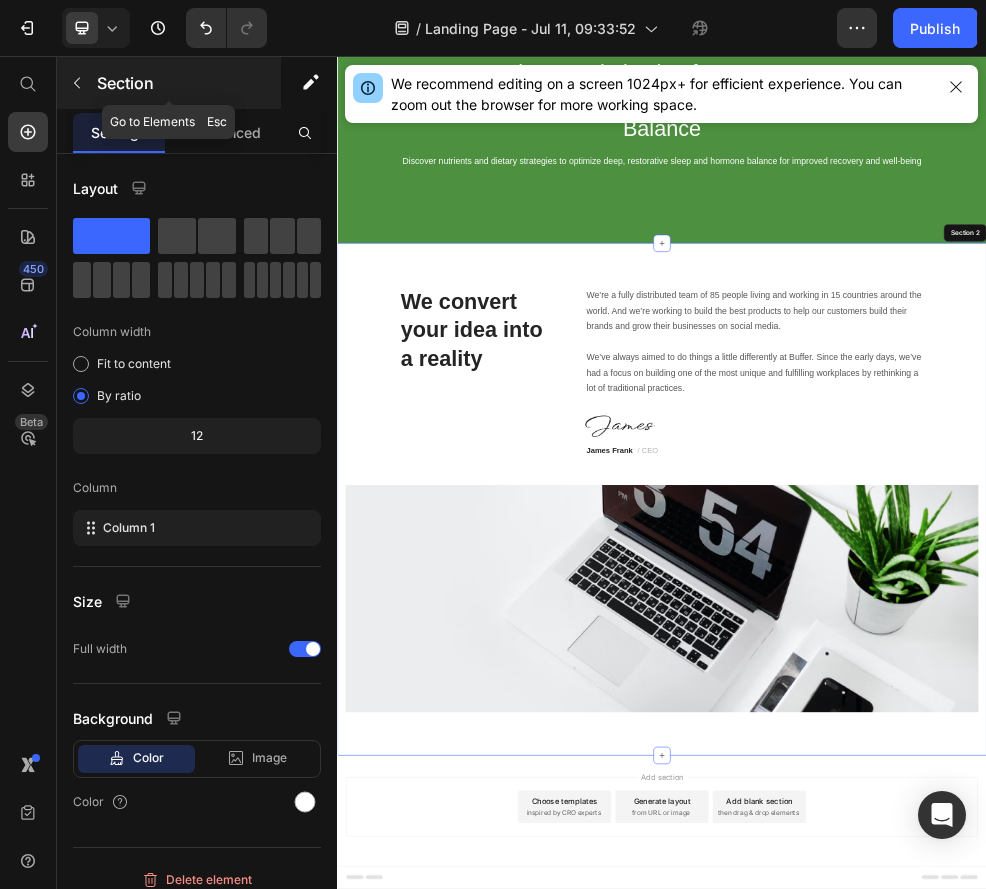 click at bounding box center [77, 83] 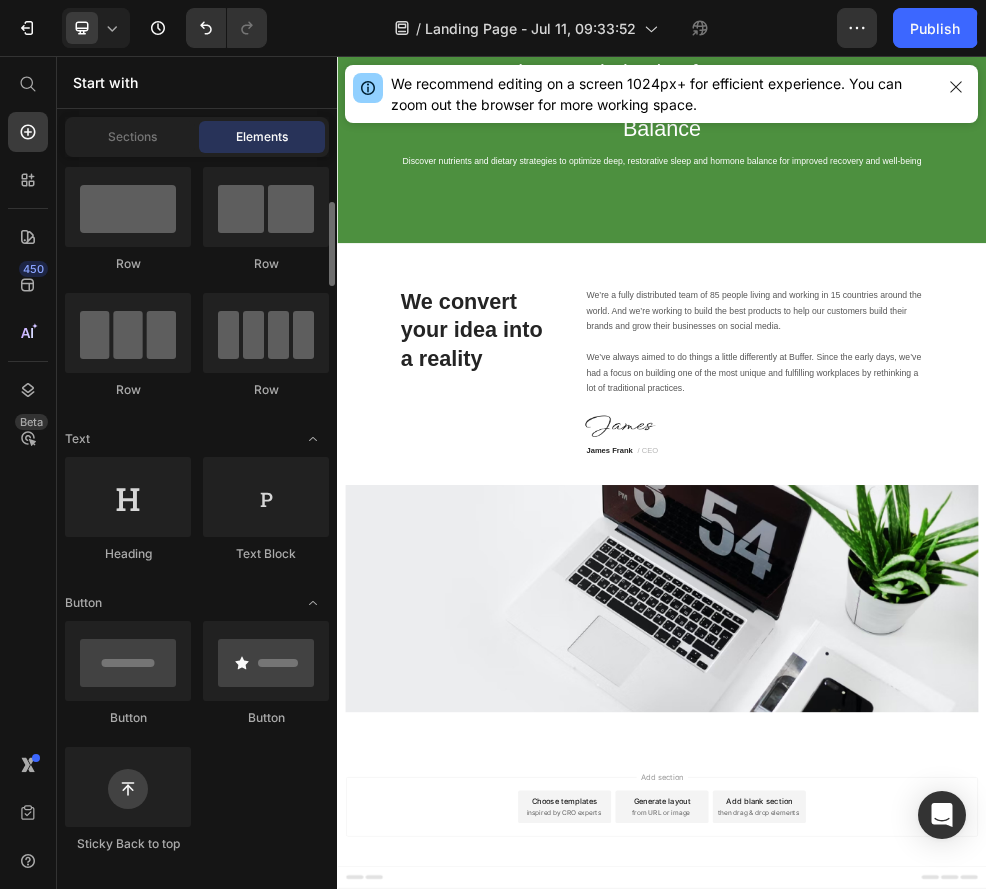 scroll, scrollTop: 0, scrollLeft: 0, axis: both 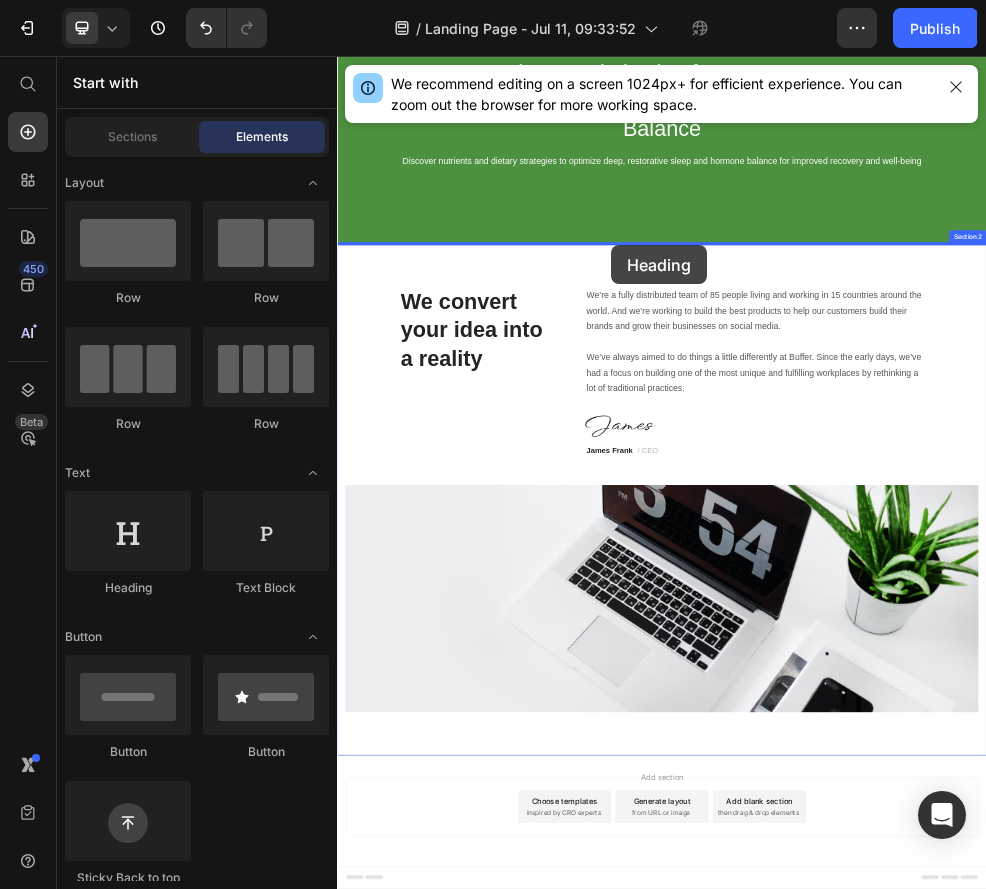 drag, startPoint x: 483, startPoint y: 565, endPoint x: 842, endPoint y: 409, distance: 391.42944 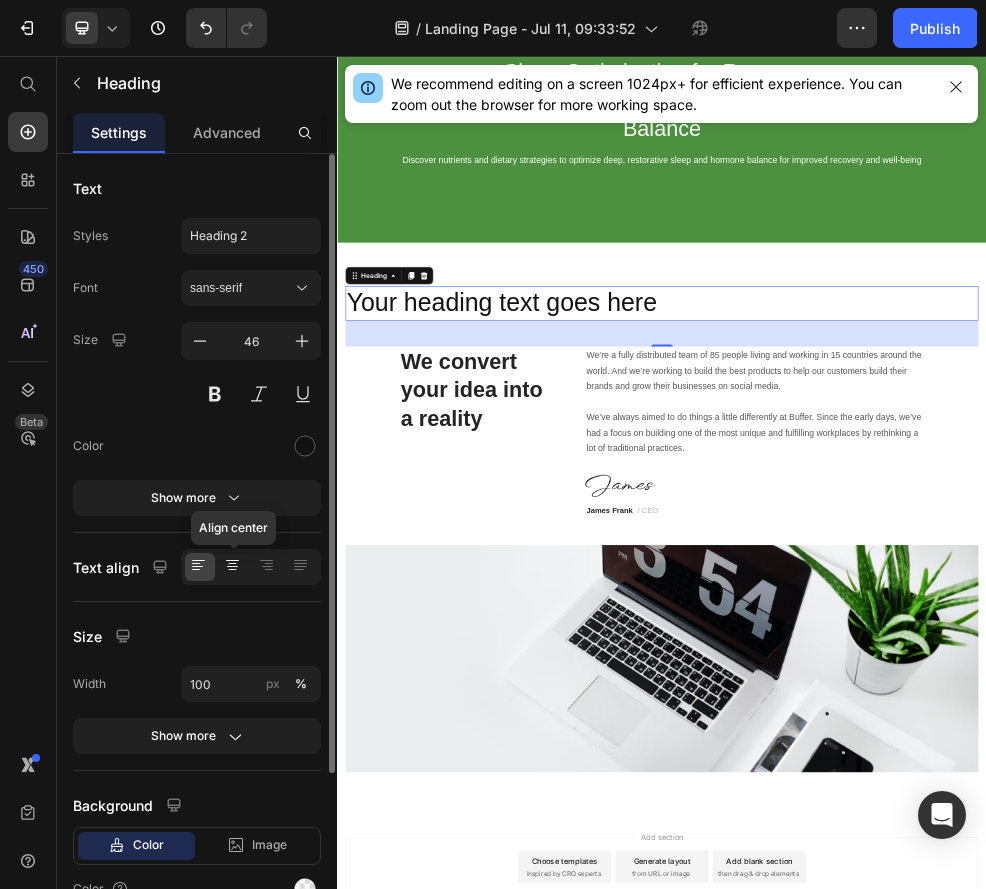 click 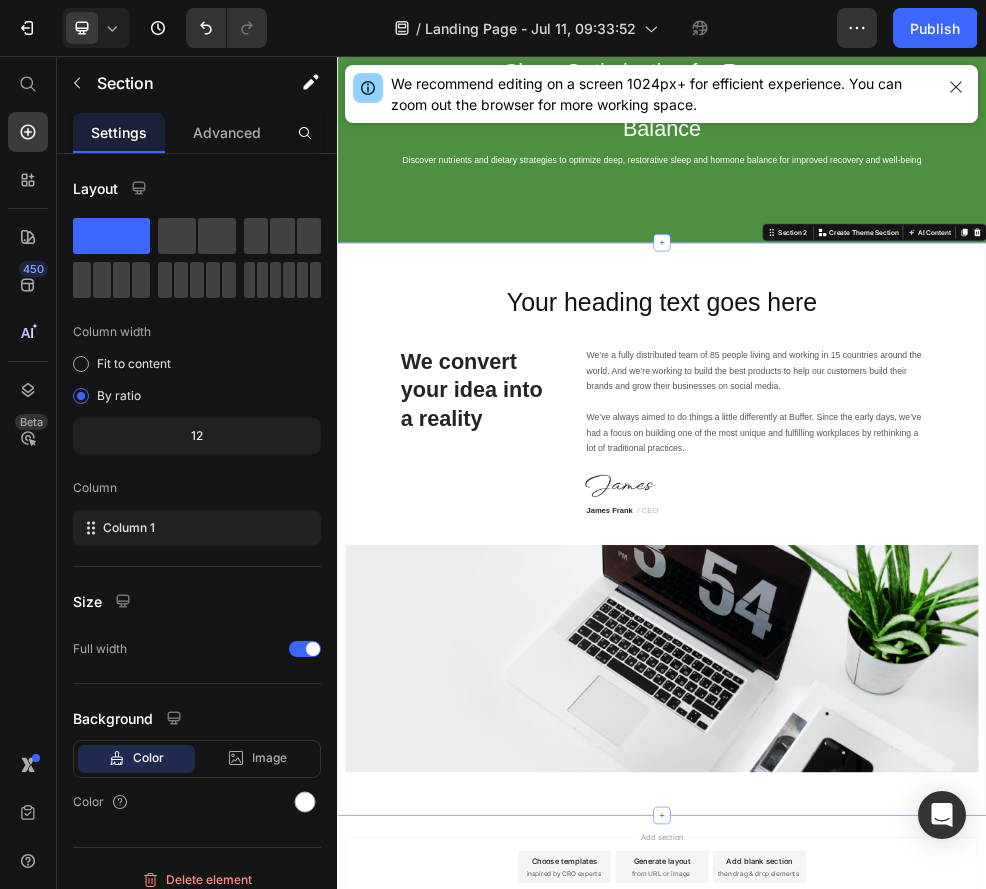 click on "Your heading text goes here Heading We convert your idea into a reality Heading We’re a fully distributed team of 85 people living and working in 15 countries around the world. And we’re working to build the best products to help our customers build their brands and grow their businesses on social media.   We’ve always aimed to do things a little differently at Buffer. Since the early days, we’ve had a focus on building one of the most unique and fulfilling workplaces by rethinking a lot of traditional practices. Text block Image [FIRST] [LAST]    / CEO Text block Row Image Row Section 2   Create Theme Section AI Content Write with GemAI What would you like to describe here? Tone and Voice Persuasive Product Show more Generate" at bounding box center [937, 931] 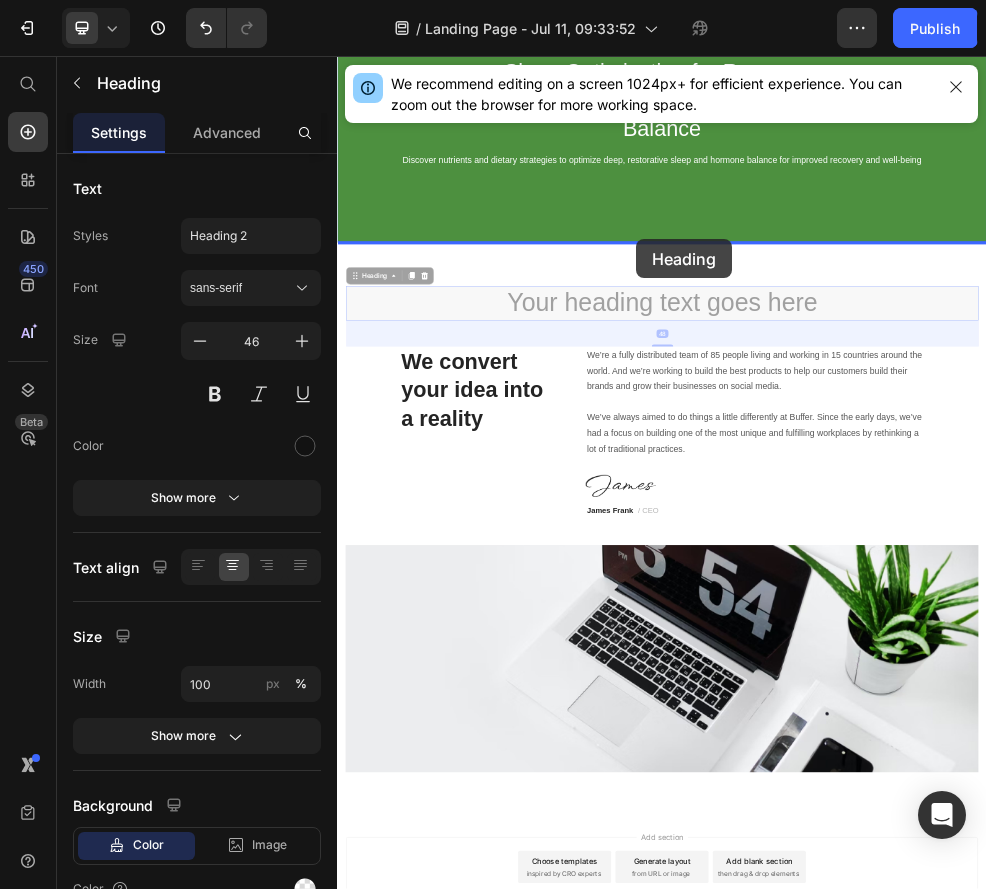 drag, startPoint x: 888, startPoint y: 519, endPoint x: 889, endPoint y: 395, distance: 124.004036 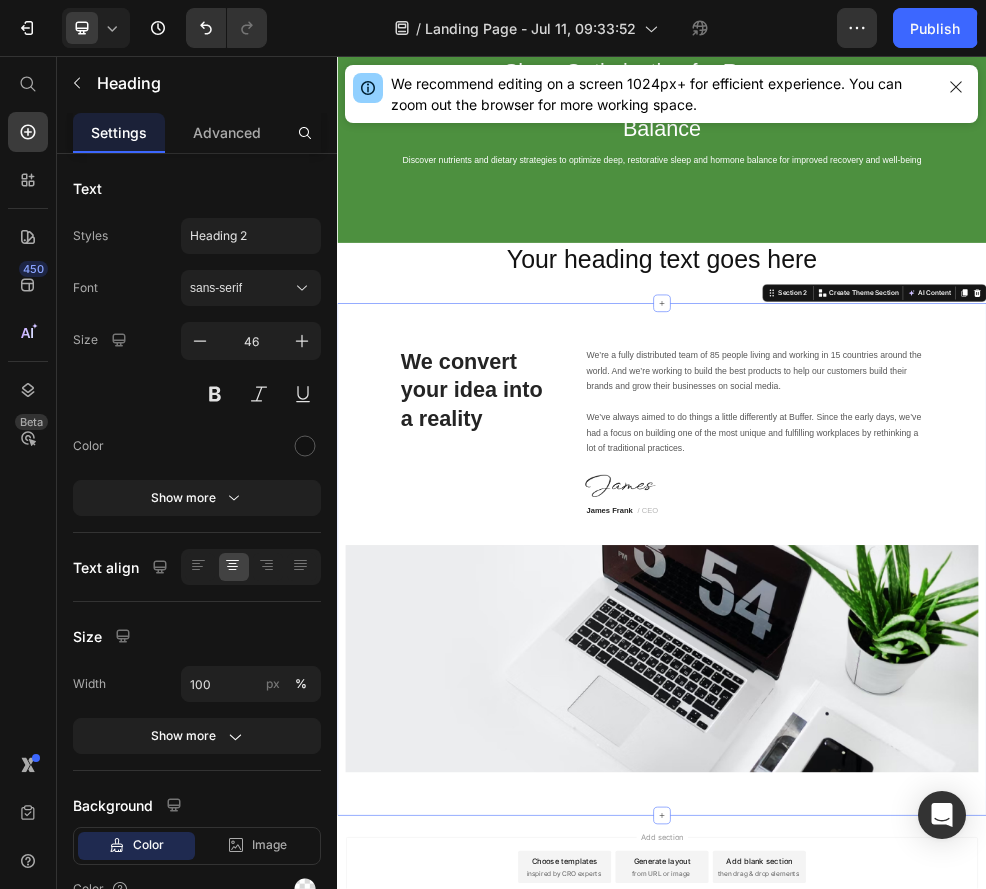 click on "We convert your idea into a reality Heading We’re a fully distributed team of 85 people living and working in 15 countries around the world. And we’re working to build the best products to help our customers build their brands and grow their businesses on social media.   We’ve always aimed to do things a little differently at Buffer. Since the early days, we’ve had a focus on building one of the most unique and fulfilling workplaces by rethinking a lot of traditional practices. Text block Image [FIRST] [LAST]    / CEO Text block Row Image Row Section 2   Create Theme Section AI Content Write with GemAI What would you like to describe here? Tone and Voice Persuasive Product Show more Generate" at bounding box center (937, 987) 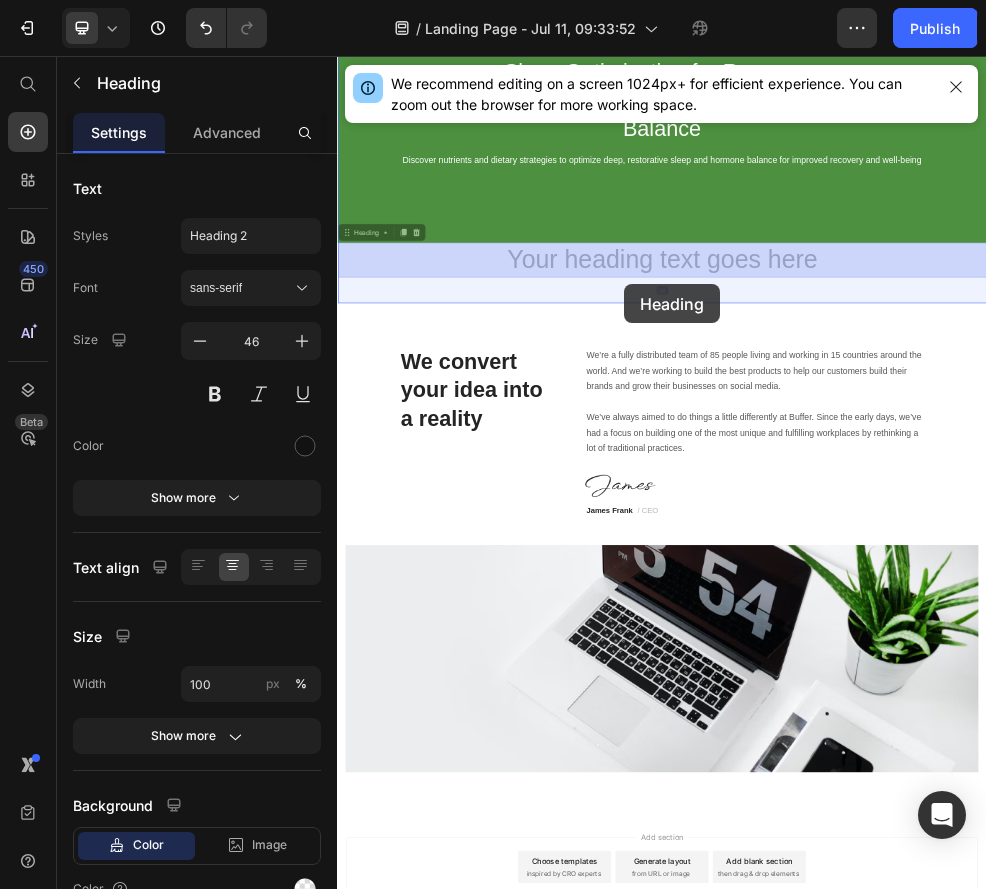 drag, startPoint x: 868, startPoint y: 425, endPoint x: 868, endPoint y: 478, distance: 53 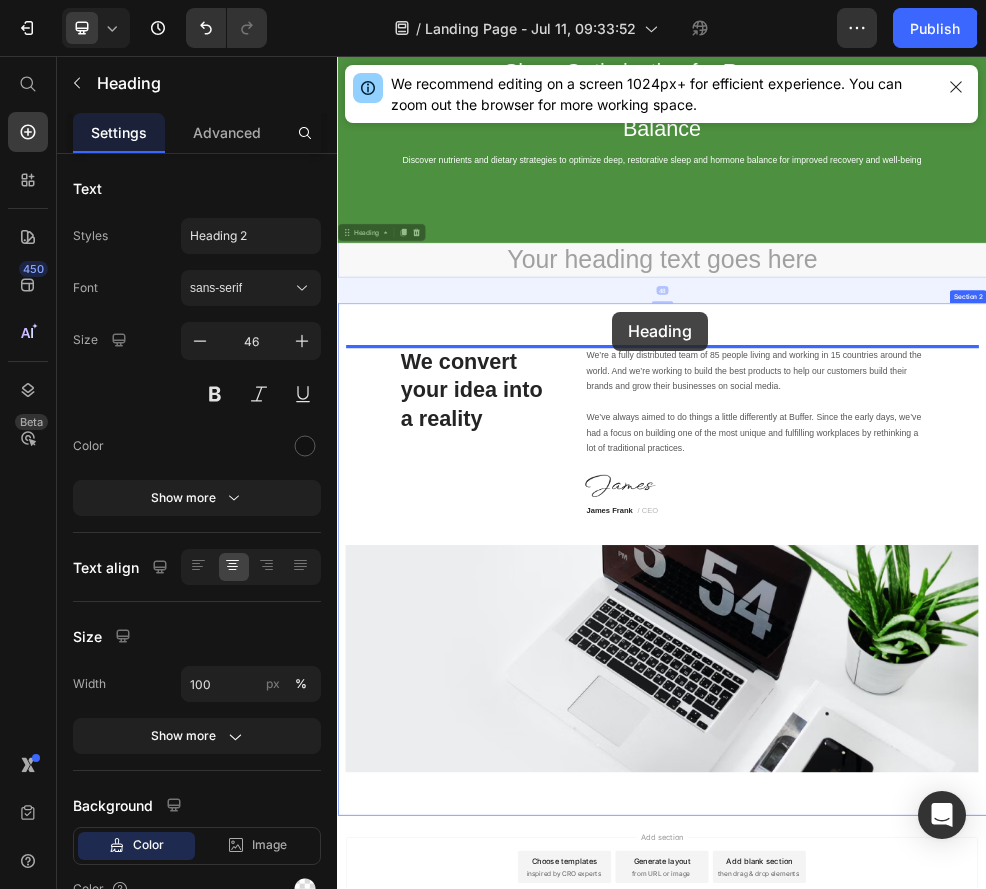 drag, startPoint x: 848, startPoint y: 439, endPoint x: 846, endPoint y: 529, distance: 90.02222 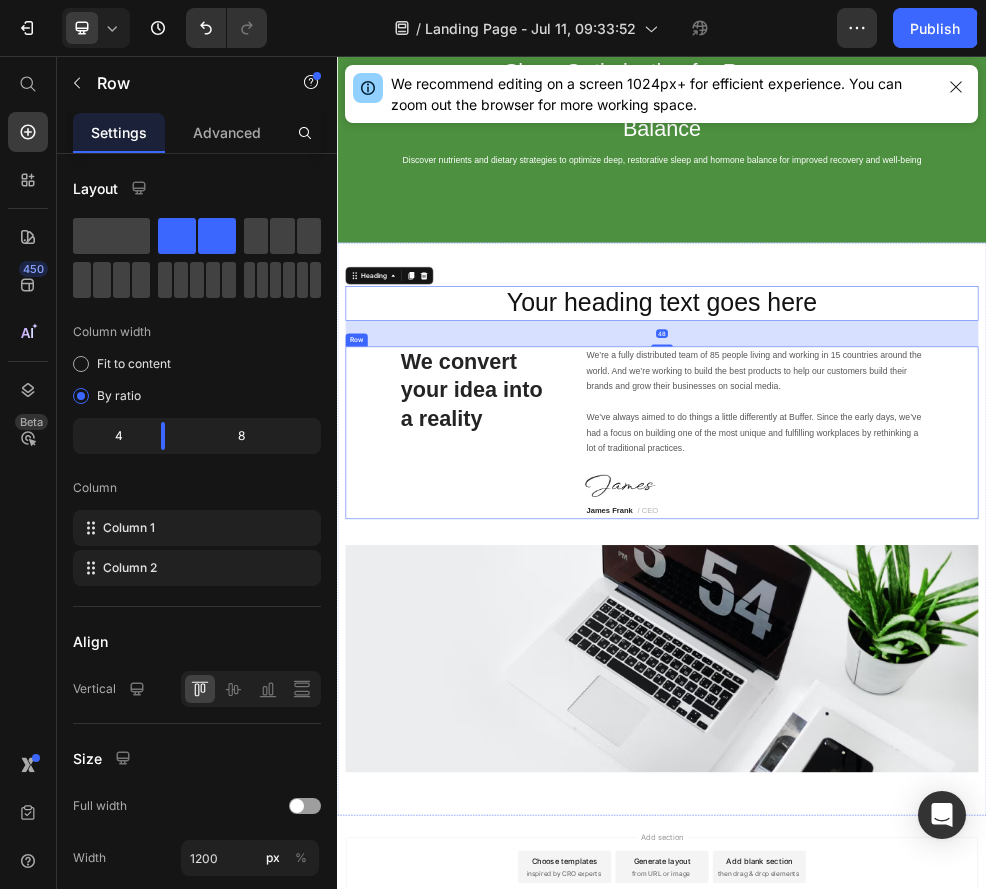 click on "We convert your idea into a reality Heading" at bounding box center [608, 753] 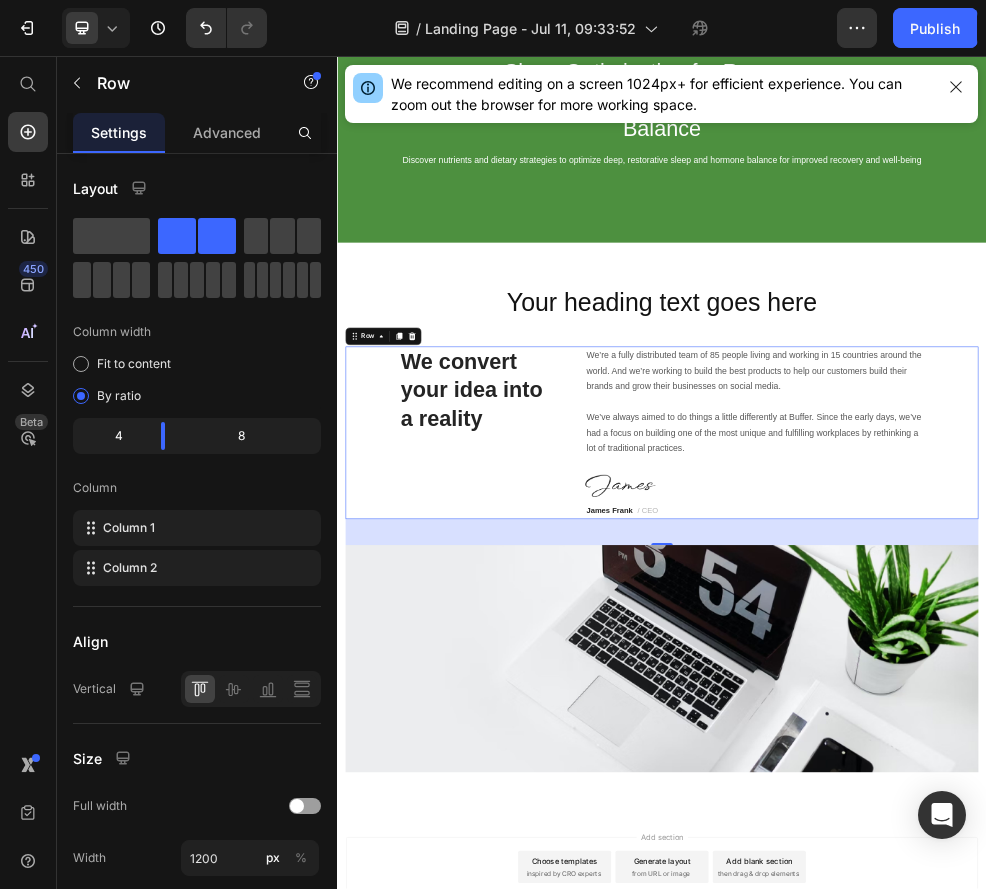 click on "Your heading text goes here" at bounding box center [937, 514] 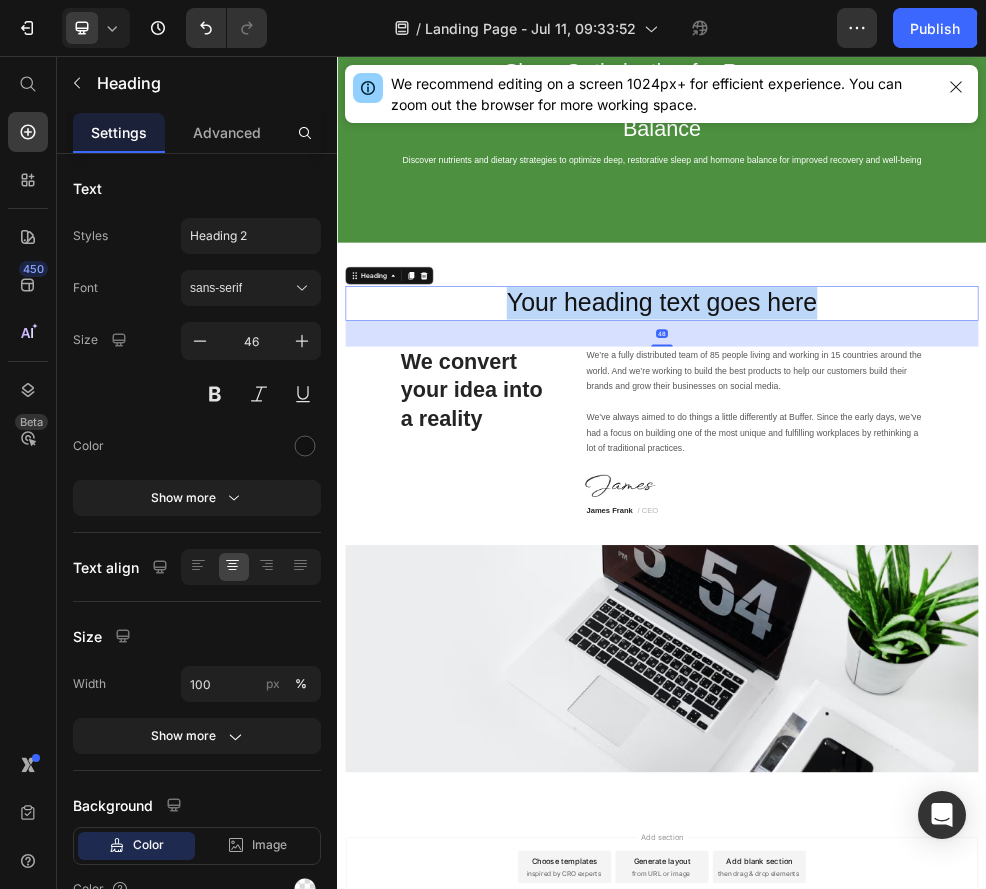 click on "Your heading text goes here" at bounding box center [937, 514] 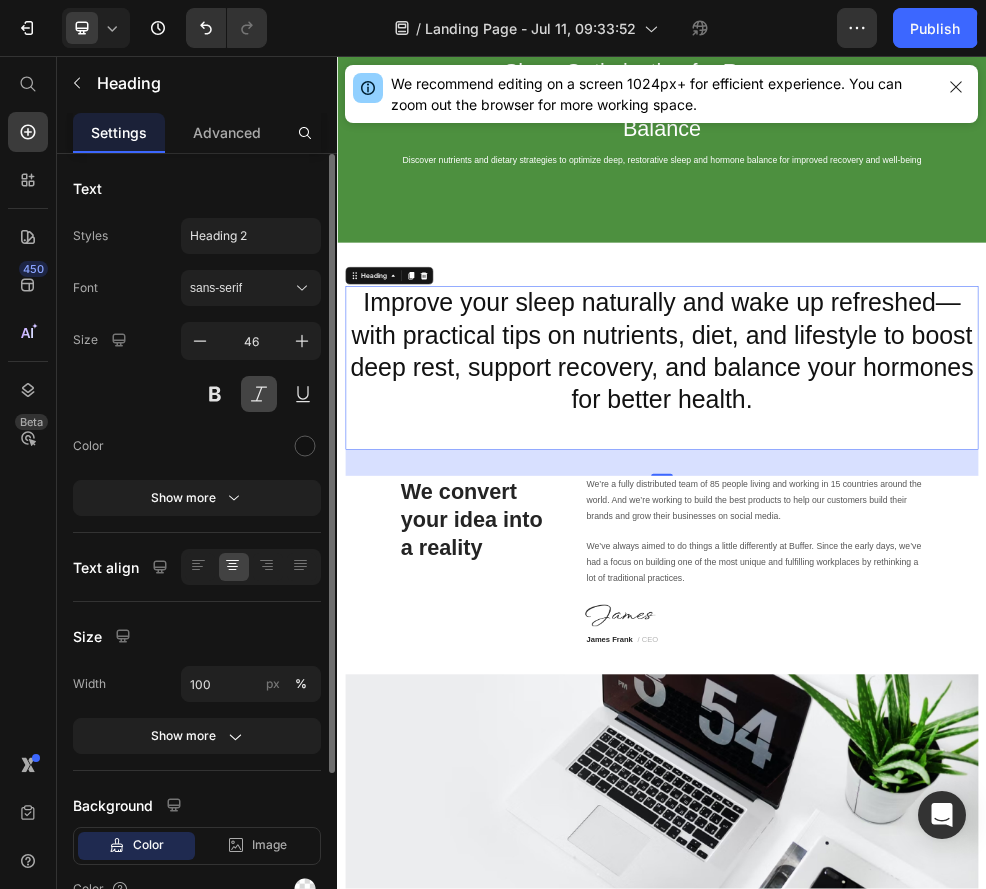click at bounding box center (259, 394) 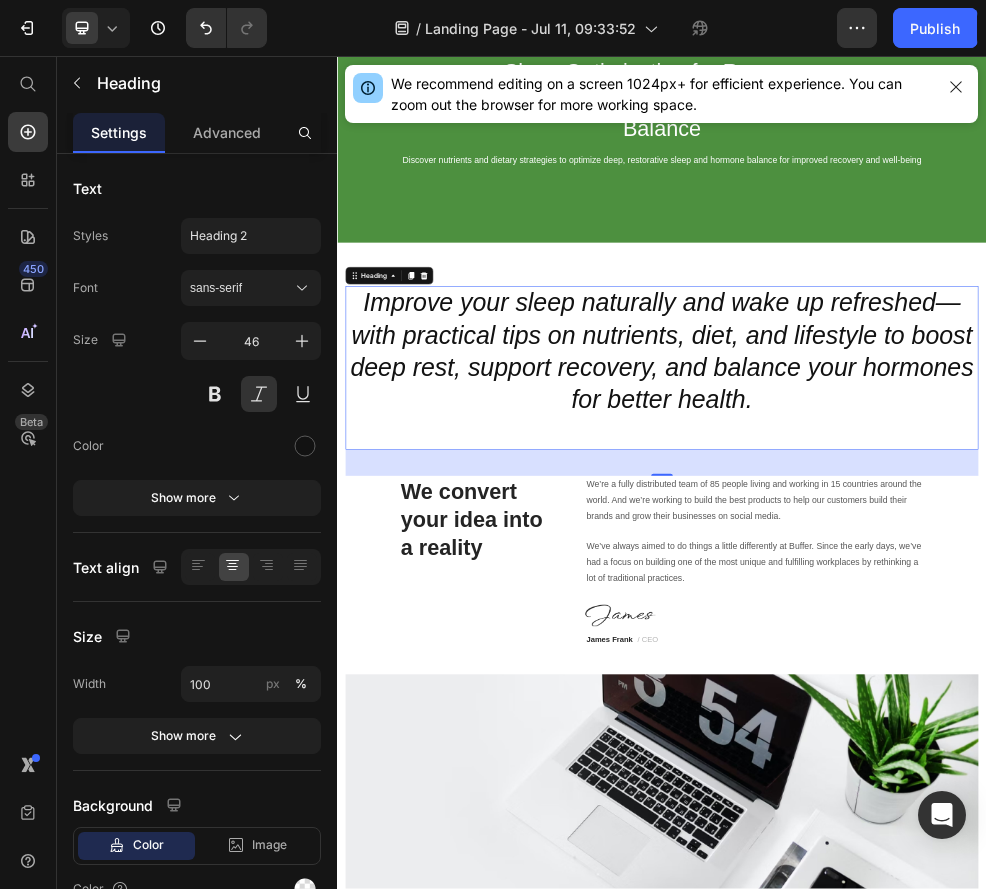 click on "Improve your sleep naturally and wake up refreshed—with practical tips on nutrients, diet, and lifestyle to boost deep rest, support recovery, and balance your hormones for better health." at bounding box center (937, 633) 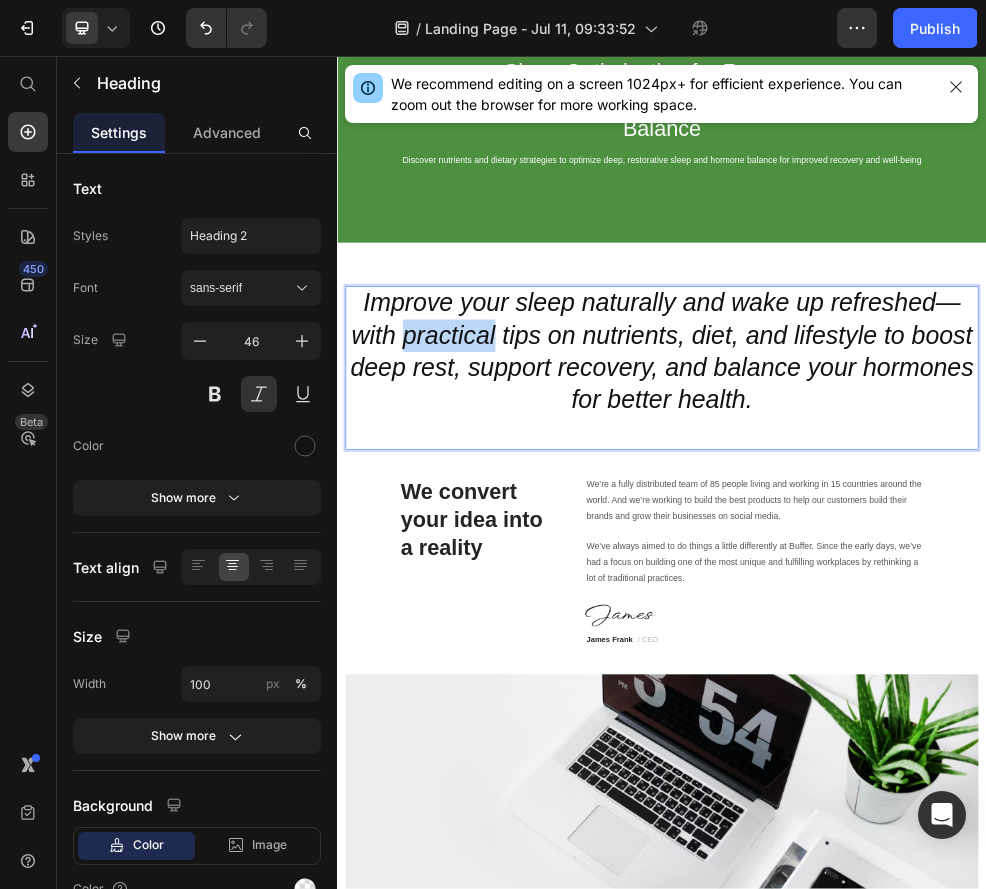 click on "Improve your sleep naturally and wake up refreshed—with practical tips on nutrients, diet, and lifestyle to boost deep rest, support recovery, and balance your hormones for better health." at bounding box center [937, 633] 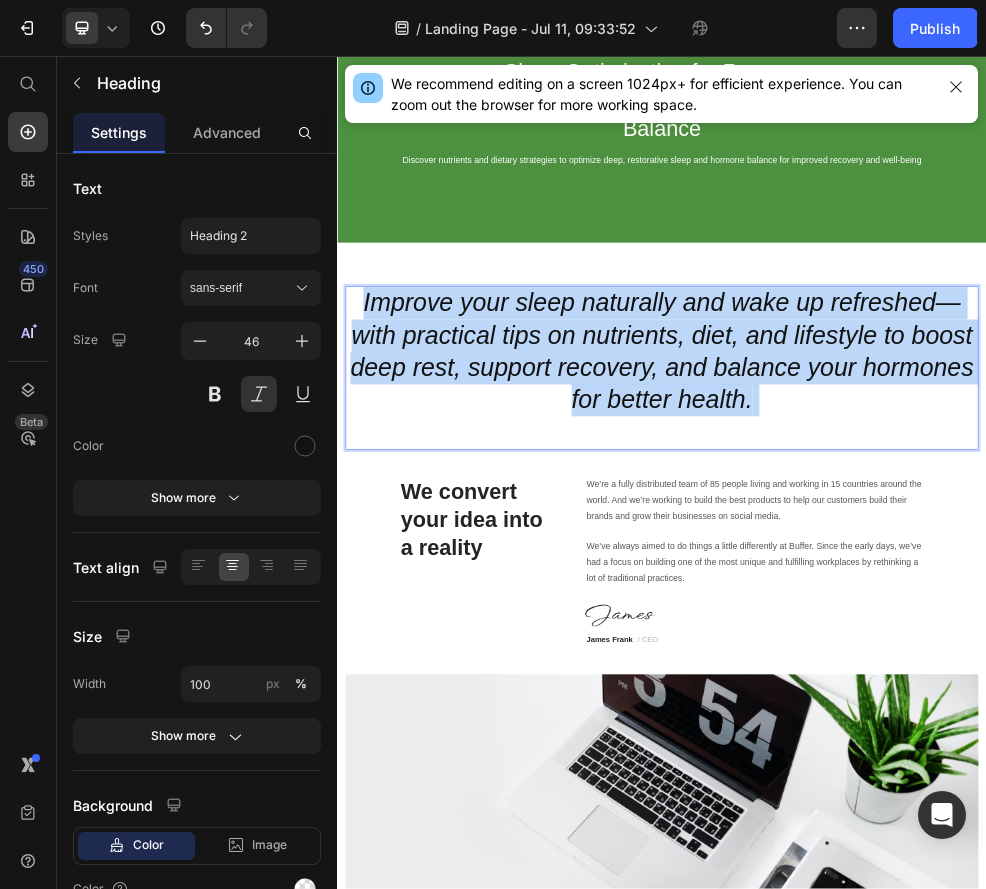 click on "Improve your sleep naturally and wake up refreshed—with practical tips on nutrients, diet, and lifestyle to boost deep rest, support recovery, and balance your hormones for better health." at bounding box center (937, 633) 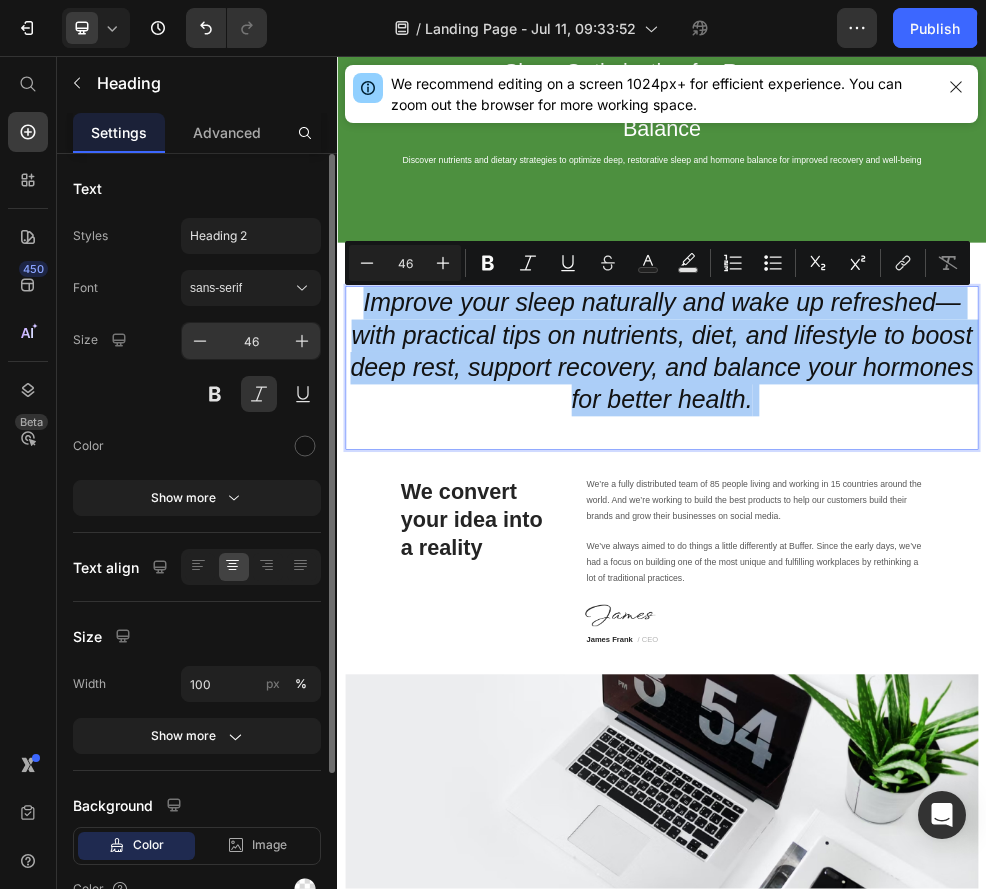 click on "46" at bounding box center [251, 341] 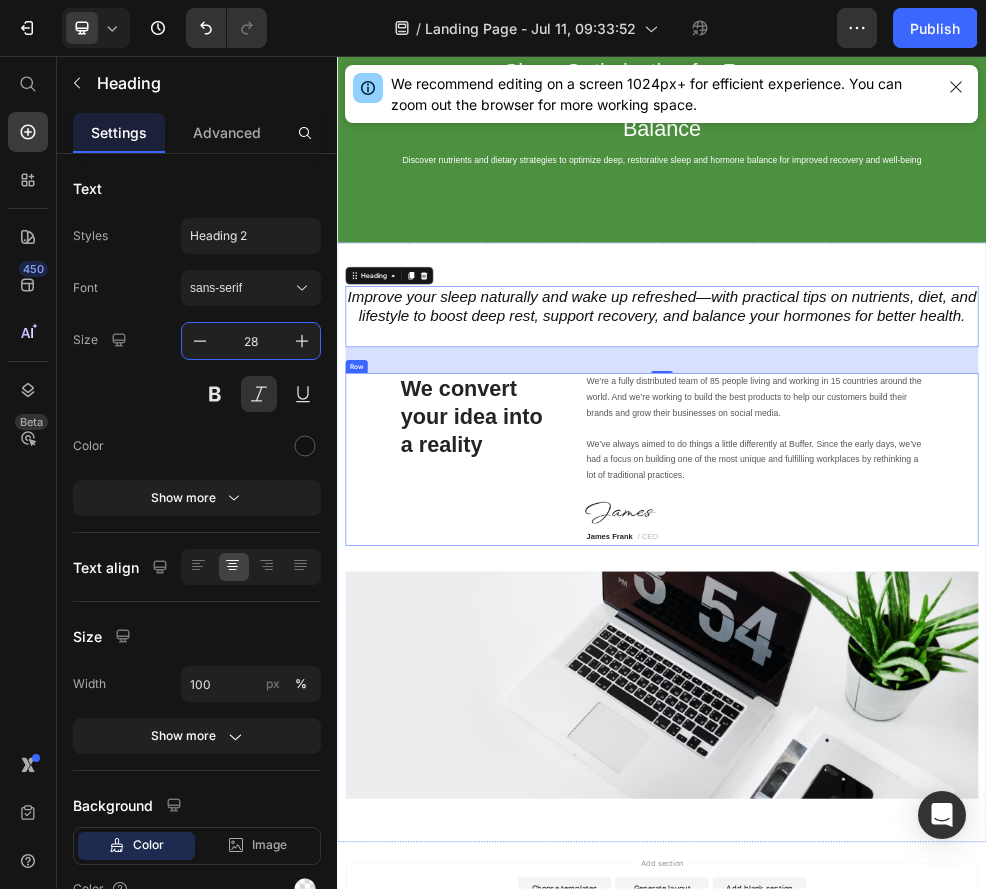 type on "2" 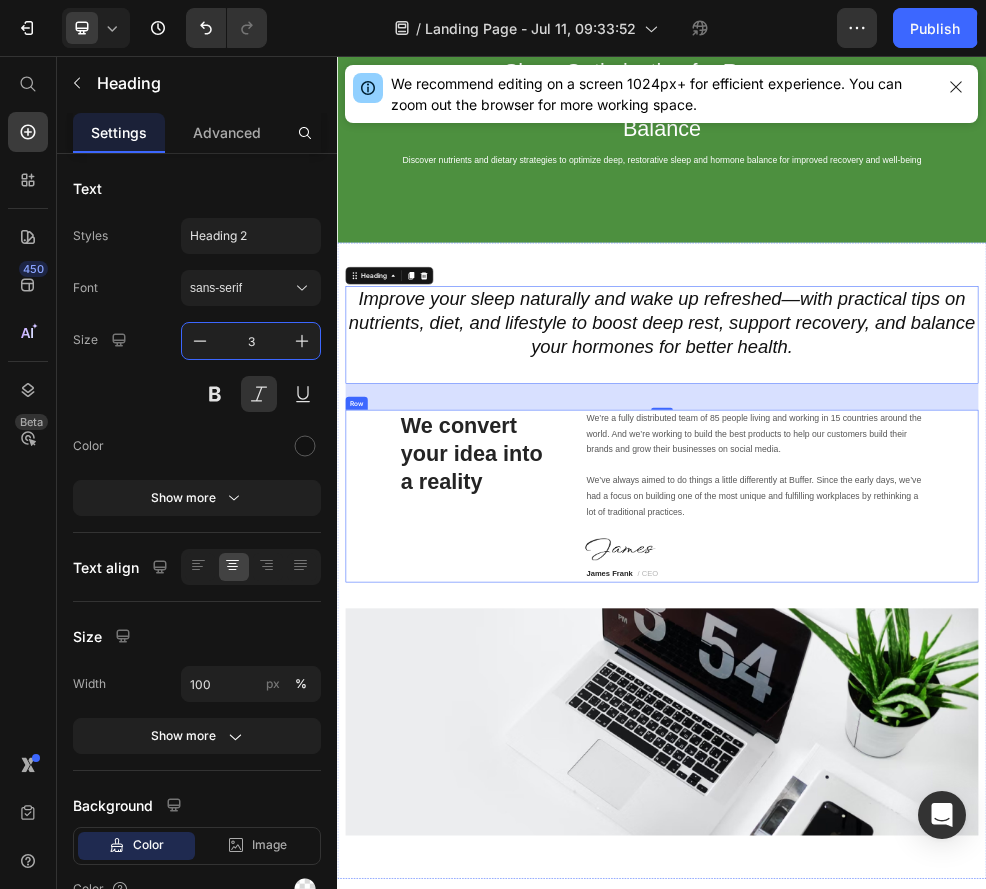 type on "33" 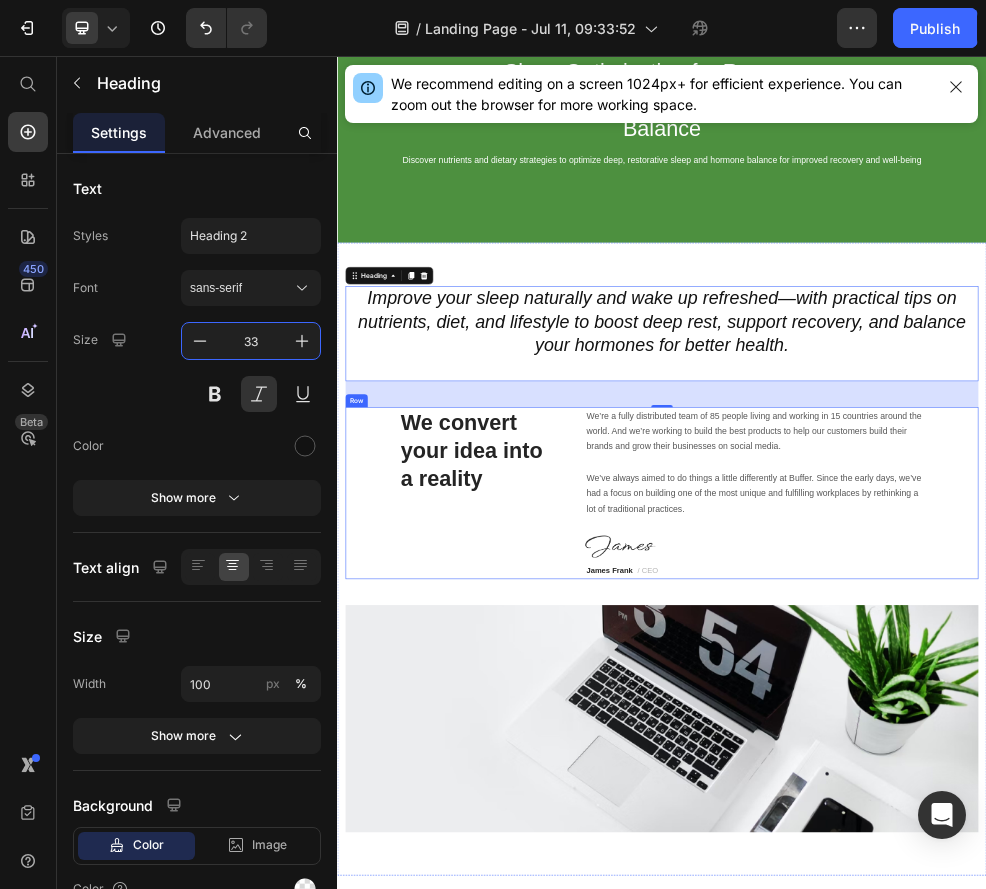 click on "We convert your idea into a reality Heading" at bounding box center [608, 865] 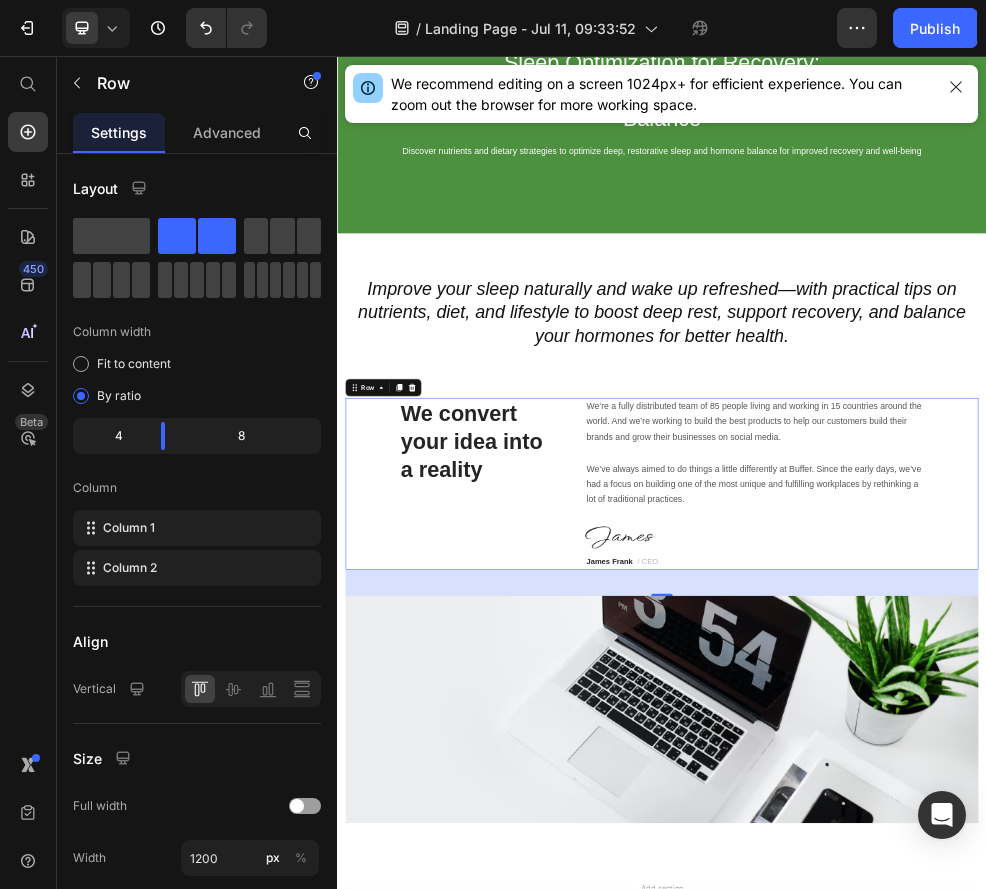 scroll, scrollTop: 211, scrollLeft: 0, axis: vertical 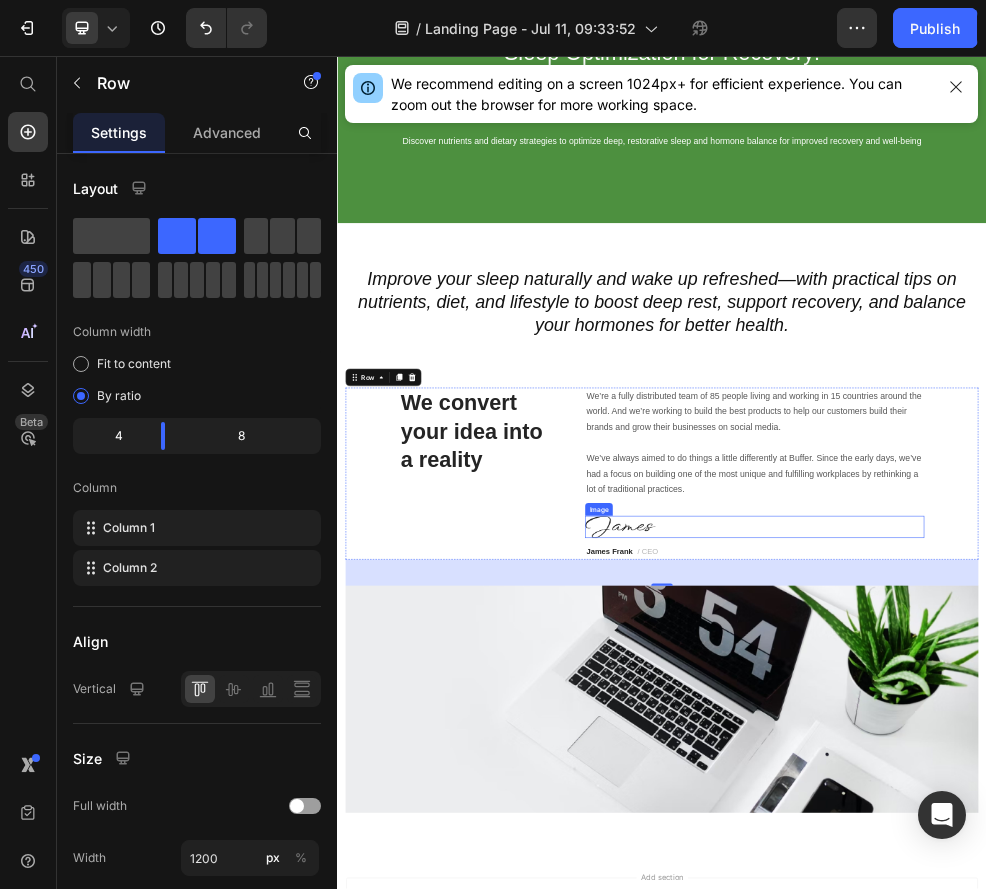 click at bounding box center [1108, 927] 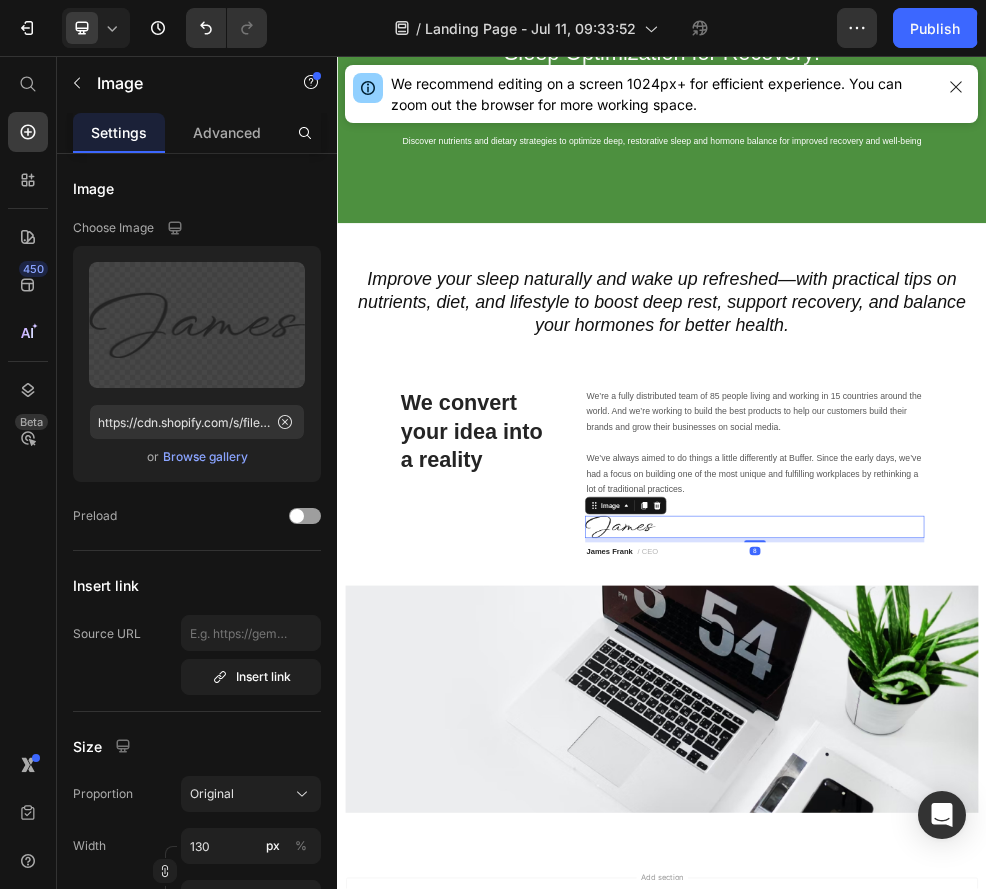 click on "Image" at bounding box center (870, 888) 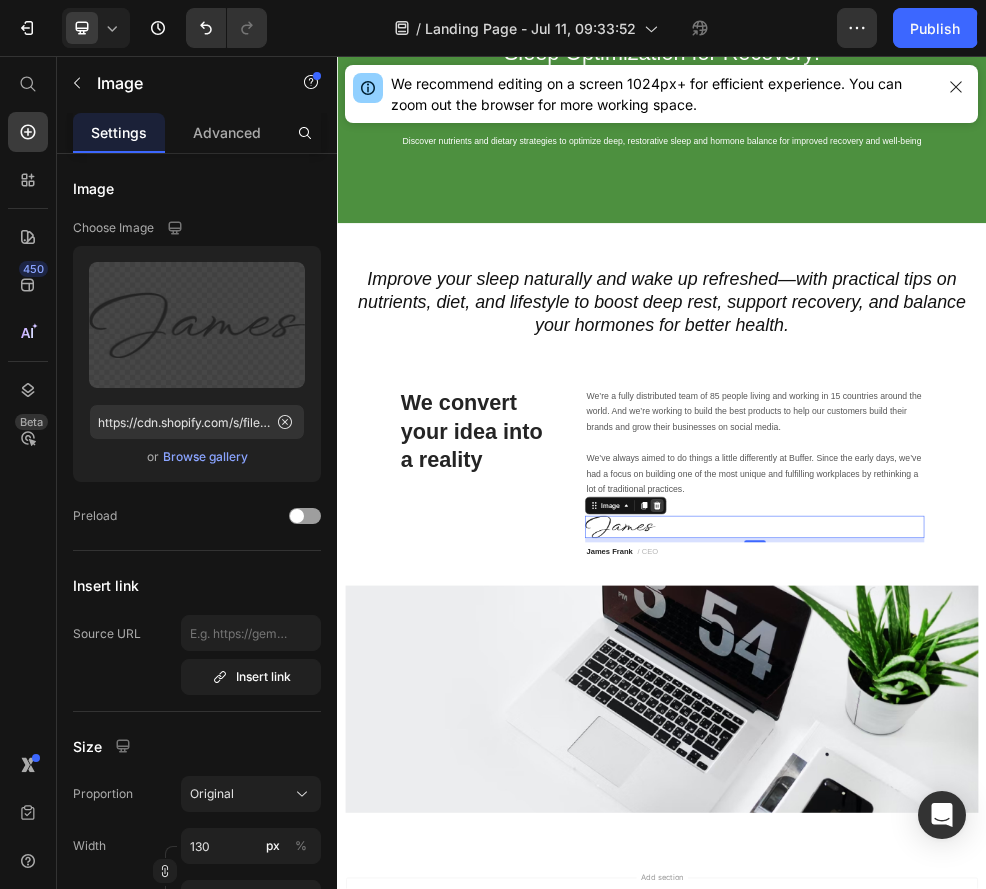click 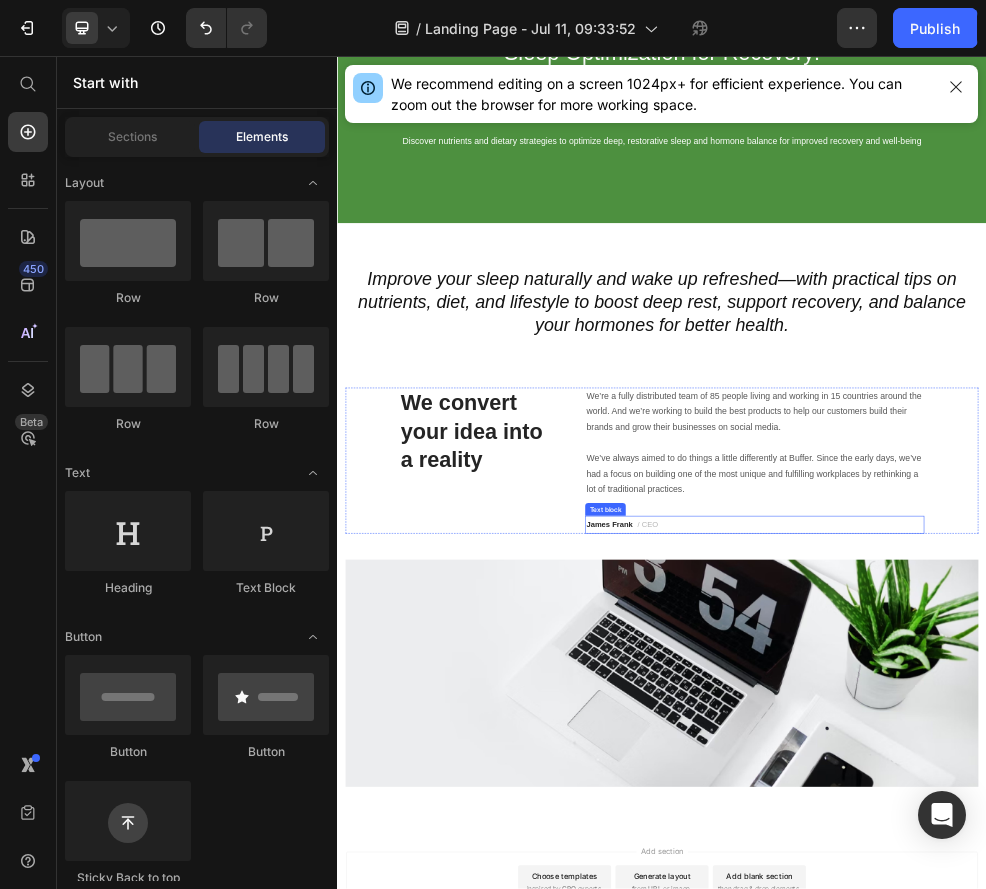 click on "/ CEO" at bounding box center [911, 923] 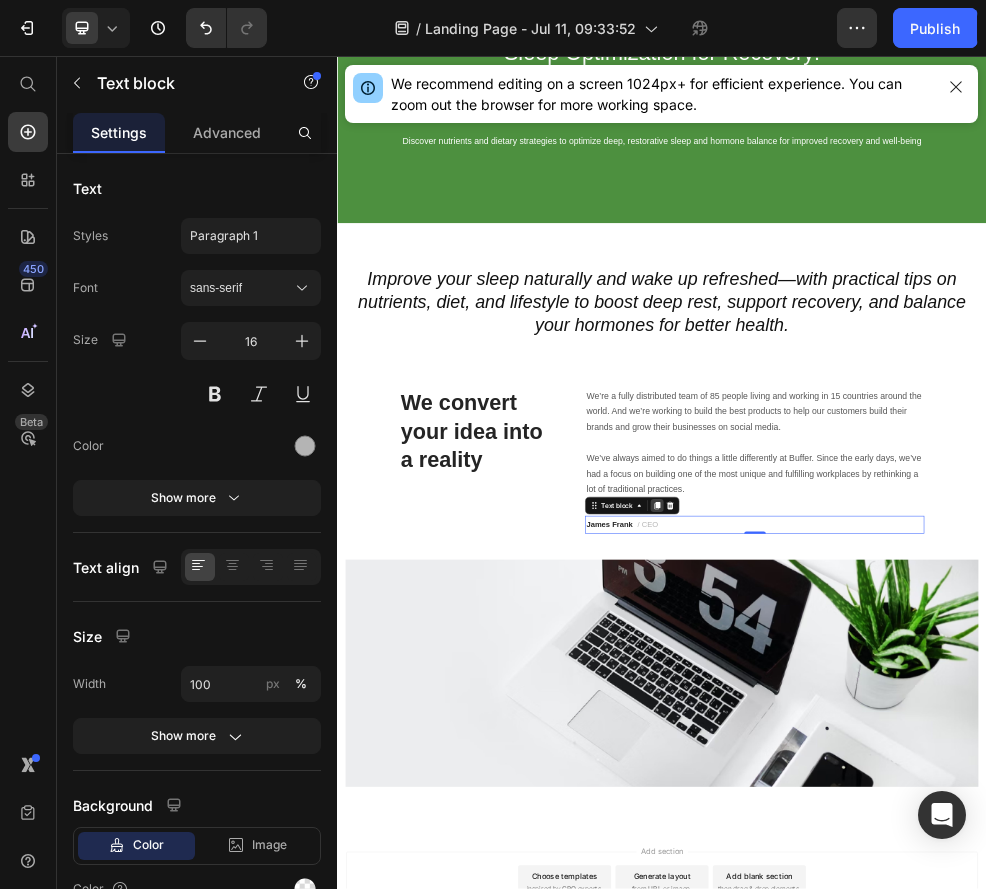 click at bounding box center (928, 888) 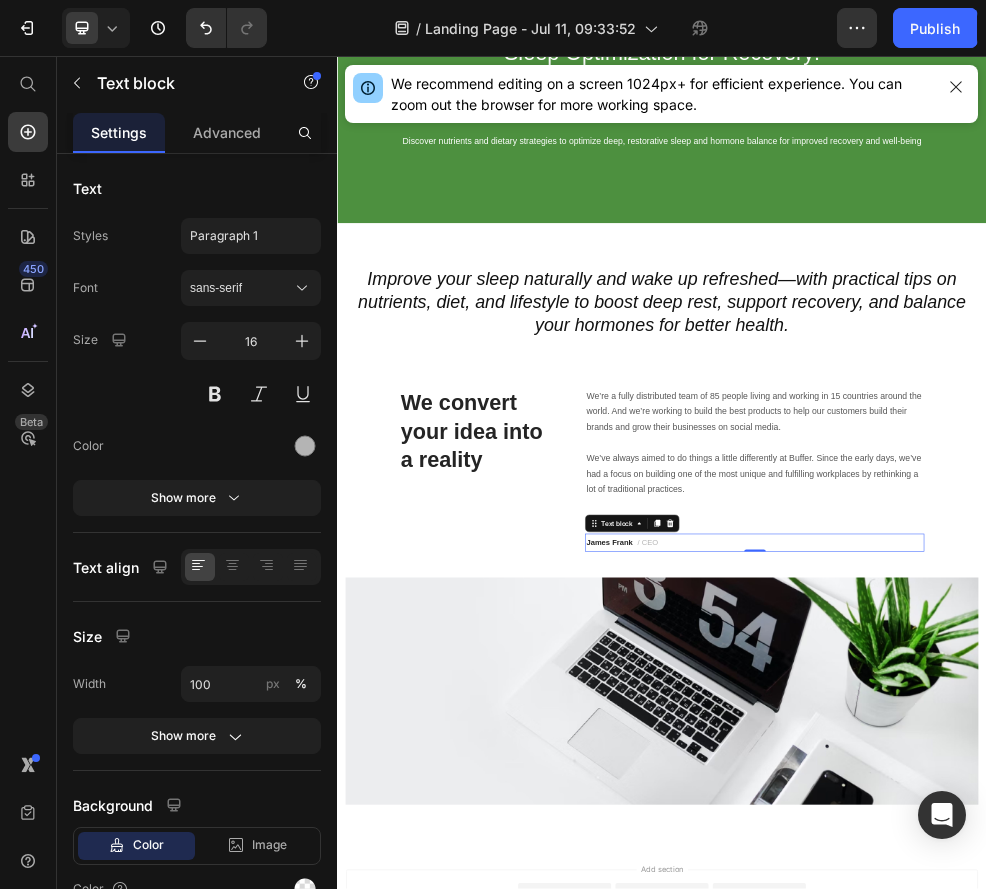 click on "Text block" at bounding box center [882, 921] 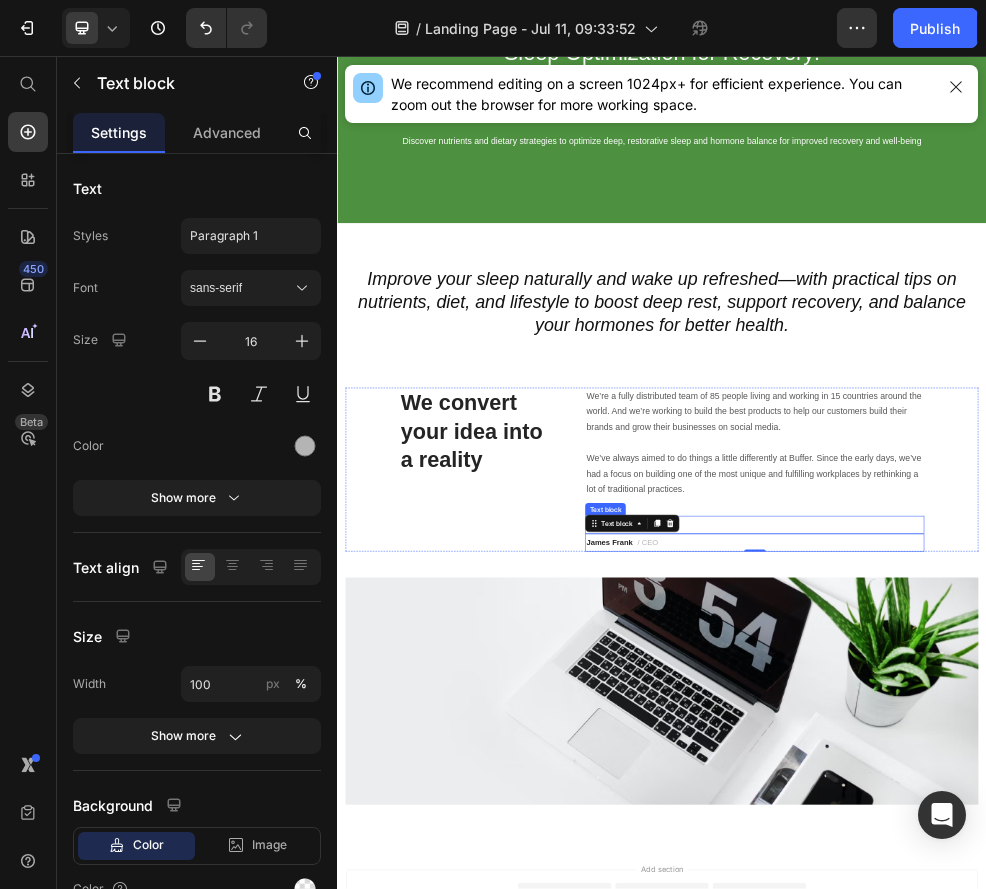 click on "James Frank    / CEO" at bounding box center (1108, 923) 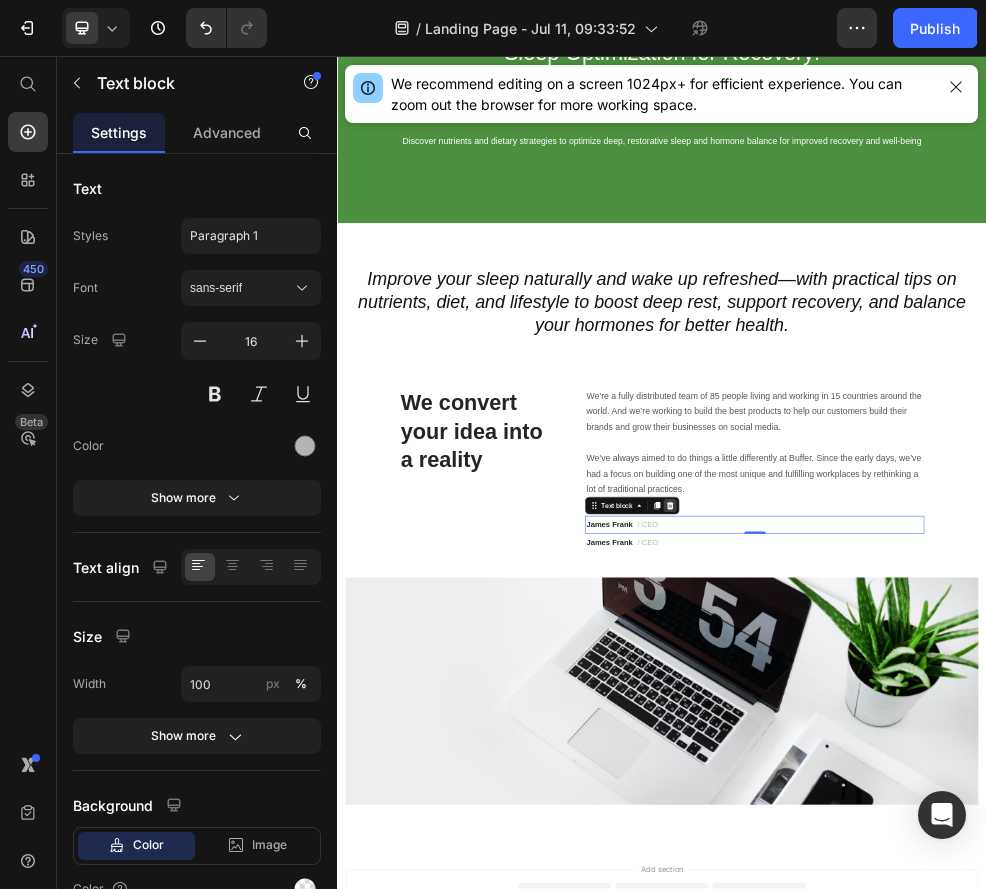 click 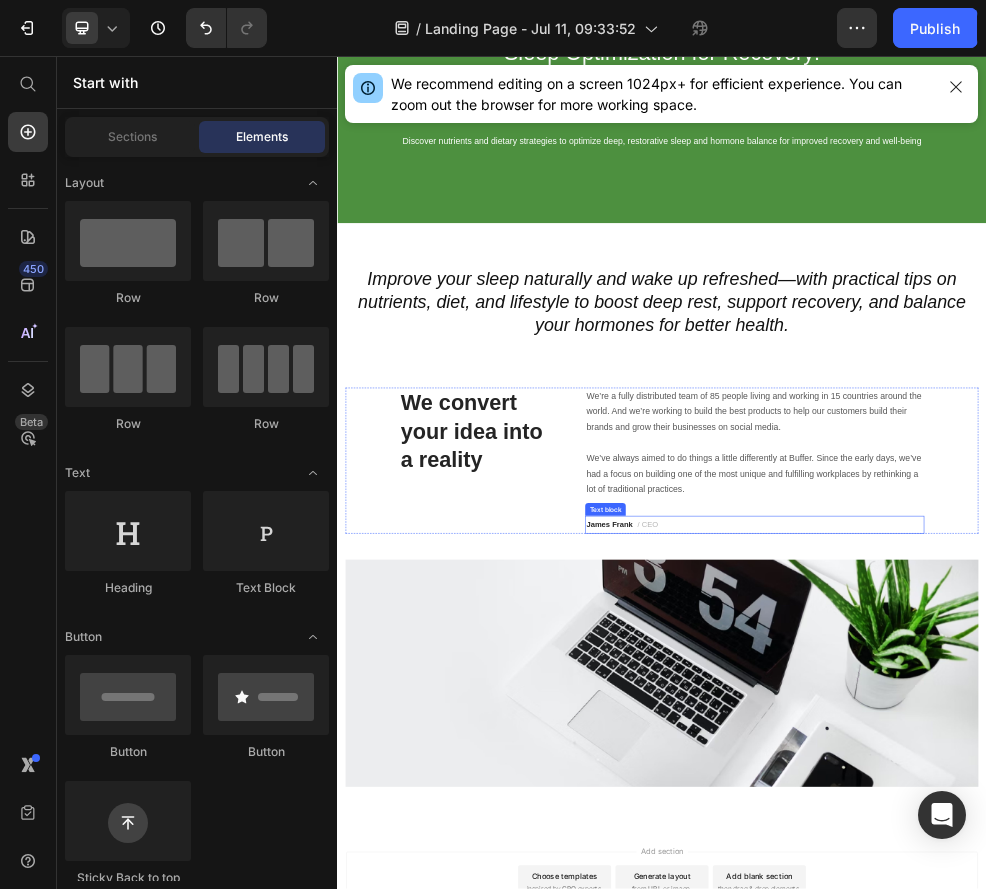 click on "James Frank    / CEO" at bounding box center (1108, 923) 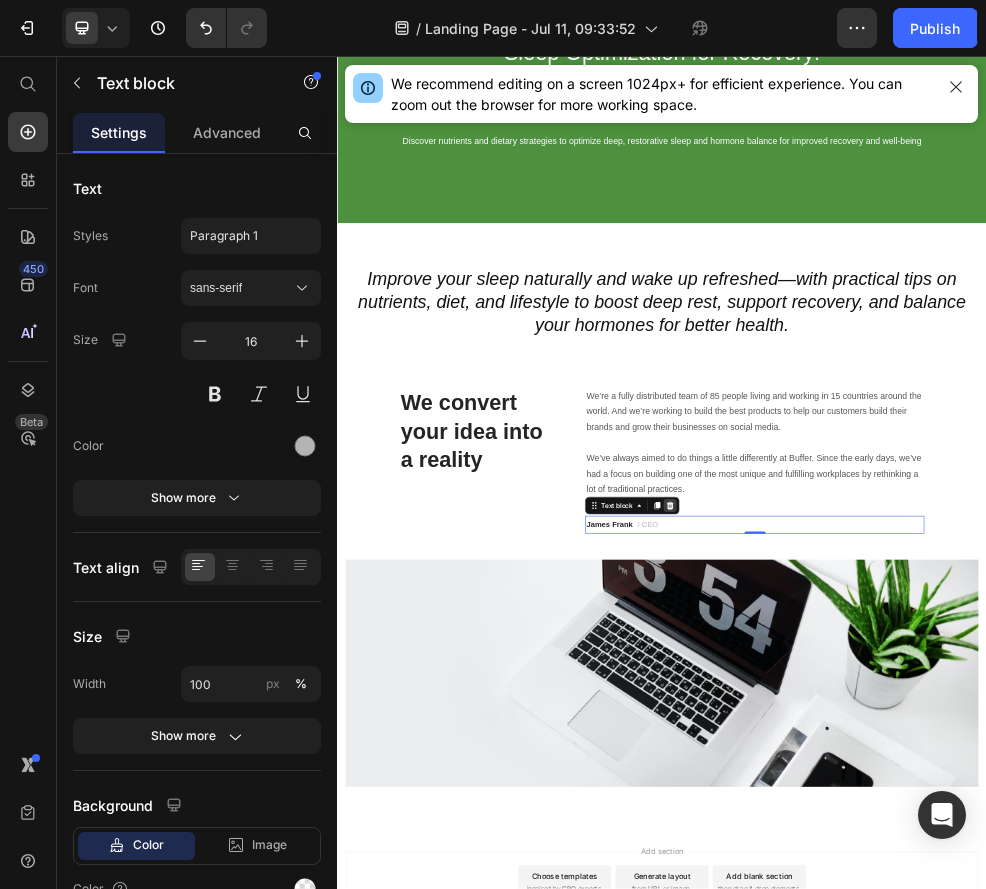 click at bounding box center [952, 888] 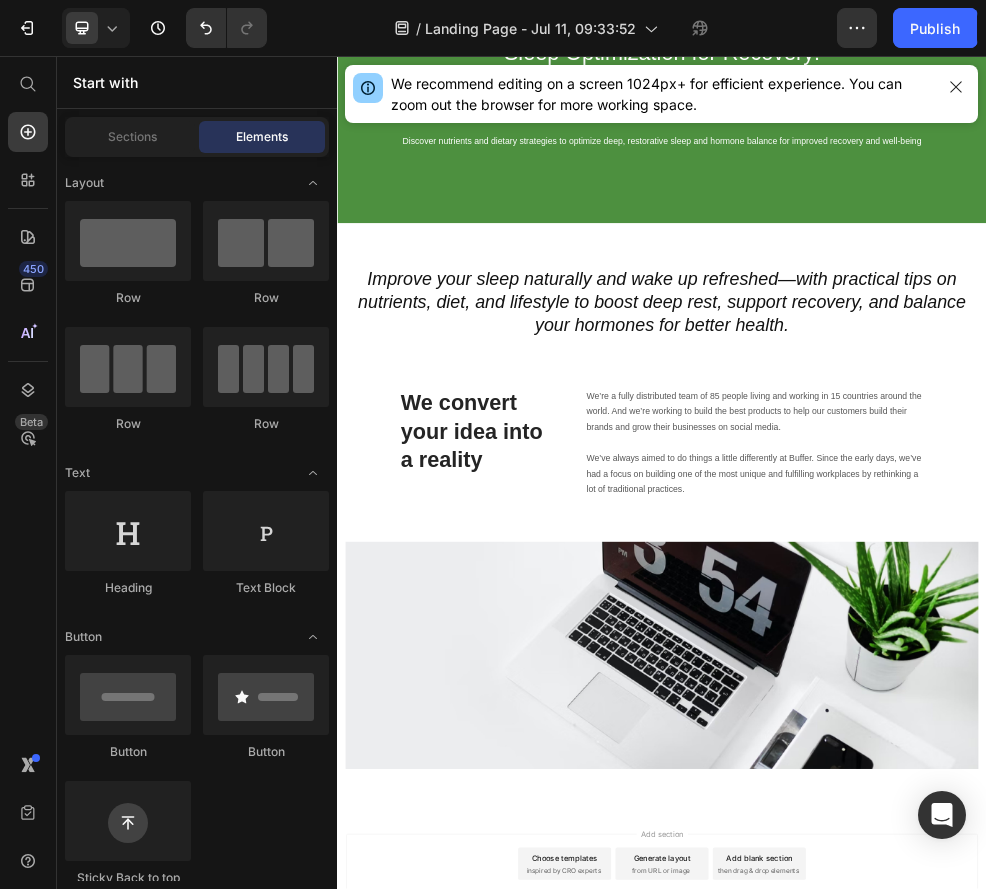 click on "We’re a fully distributed team of 85 people living and working in 15 countries around the world. And we’re working to build the best products to help our customers build their brands and grow their businesses on social media." at bounding box center (1108, 715) 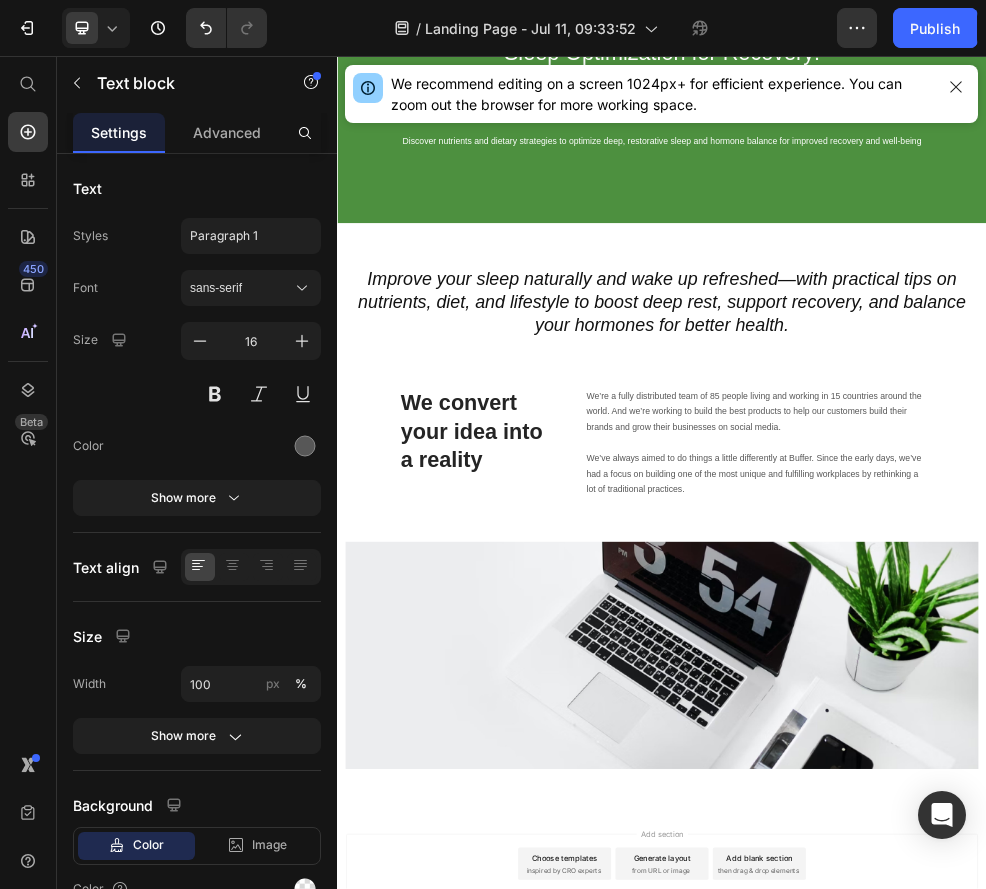 click on "We’re a fully distributed team of 85 people living and working in 15 countries around the world. And we’re working to build the best products to help our customers build their brands and grow their businesses on social media." at bounding box center (1108, 715) 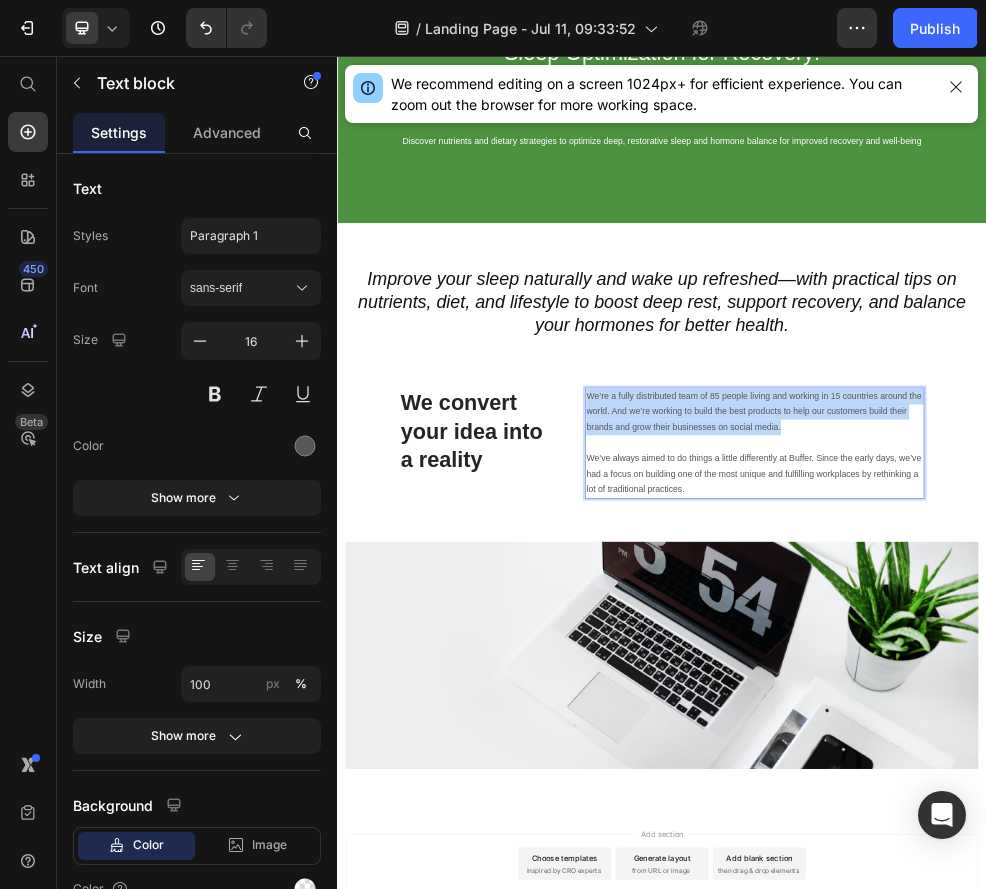 click on "We’ve always aimed to do things a little differently at Buffer. Since the early days, we’ve had a focus on building one of the most unique and fulfilling workplaces by rethinking a lot of traditional practices." at bounding box center [1108, 830] 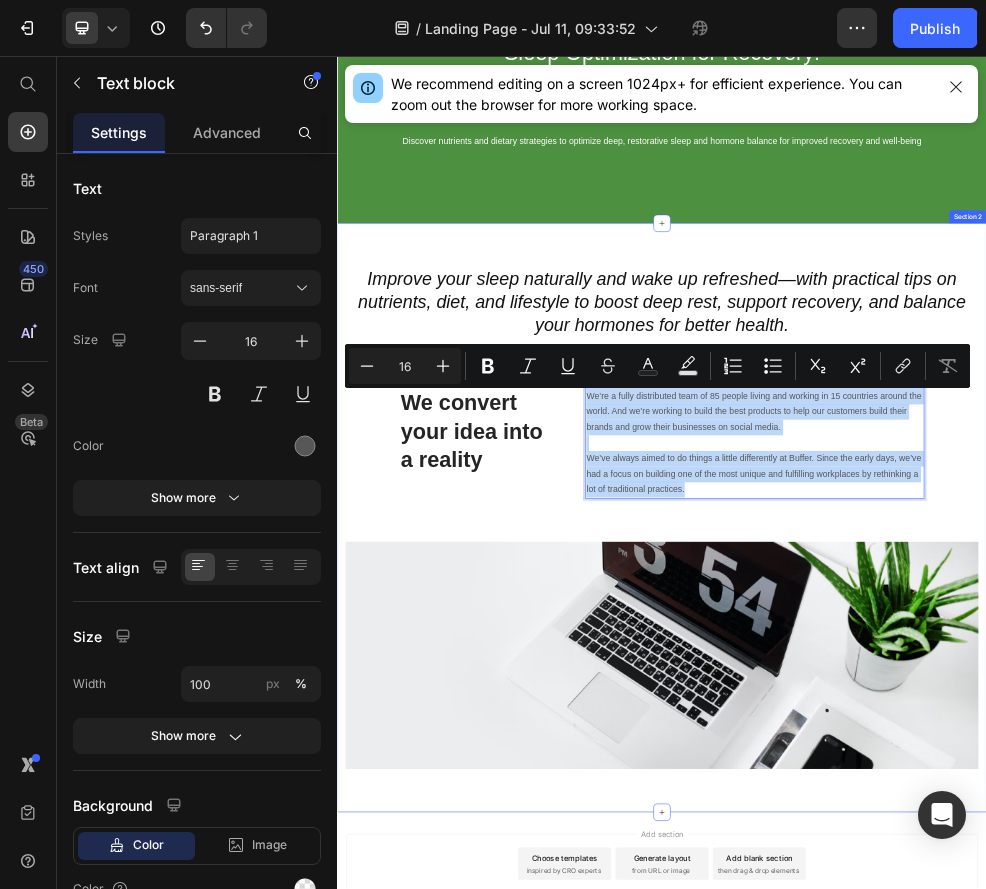 drag, startPoint x: 992, startPoint y: 853, endPoint x: 778, endPoint y: 658, distance: 289.51855 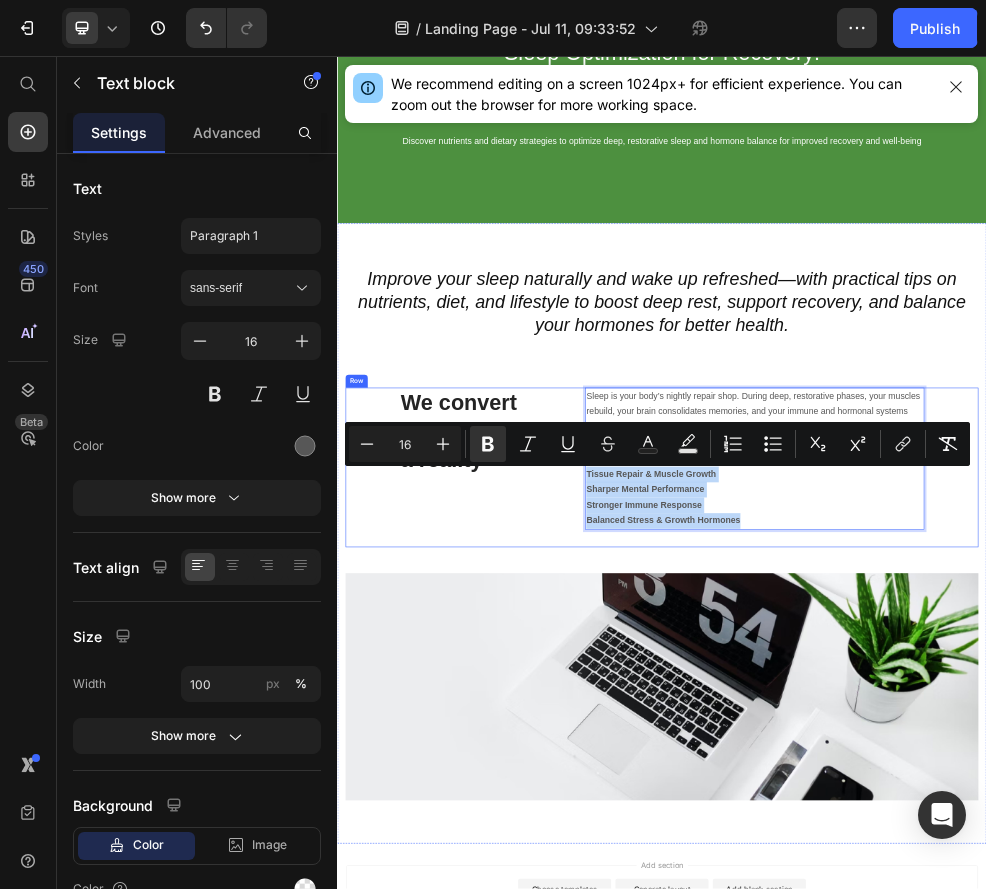 drag, startPoint x: 1102, startPoint y: 906, endPoint x: 791, endPoint y: 822, distance: 322.14438 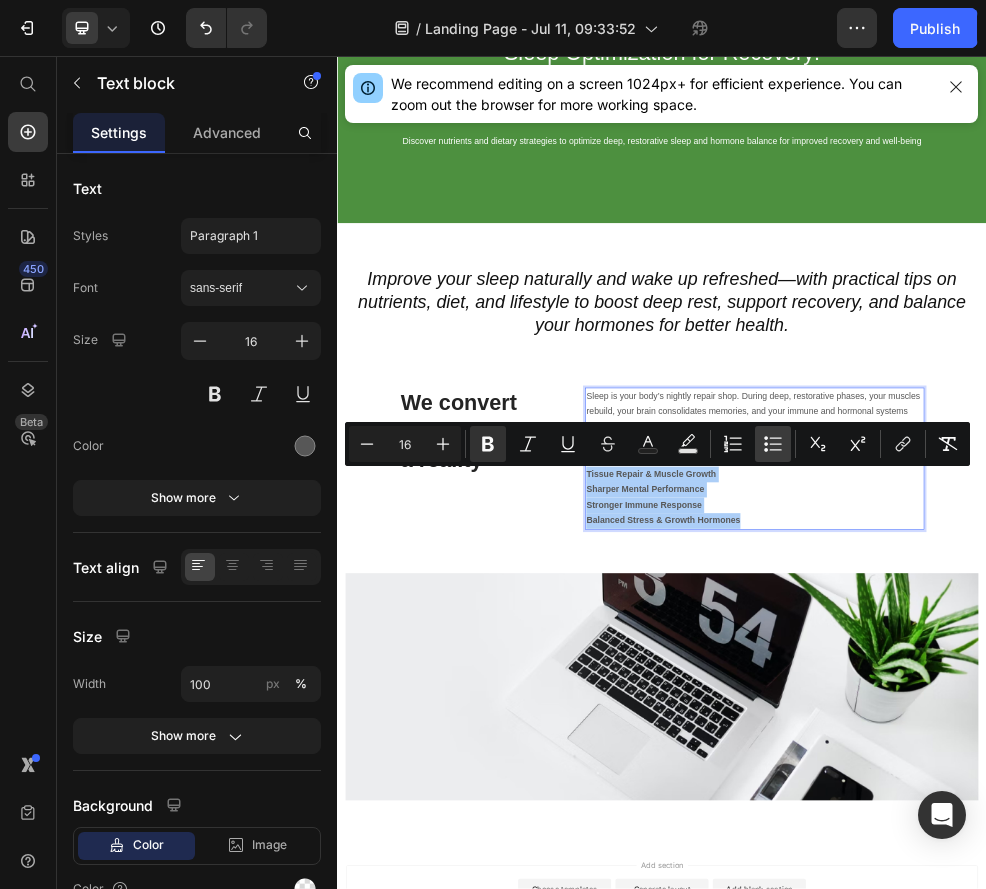 click 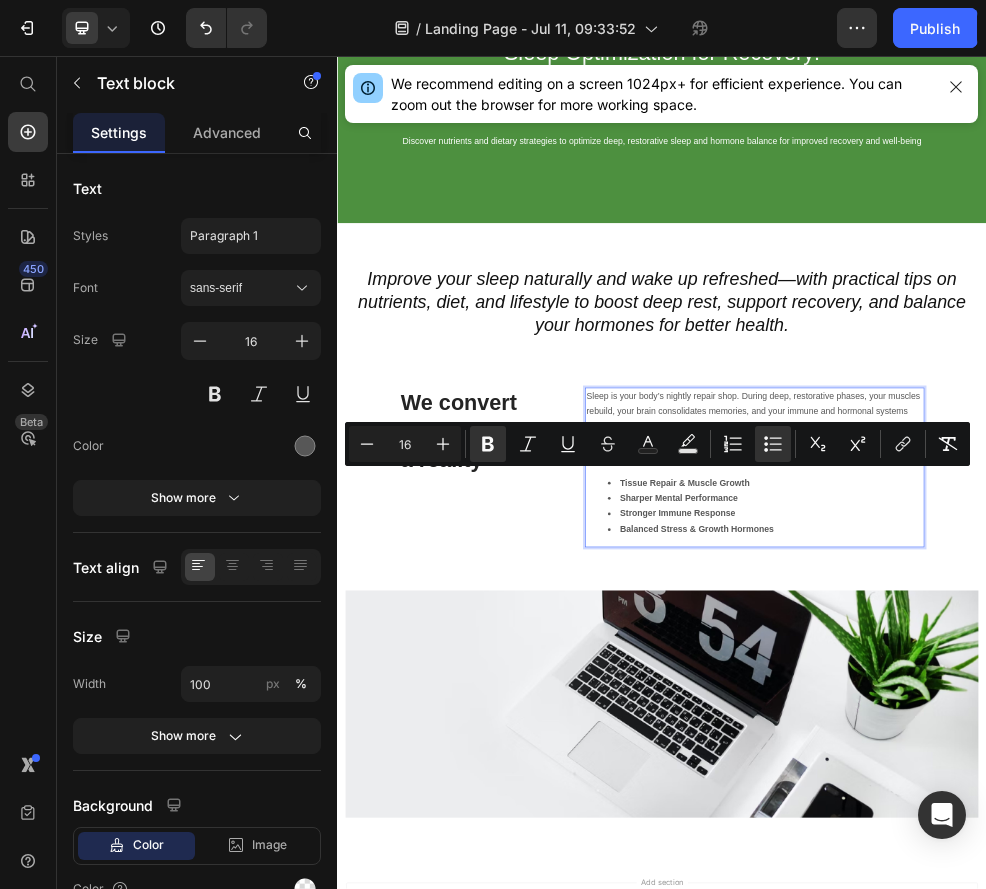 click on "Stronger Immune Response" at bounding box center (1128, 903) 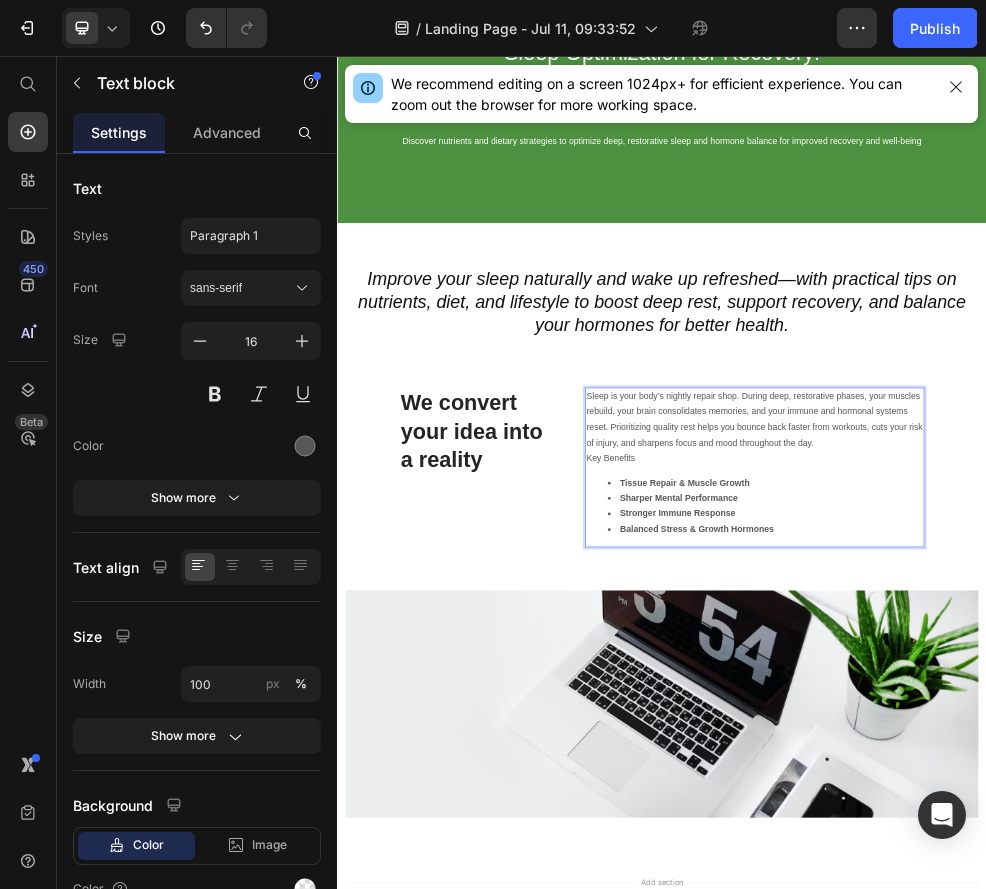 click on "Key Benefits" at bounding box center (1108, 801) 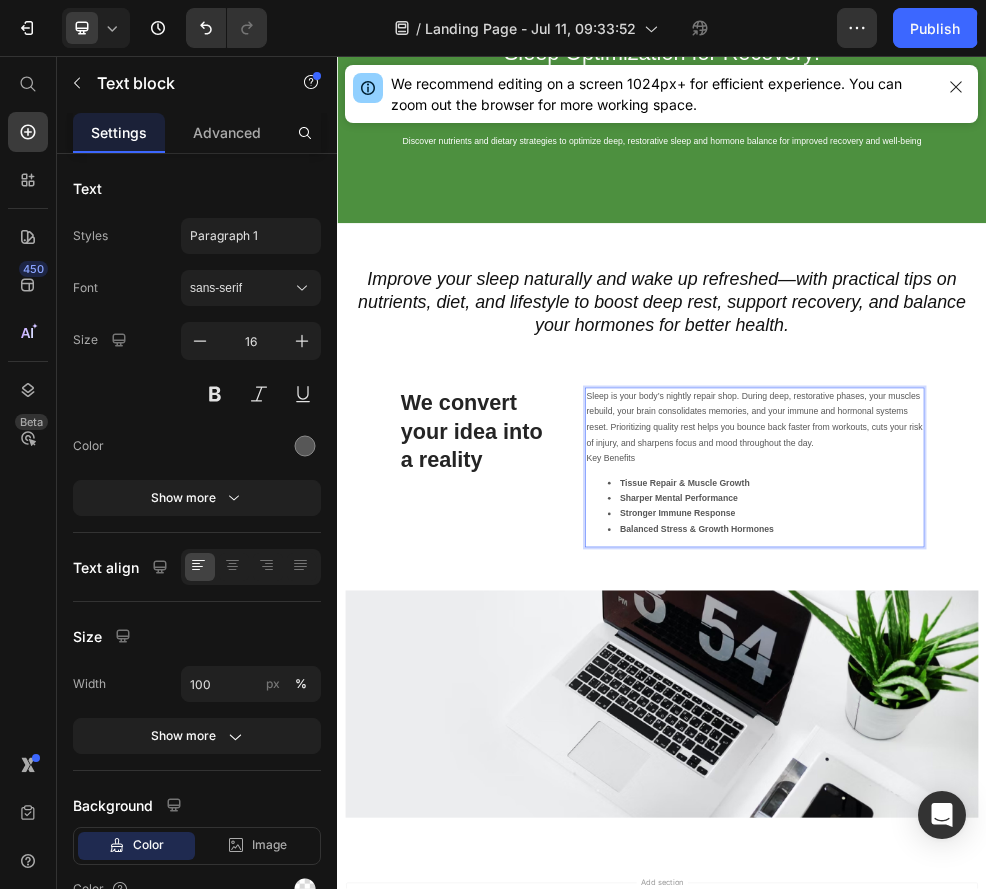 click on "Sleep is your body’s nightly repair shop. During deep, restorative phases, your muscles rebuild, your brain consolidates memories, and your immune and hormonal systems reset. Prioritizing quality rest helps you bounce back faster from workouts, cuts your risk of injury, and sharpens focus and mood throughout the day." at bounding box center [1108, 729] 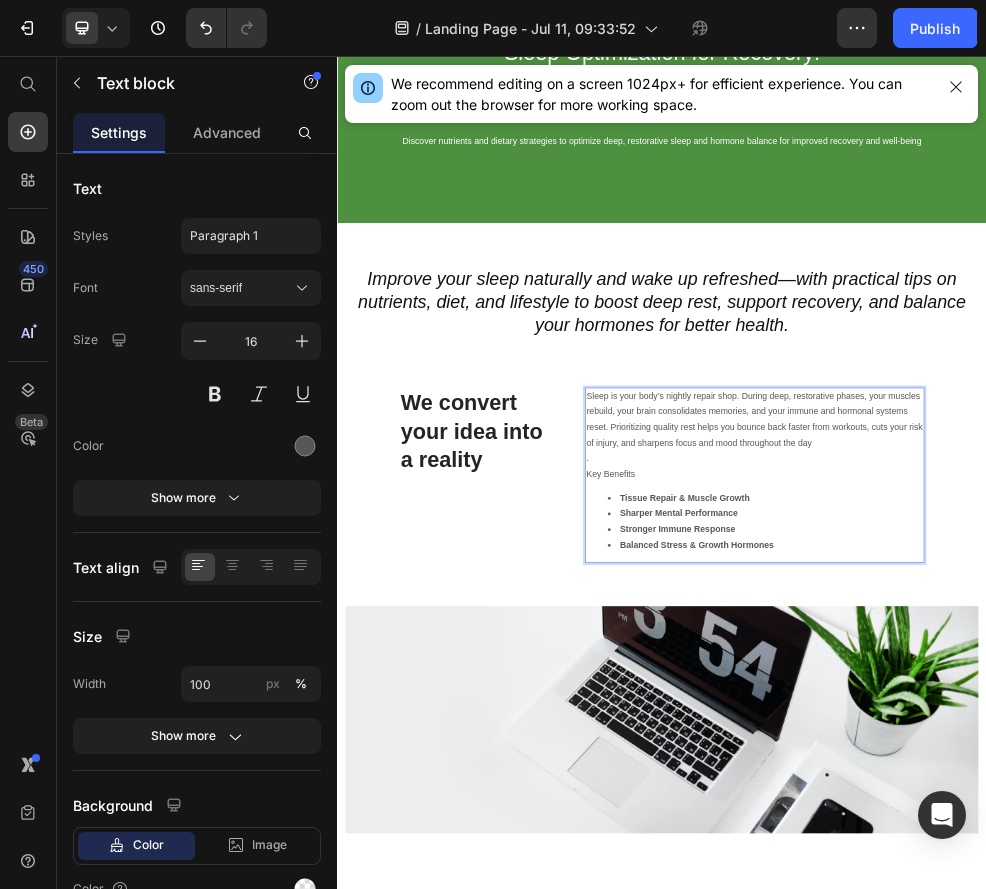 click on "." at bounding box center (1108, 801) 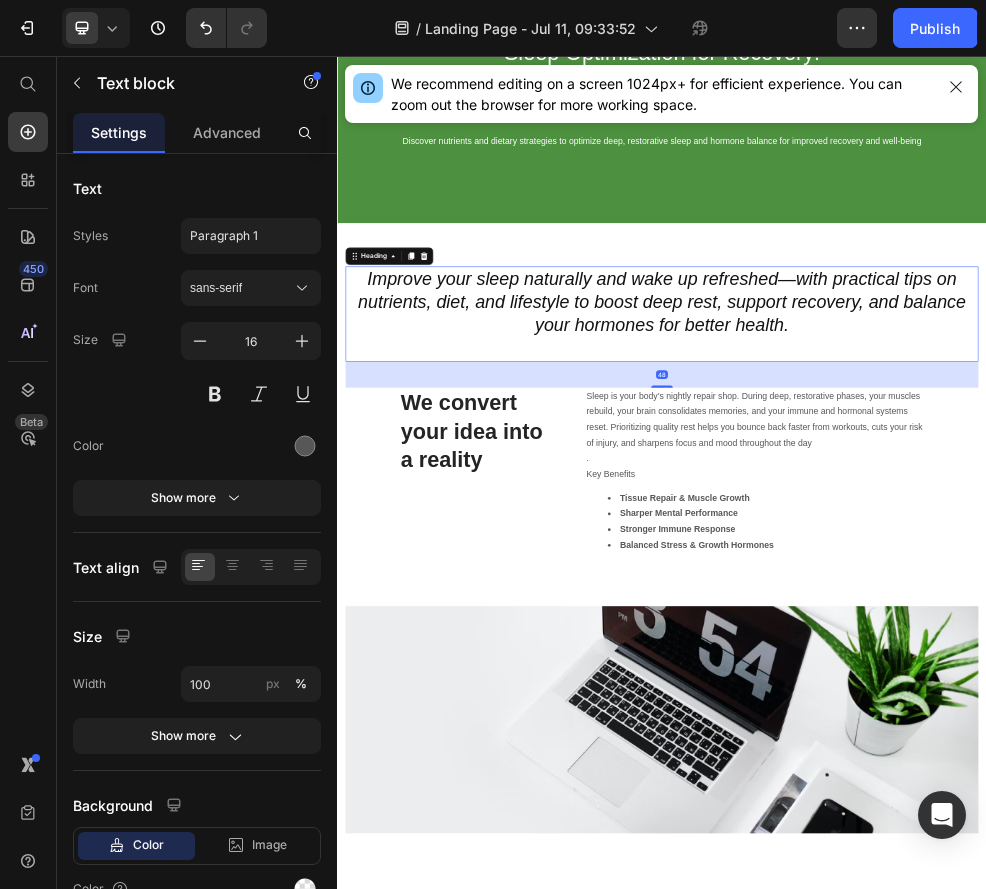 click on "Improve your sleep naturally and wake up refreshed—with practical tips on nutrients, diet, and lifestyle to boost deep rest, support recovery, and balance your hormones for better health." at bounding box center (937, 534) 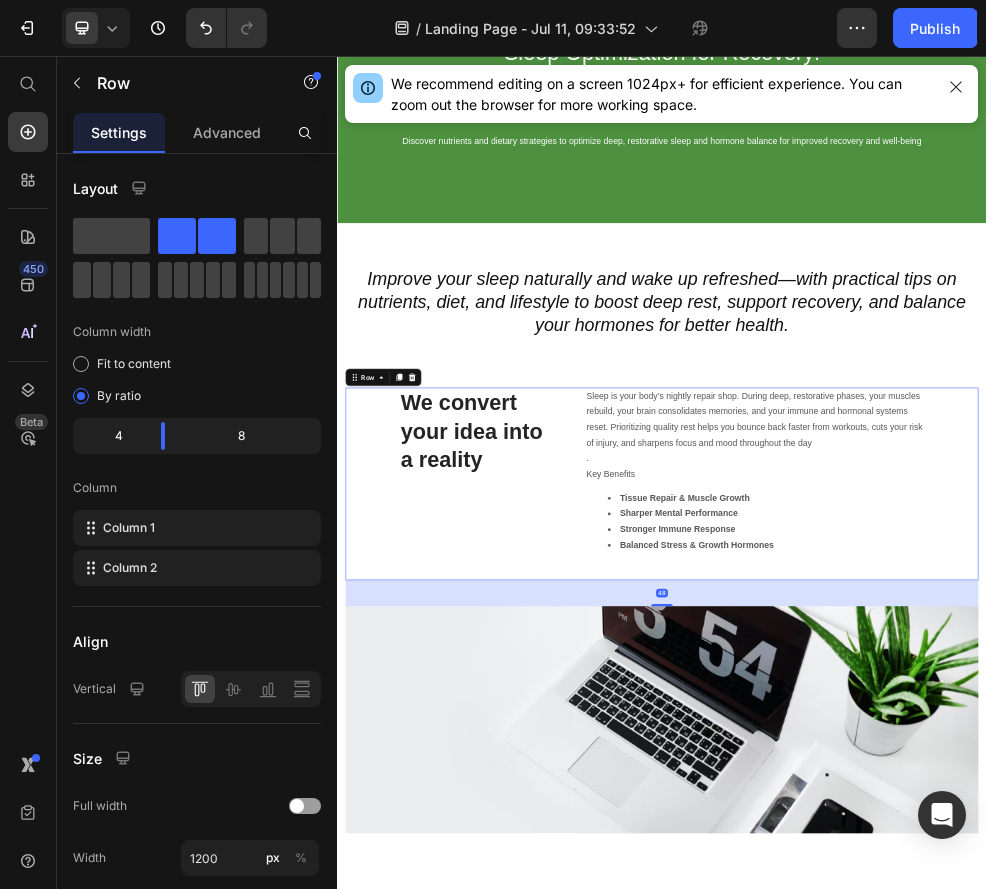 click on "We convert your idea into a reality Heading Sleep is your body’s nightly repair shop. During deep, restorative phases, your muscles rebuild, your brain consolidates memories, and your immune and hormonal systems reset. Prioritizing quality rest helps you bounce back faster from workouts, cuts your risk of injury, and sharpens focus and mood throughout the day . Key Benefits Tissue Repair & Muscle Growth Sharper Mental Performance Stronger Immune Response Balanced Stress & Growth Hormones Text block Row   48" at bounding box center [937, 848] 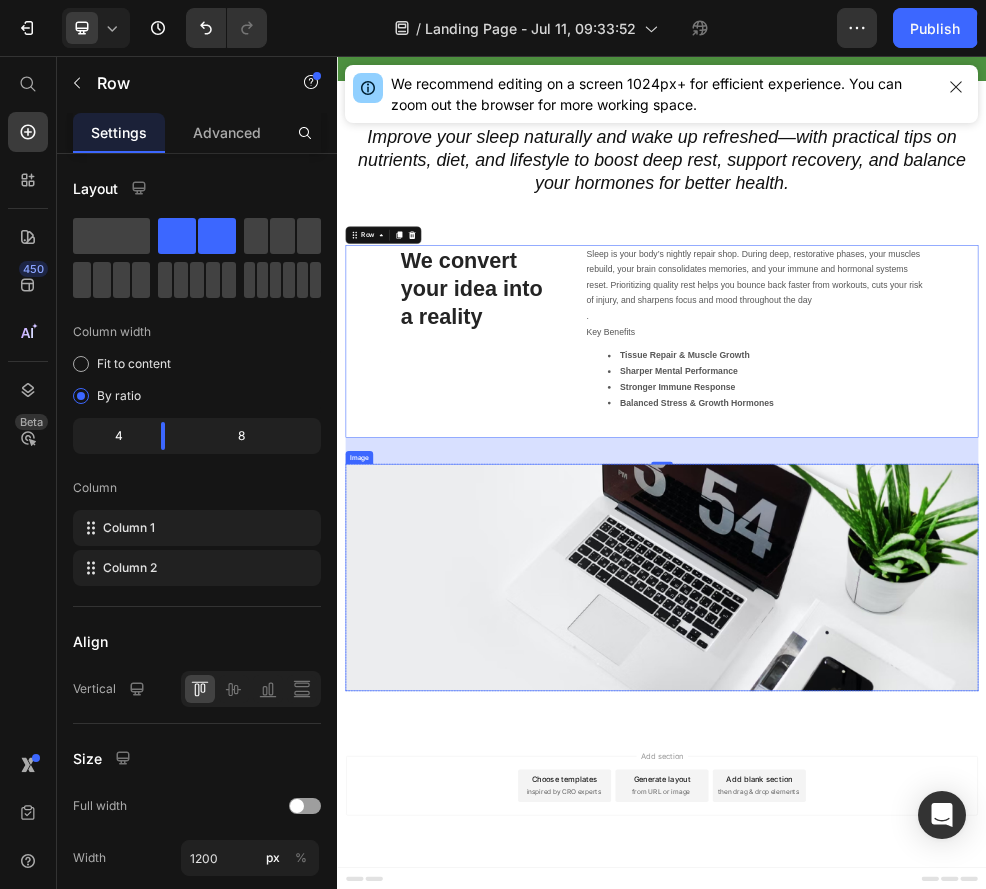 scroll, scrollTop: 476, scrollLeft: 0, axis: vertical 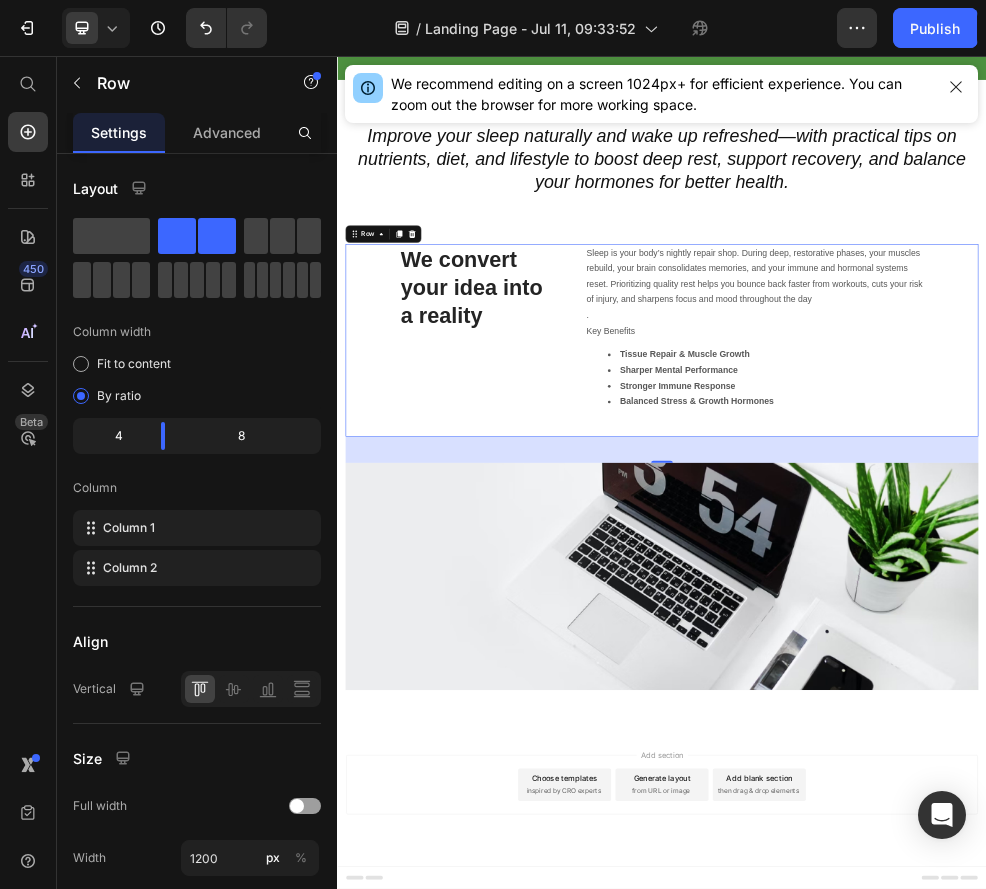 click on "your idea into" at bounding box center (608, 485) 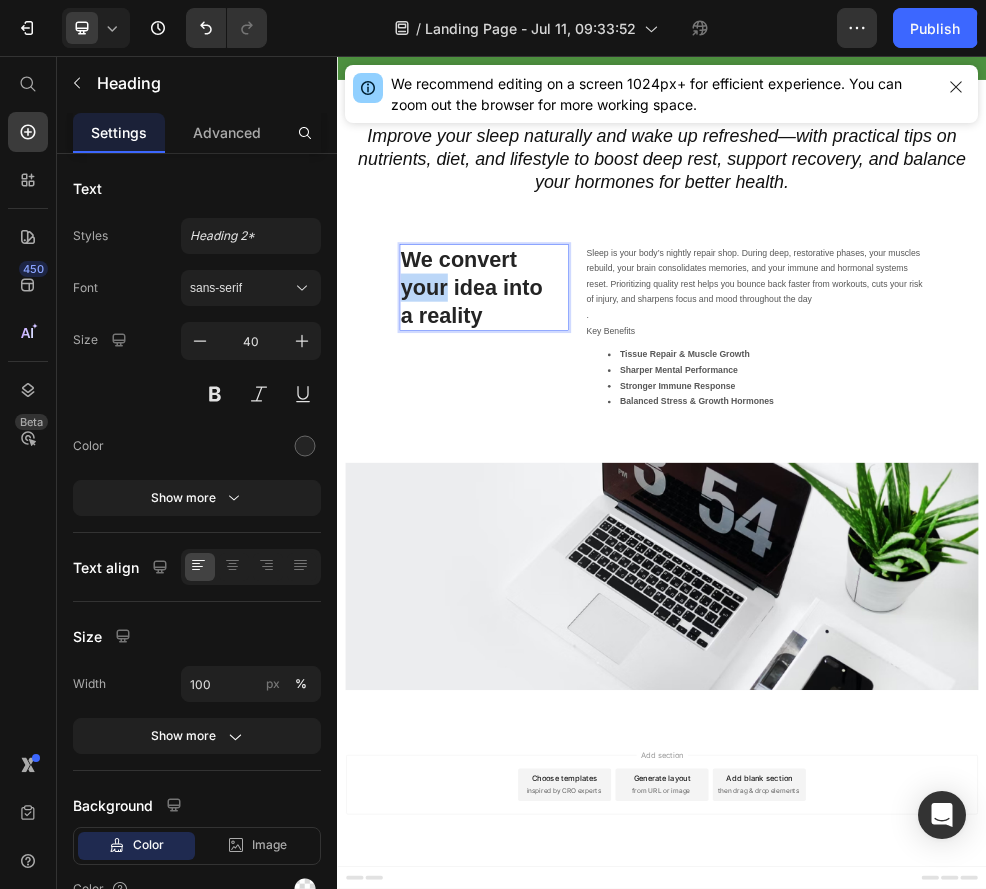 click on "your idea into" at bounding box center [608, 485] 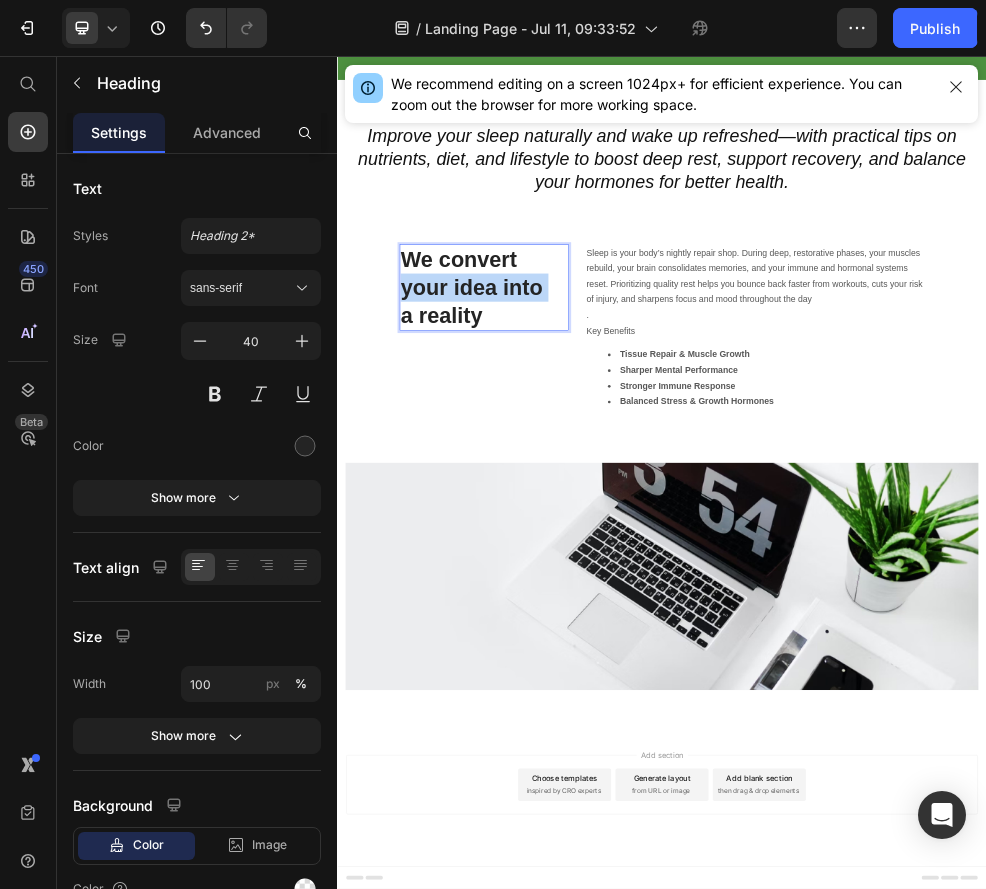 click on "your idea into" at bounding box center [608, 485] 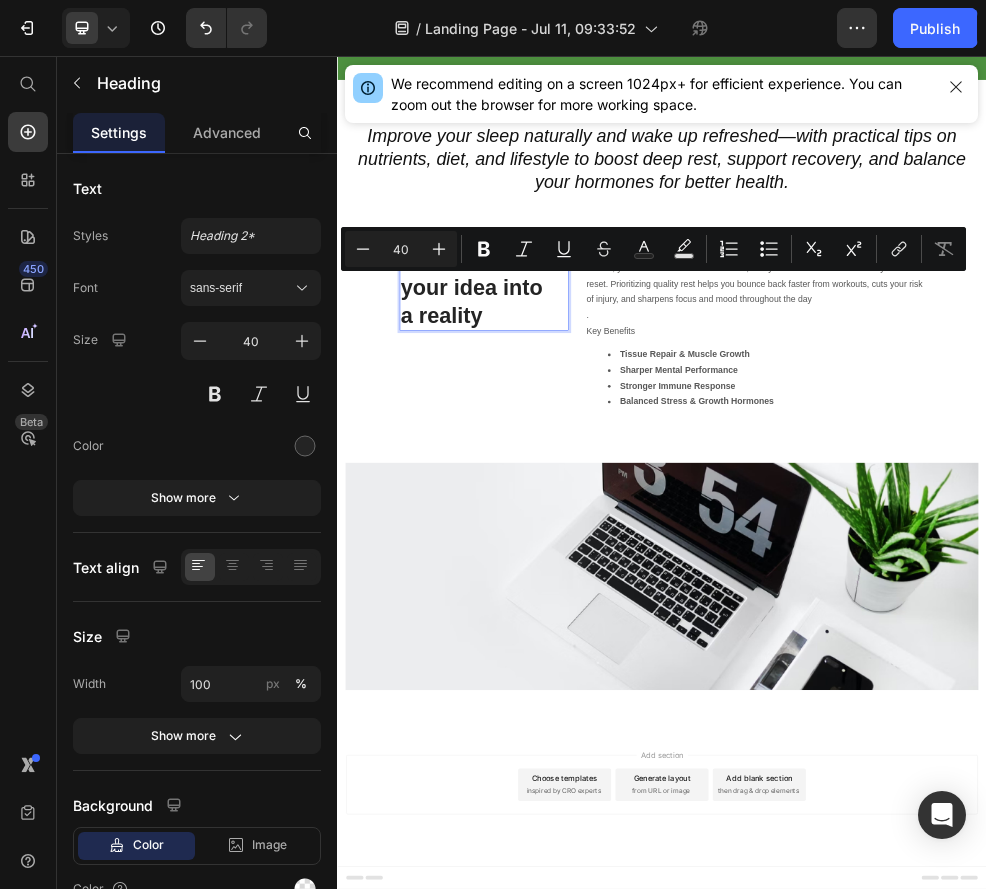 click on "a reality" at bounding box center (608, 537) 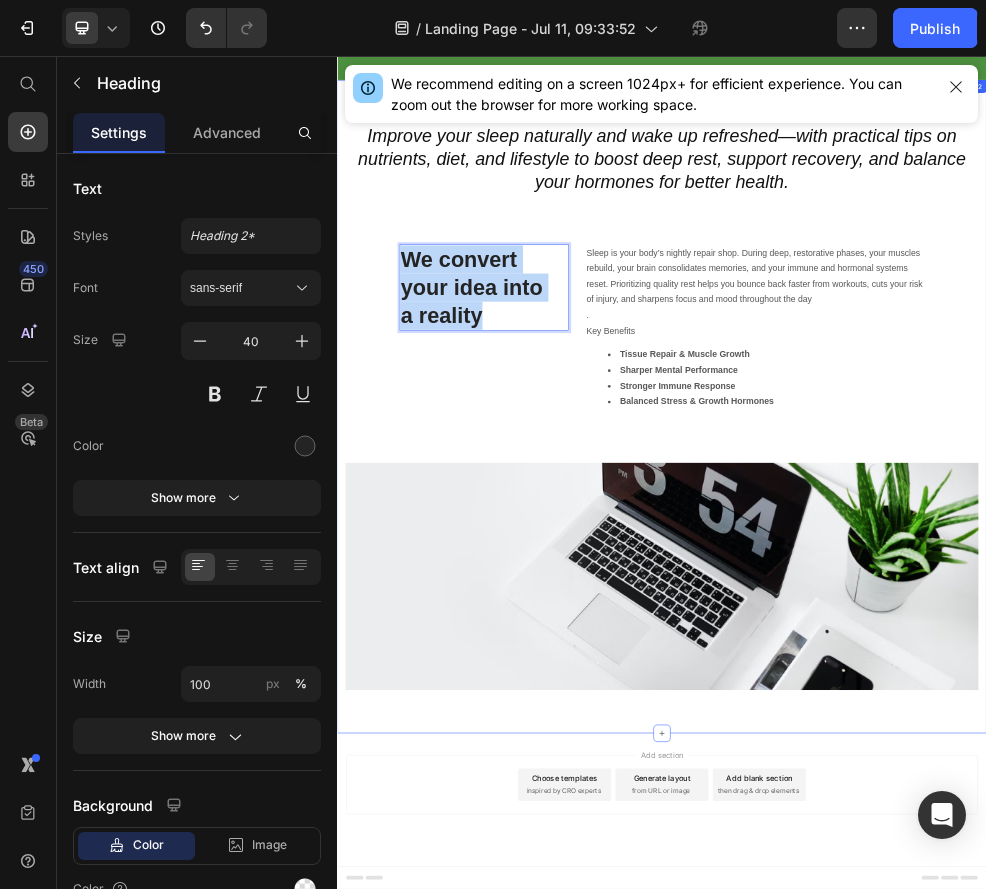 drag, startPoint x: 607, startPoint y: 549, endPoint x: 409, endPoint y: 372, distance: 265.5805 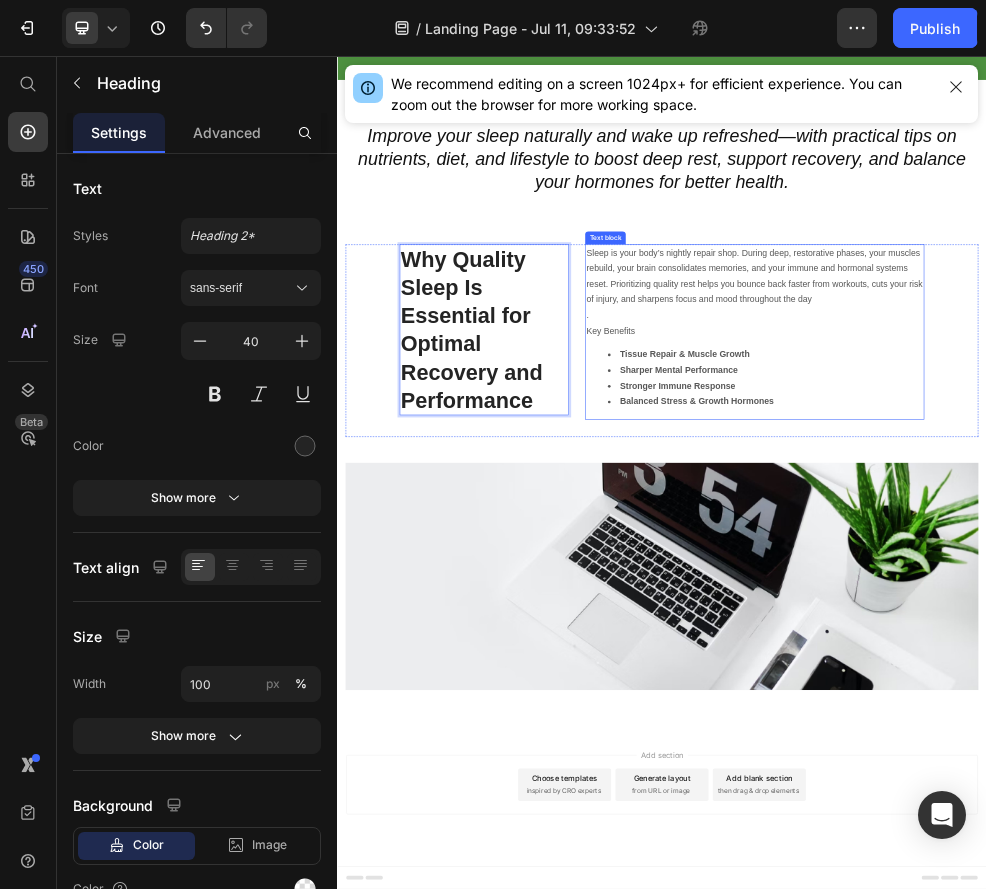 click on "Stronger Immune Response" at bounding box center [1128, 667] 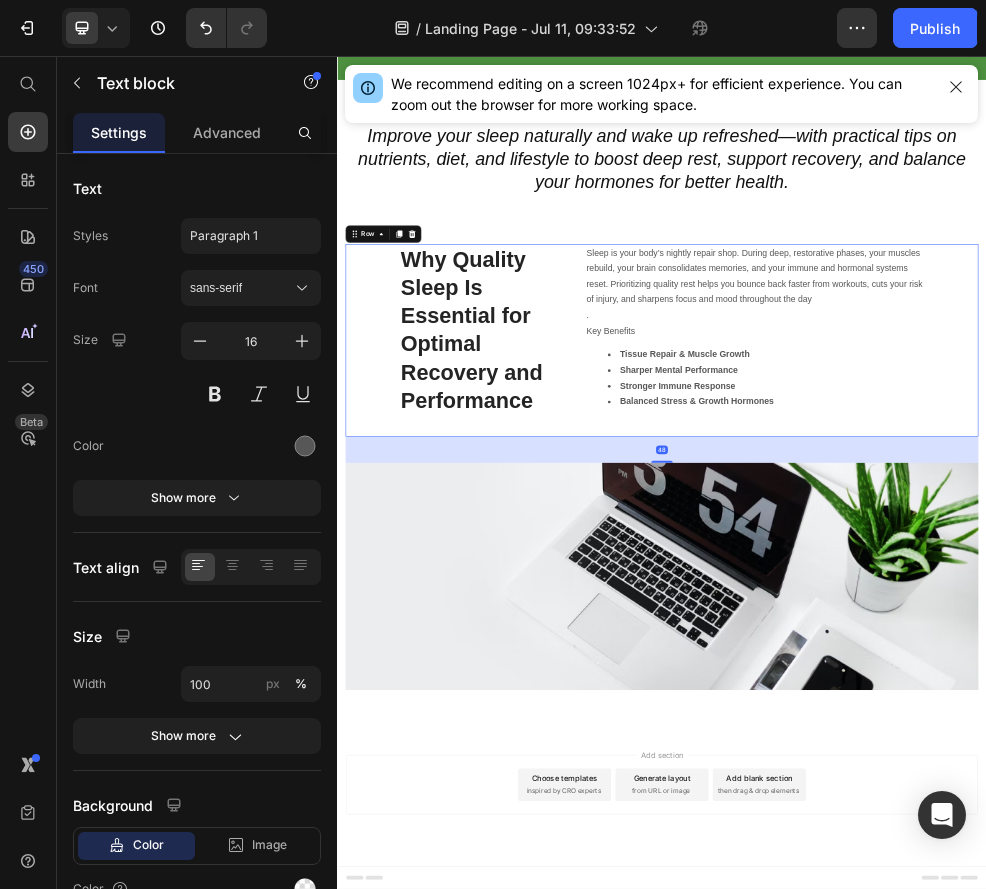 click on "Why Quality Sleep Is Essential for Optimal Recovery and Performance Heading Sleep is your body’s nightly repair shop. During deep, restorative phases, your muscles rebuild, your brain consolidates memories, and your immune and hormonal systems reset. Prioritizing quality rest helps you bounce back faster from workouts, cuts your risk of injury, and sharpens focus and mood throughout the day . Key Benefits Tissue Repair & Muscle Growth Sharper Mental Performance Stronger Immune Response Balanced Stress & Growth Hormones Text block Row   48" at bounding box center [937, 583] 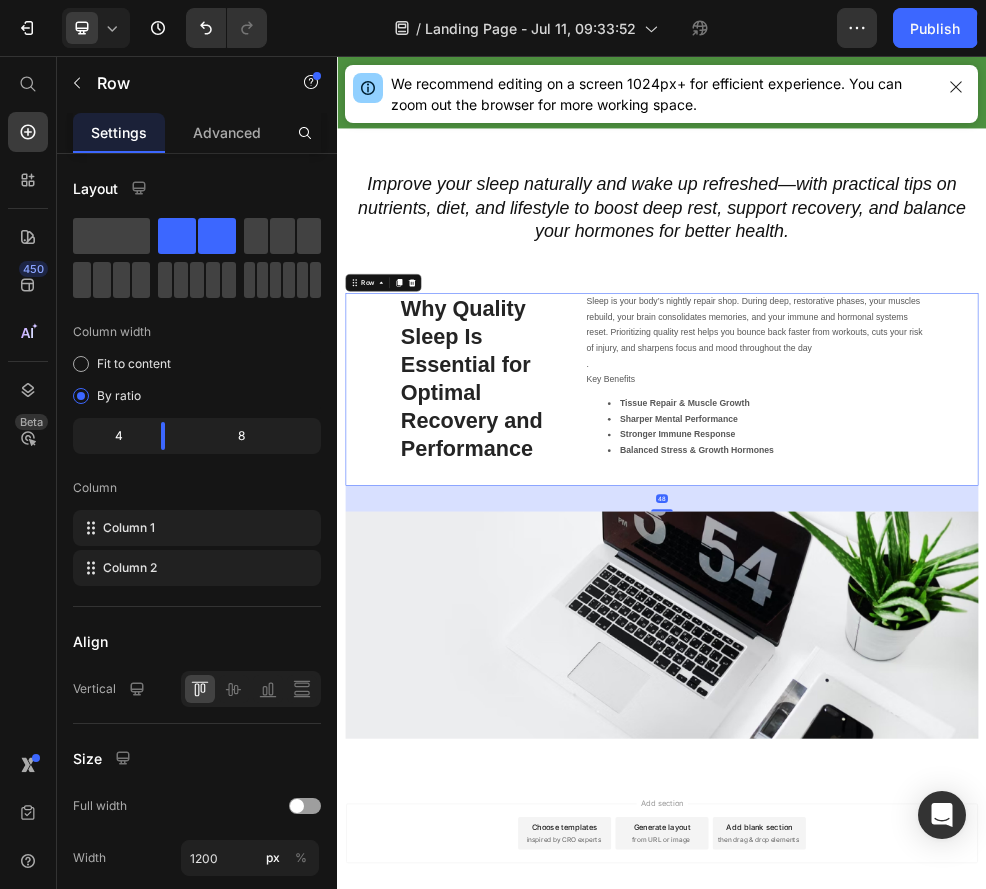 scroll, scrollTop: 380, scrollLeft: 0, axis: vertical 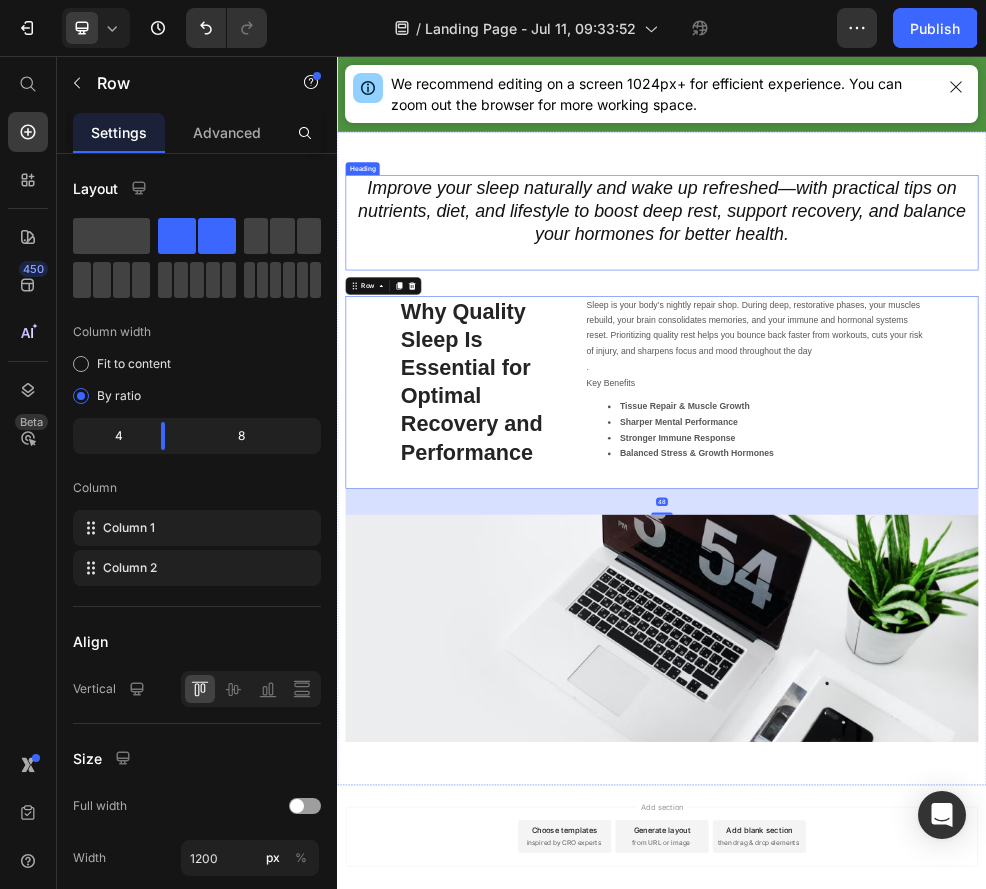 click on "Improve your sleep naturally and wake up refreshed—with practical tips on nutrients, diet, and lifestyle to boost deep rest, support recovery, and balance your hormones for better health." at bounding box center [937, 365] 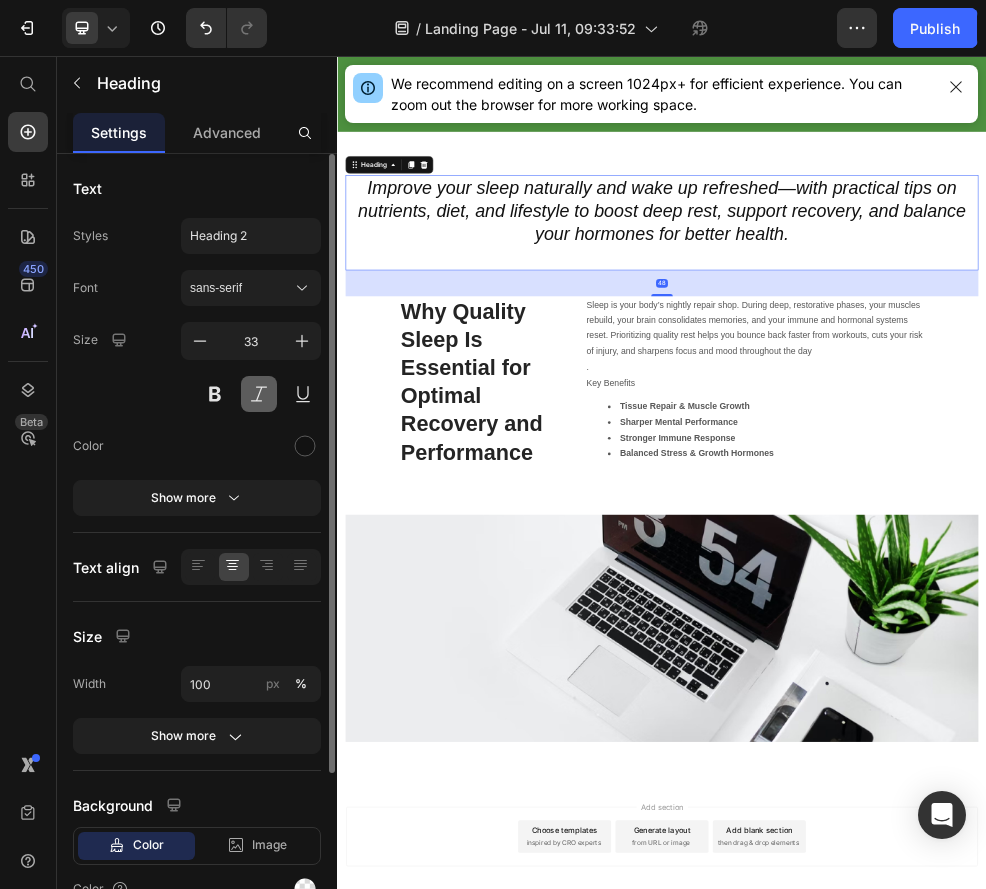 click at bounding box center (259, 394) 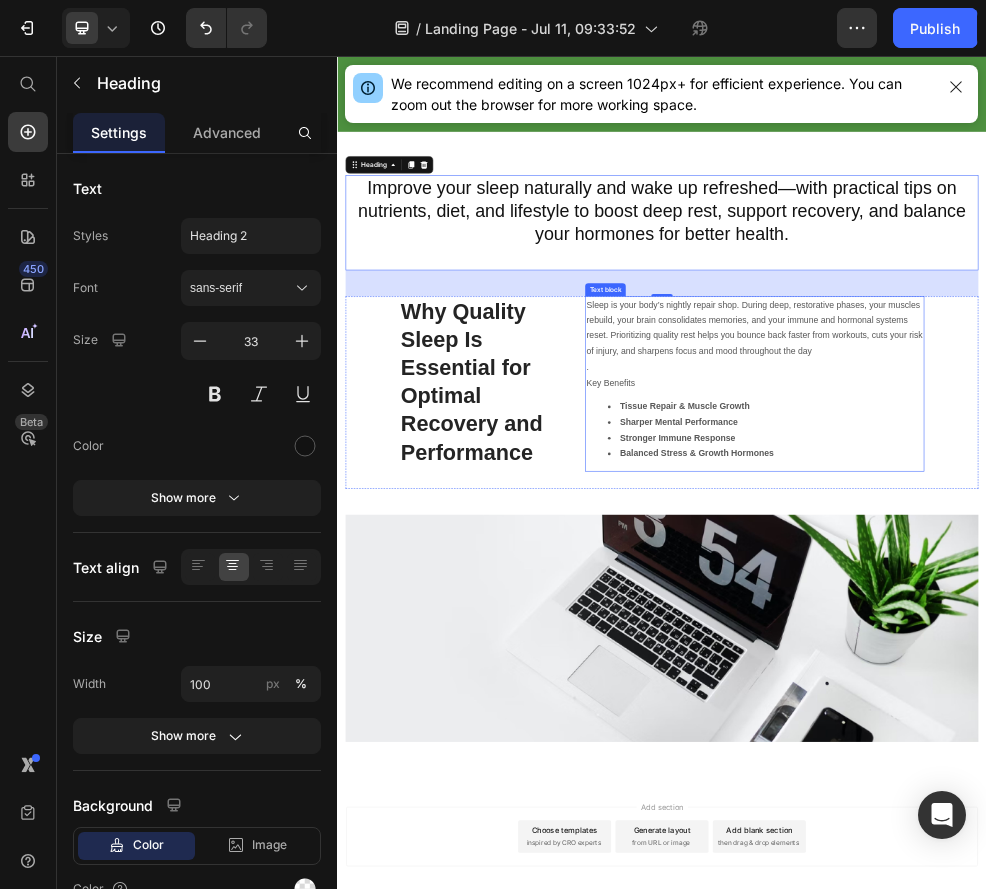 click on "Sharper Mental Performance" at bounding box center [968, 733] 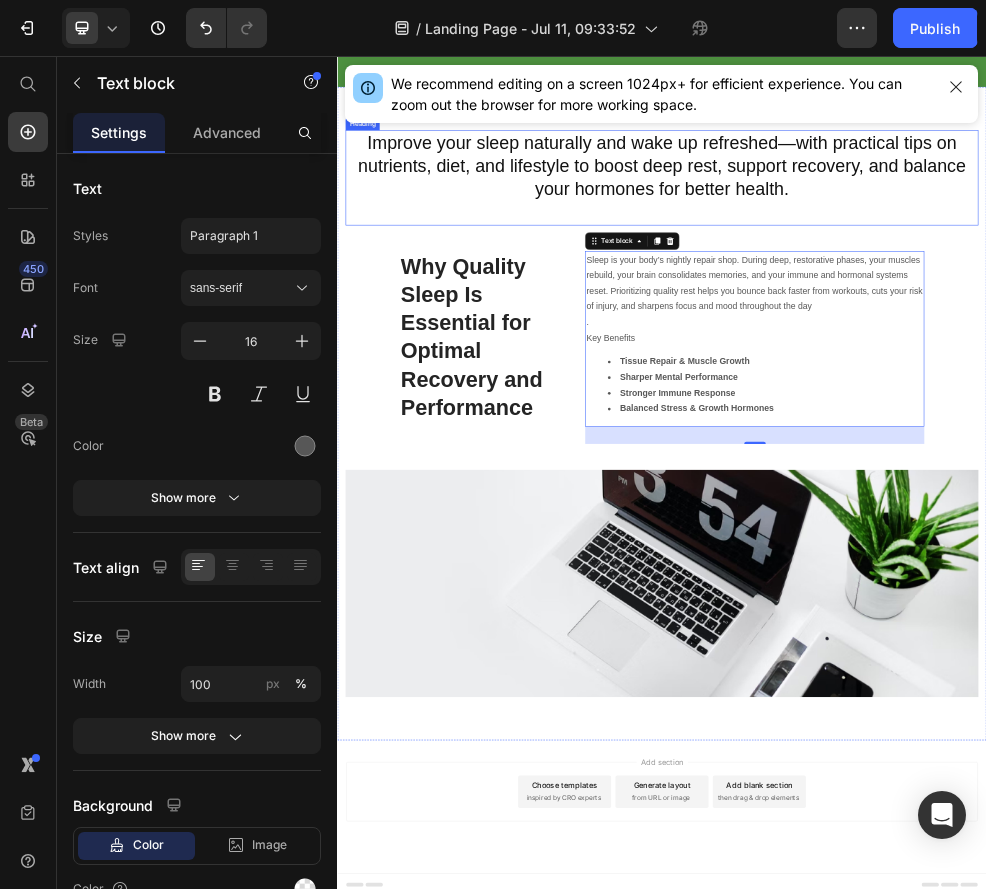 scroll, scrollTop: 476, scrollLeft: 0, axis: vertical 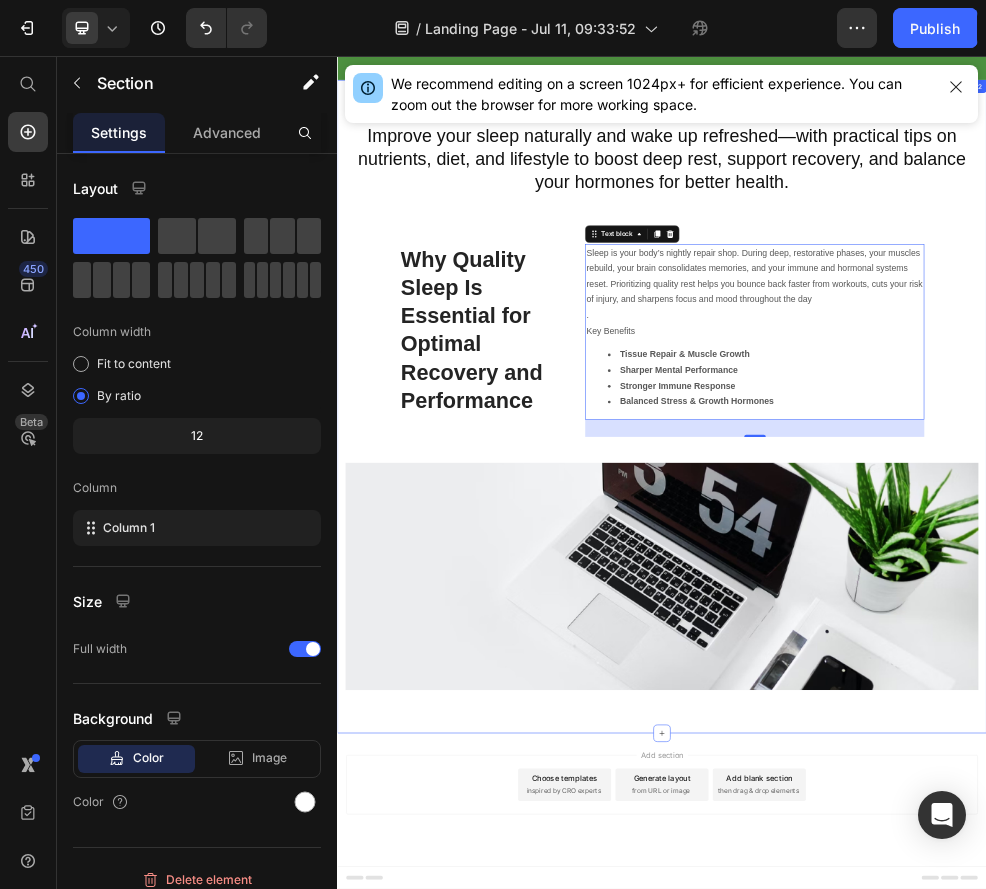 click on "Improve your sleep naturally and wake up refreshed—with practical tips on nutrients, diet, and lifestyle to boost deep rest, support recovery, and balance your hormones for better health.   Heading Why Quality Sleep Is Essential for Optimal Recovery and Performance Heading Sleep is your body’s nightly repair shop. During deep, restorative phases, your muscles rebuild, your brain consolidates memories, and your immune and hormonal systems reset. Prioritizing quality rest helps you bounce back faster from workouts, cuts your risk of injury, and sharpens focus and mood throughout the day . Key Benefits Tissue Repair & Muscle Growth Sharper Mental Performance Stronger Immune Response Balanced Stress & Growth Hormones Text block   32 Row Image Row Section 2" at bounding box center (937, 705) 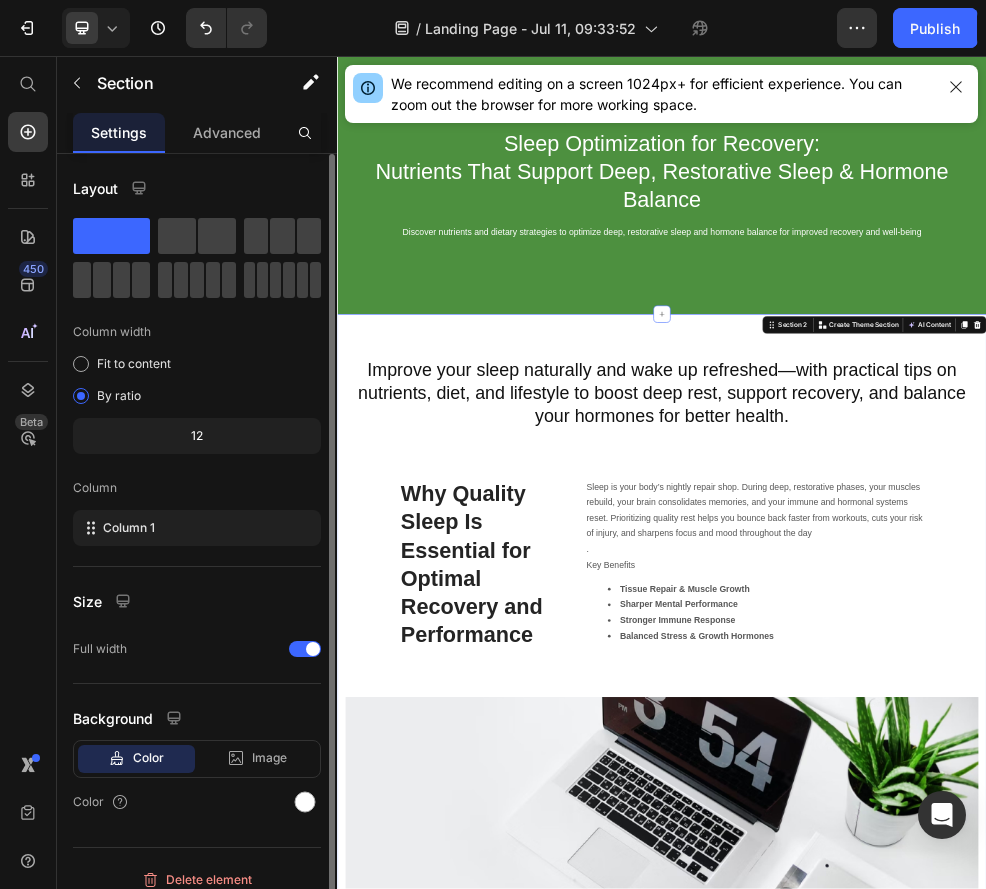 scroll, scrollTop: 0, scrollLeft: 0, axis: both 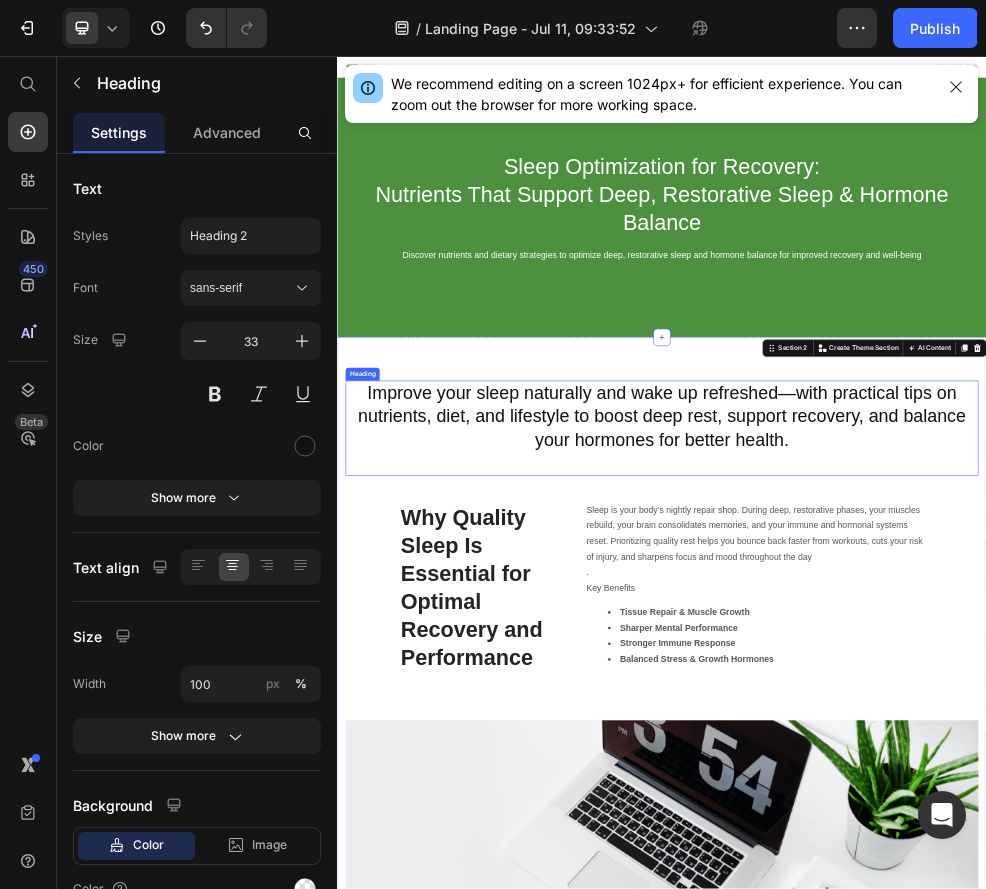 click on "Improve your sleep naturally and wake up refreshed—with practical tips on nutrients, diet, and lifestyle to boost deep rest, support recovery, and balance your hormones for better health." at bounding box center [937, 745] 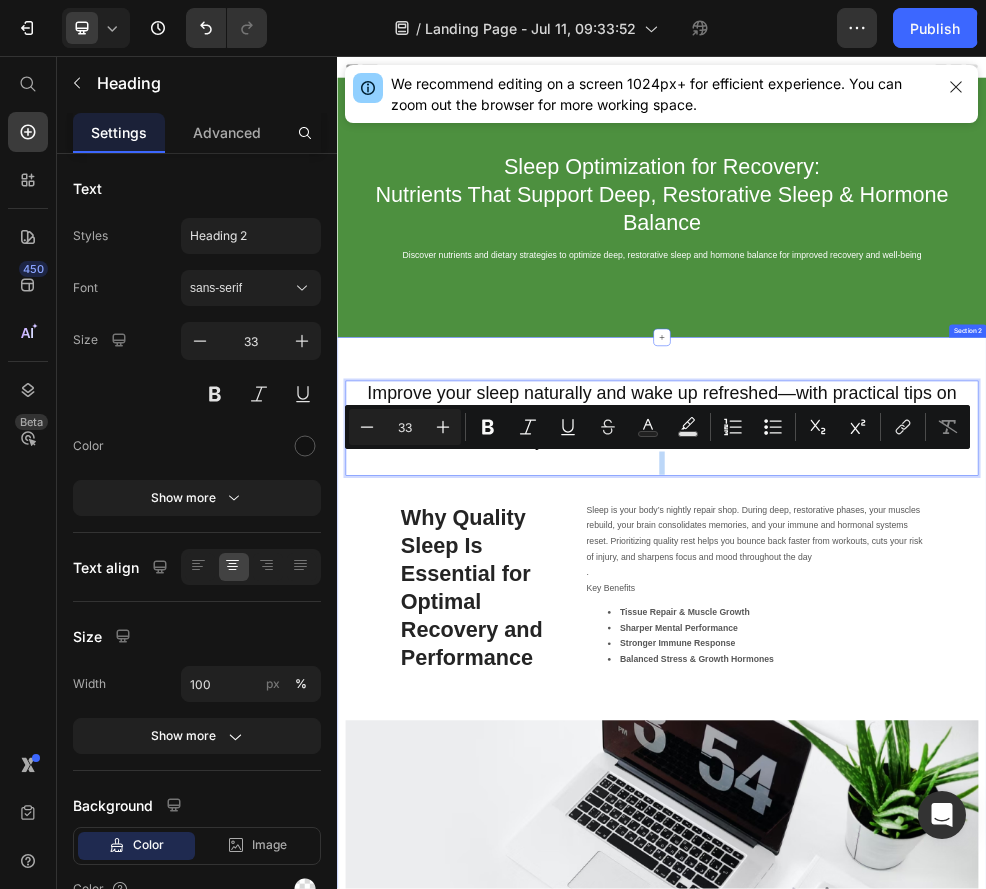drag, startPoint x: 909, startPoint y: 804, endPoint x: 889, endPoint y: 1257, distance: 453.44128 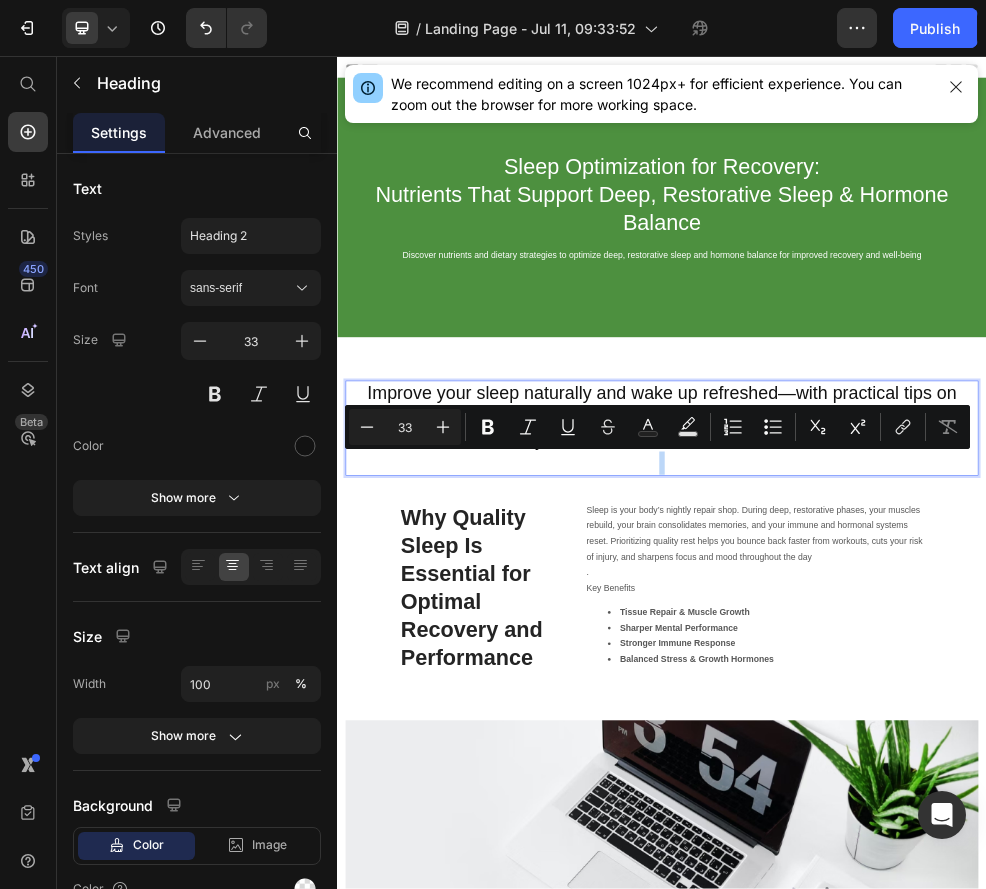 click on "Improve your sleep naturally and wake up refreshed—with practical tips on nutrients, diet, and lifestyle to boost deep rest, support recovery, and balance your hormones for better health." at bounding box center (937, 745) 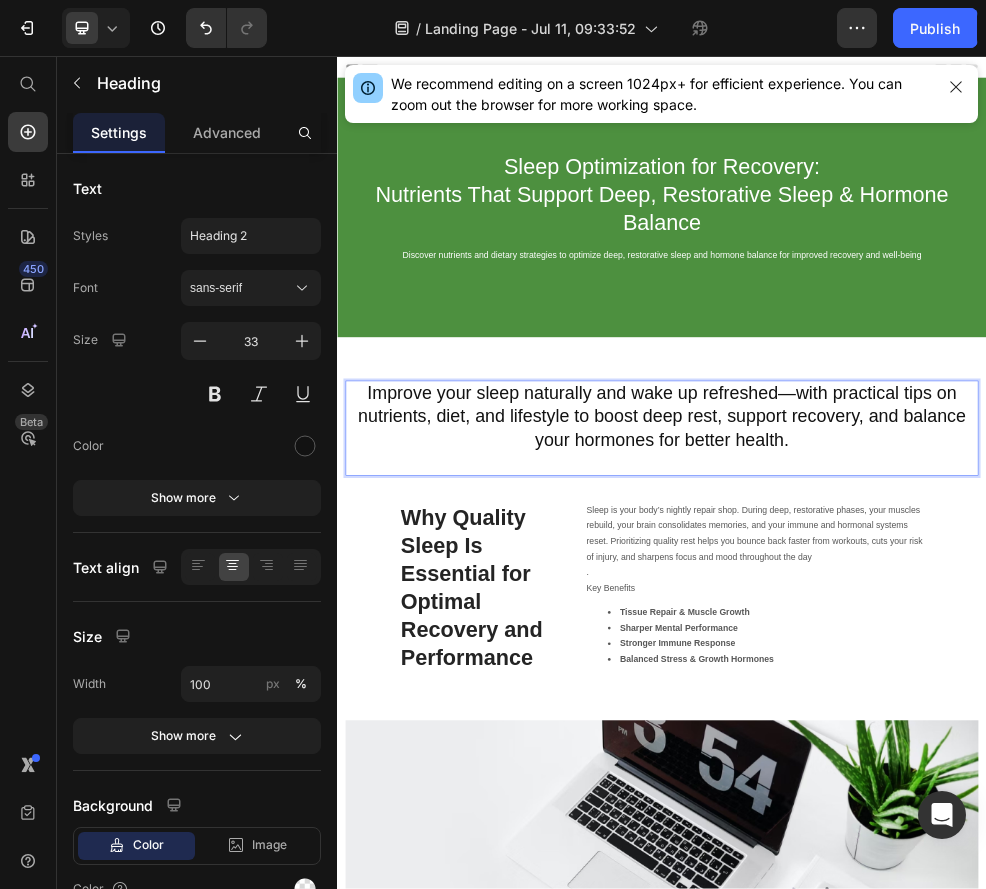 drag, startPoint x: 684, startPoint y: 790, endPoint x: 692, endPoint y: 820, distance: 31.04835 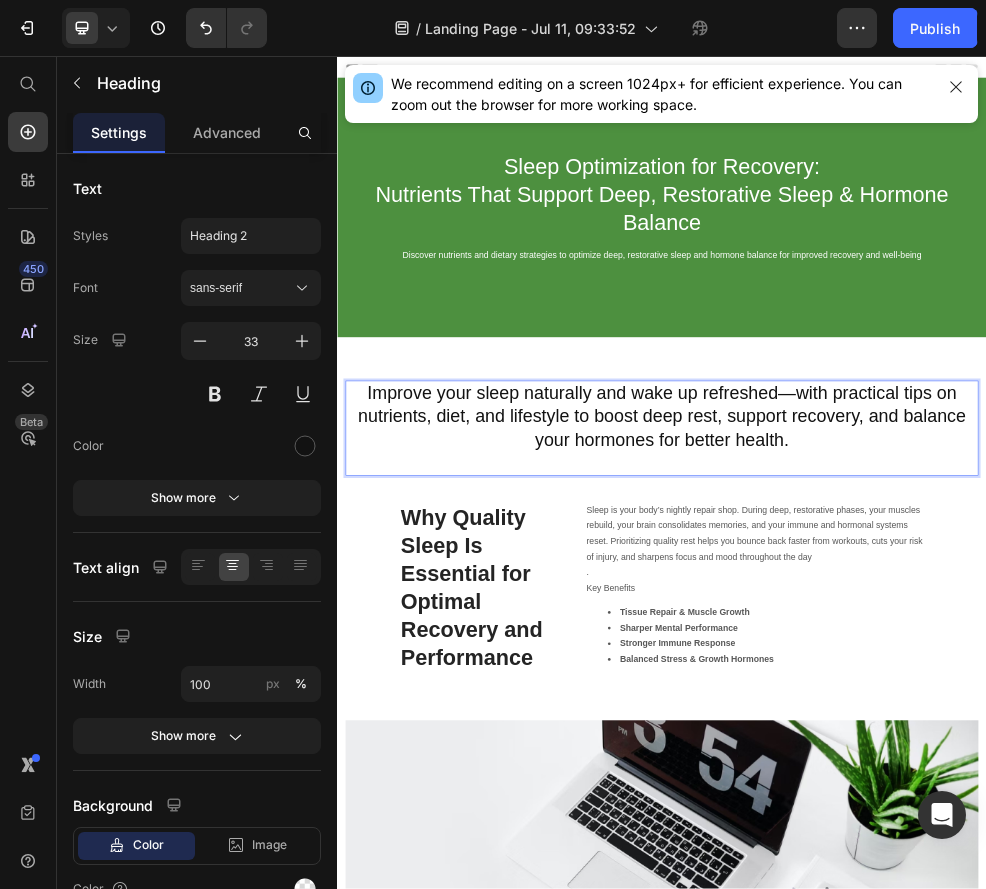 click on "Improve your sleep naturally and wake up refreshed—with practical tips on nutrients, diet, and lifestyle to boost deep rest, support recovery, and balance your hormones for better health." at bounding box center [937, 745] 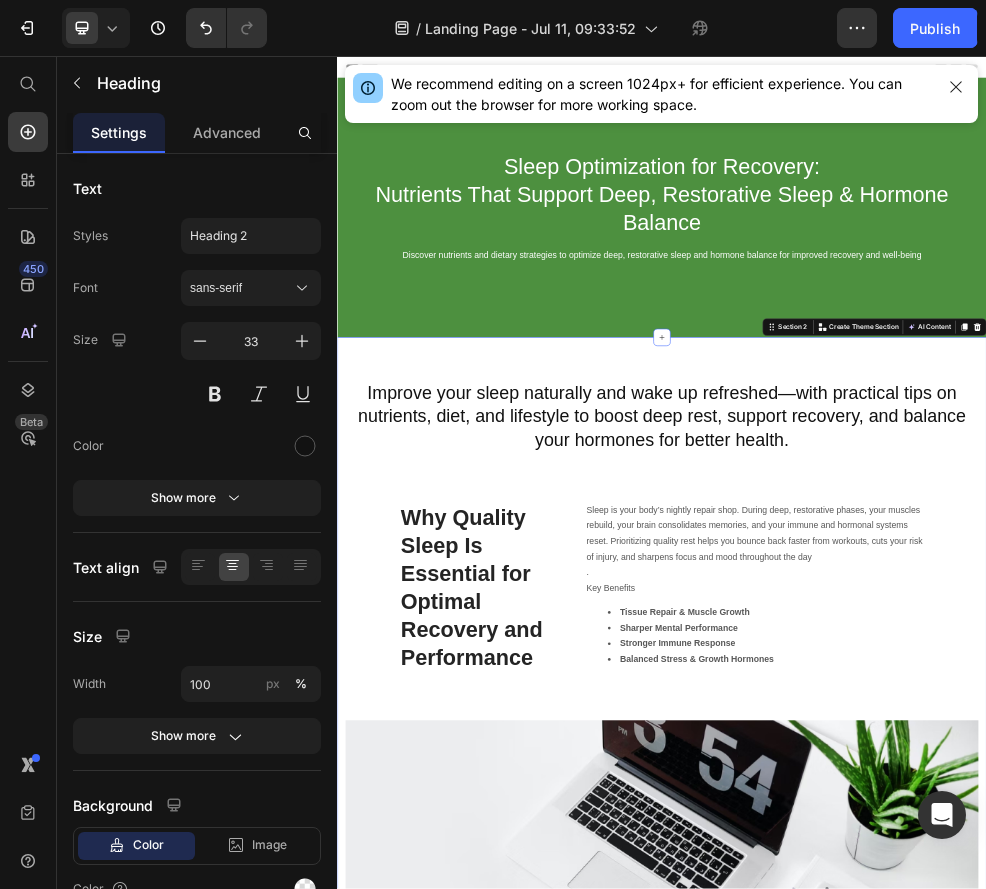 click on "Improve your sleep naturally and wake up refreshed—with practical tips on nutrients, diet, and lifestyle to boost deep rest, support recovery, and balance your hormones for better health.   Heading Why Quality Sleep Is Essential for Optimal Recovery and Performance Heading Sleep is your body’s nightly repair shop. During deep, restorative phases, your muscles rebuild, your brain consolidates memories, and your immune and hormonal systems reset. Prioritizing quality rest helps you bounce back faster from workouts, cuts your risk of injury, and sharpens focus and mood throughout the day . Key Benefits Tissue Repair & Muscle Growth Sharper Mental Performance Stronger Immune Response Balanced Stress & Growth Hormones Text block Row Image Row Section 2   Create Theme Section AI Content Write with GemAI What would you like to describe here? Tone and Voice Persuasive Product Show more Generate" at bounding box center (937, 1181) 